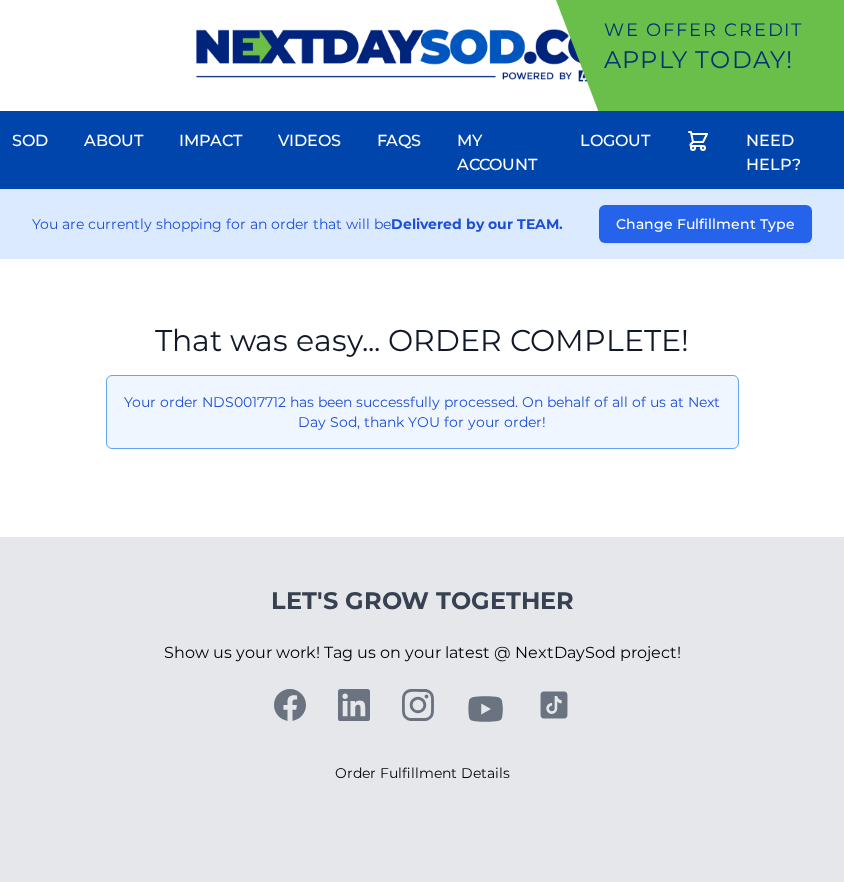 scroll, scrollTop: 0, scrollLeft: 0, axis: both 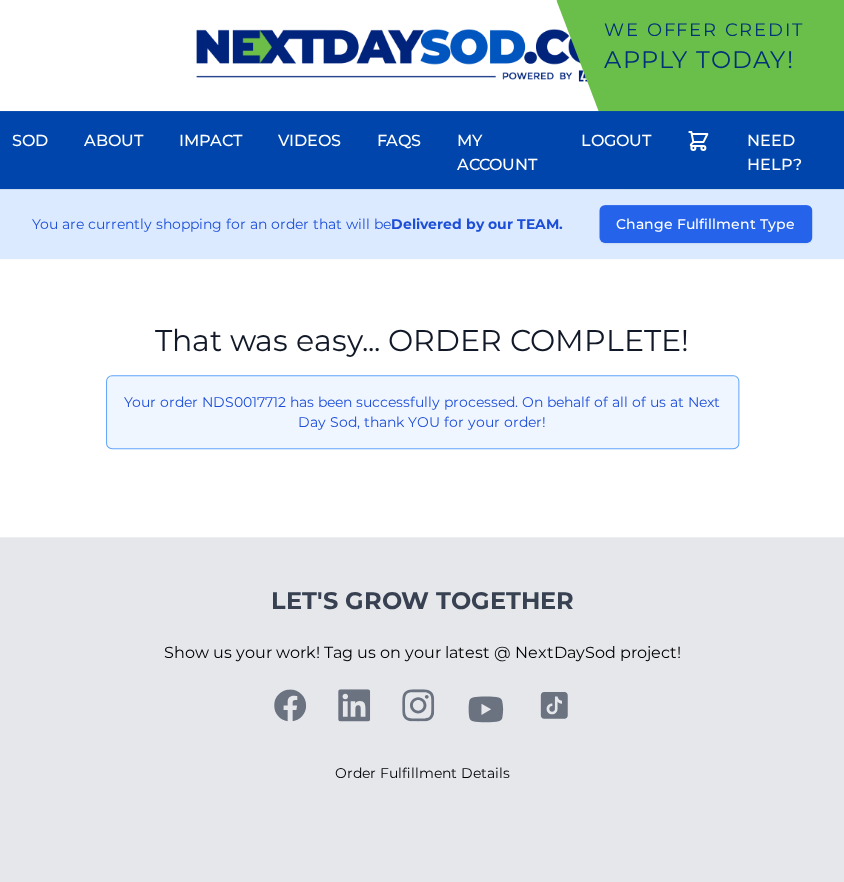 click on "That was easy... ORDER COMPLETE!
Your order NDS0017712 has been successfully processed. On behalf of all of us at  Next Day Sod, thank YOU for your order!" at bounding box center [422, 398] 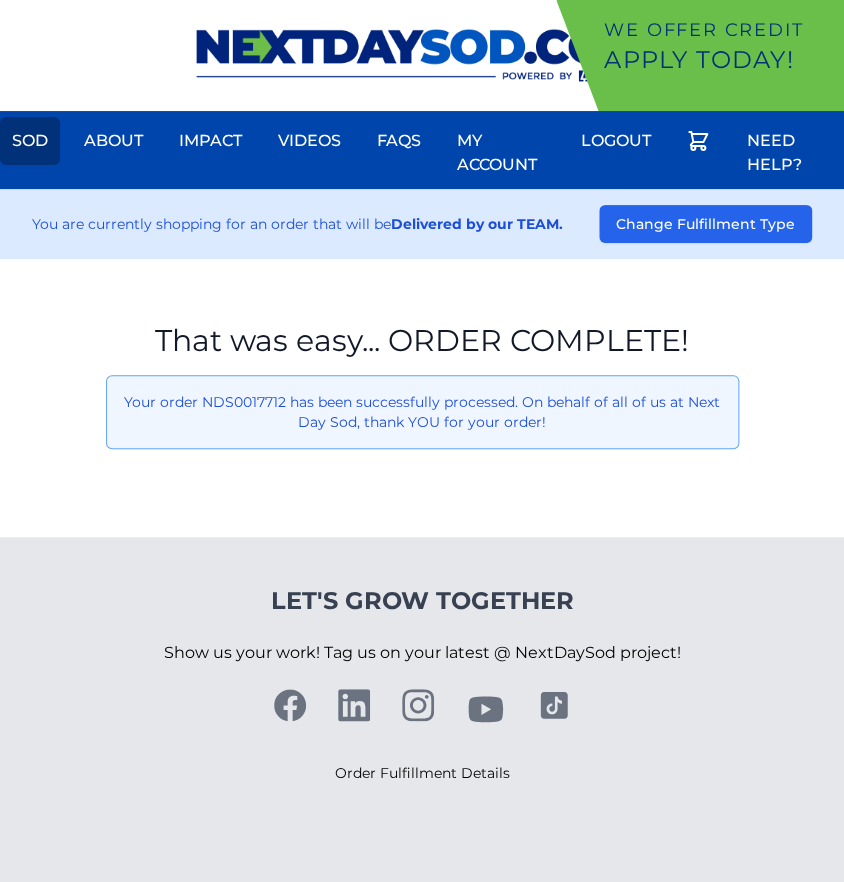 click on "Sod" at bounding box center [30, 141] 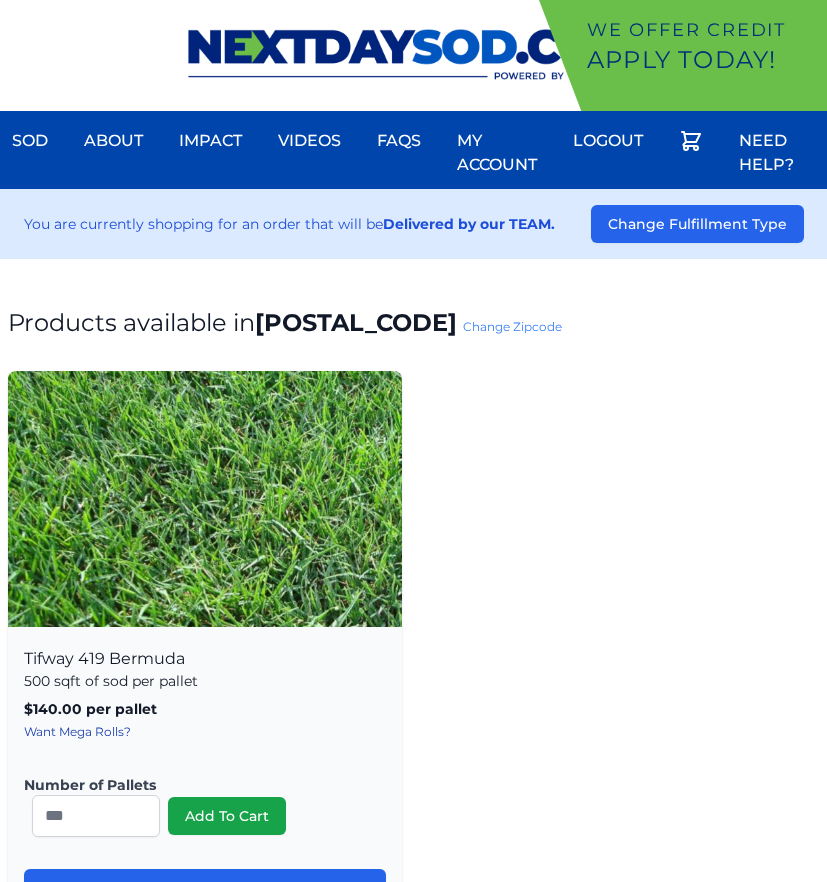 scroll, scrollTop: 0, scrollLeft: 0, axis: both 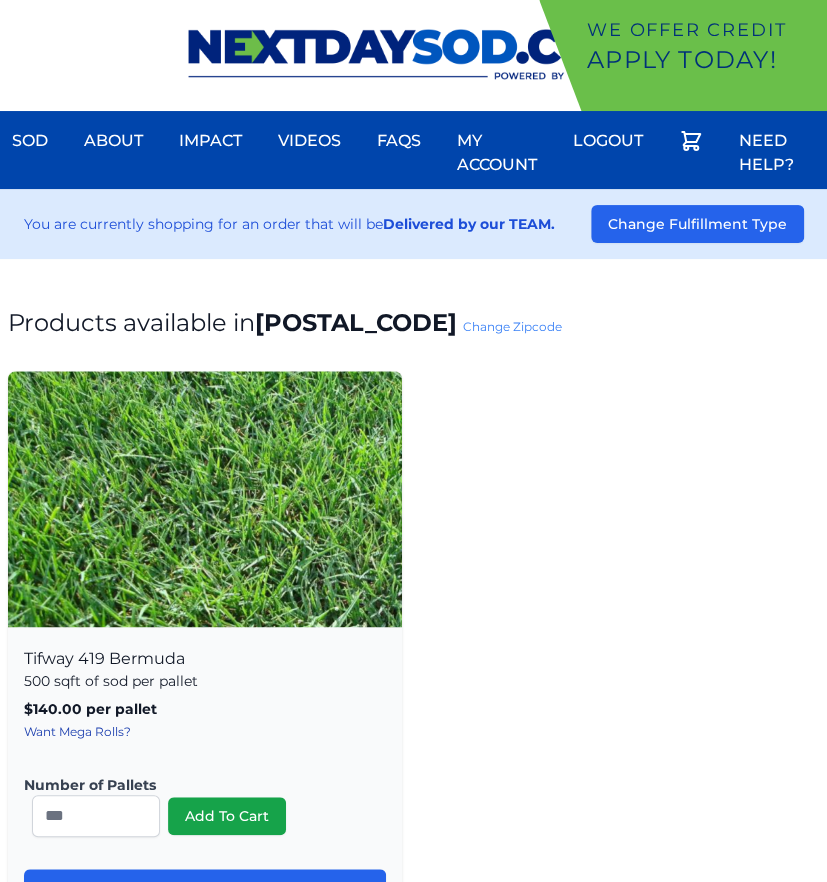 click on "Products available in [POSTAL_CODE] Change Zipcode
Tifway 419 Bermuda
500 sqft of sod per pallet
$140.00 per pallet  , includes delivery!
Want Mega Rolls?
Number of Pallets
*
Add To Cart" at bounding box center [413, 1269] 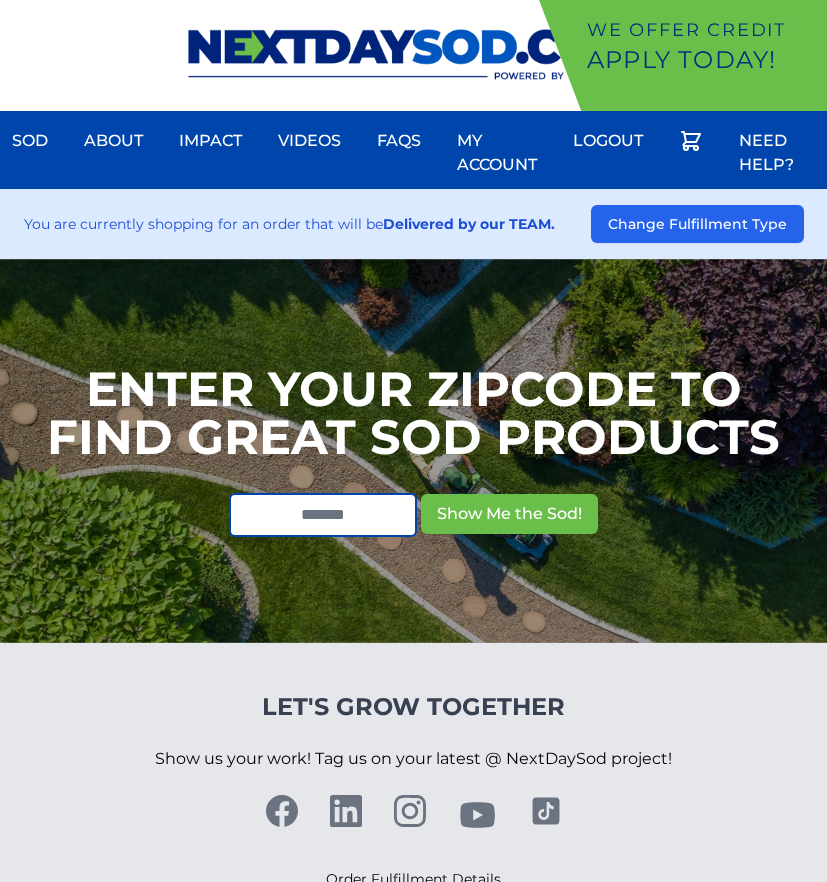 scroll, scrollTop: 0, scrollLeft: 0, axis: both 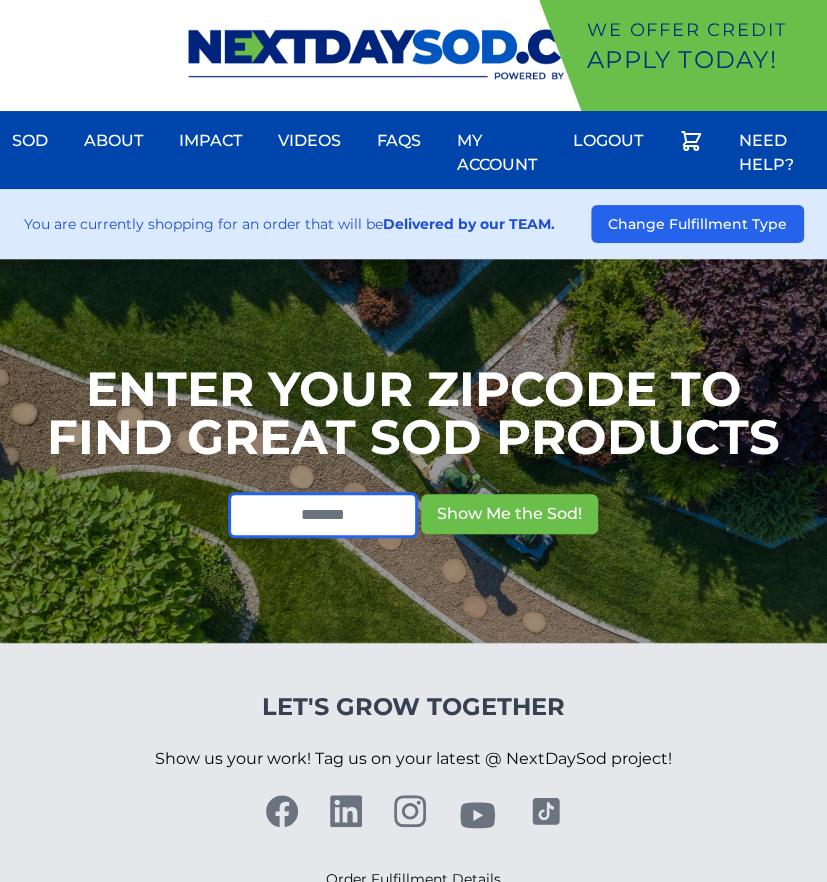 click at bounding box center [323, 515] 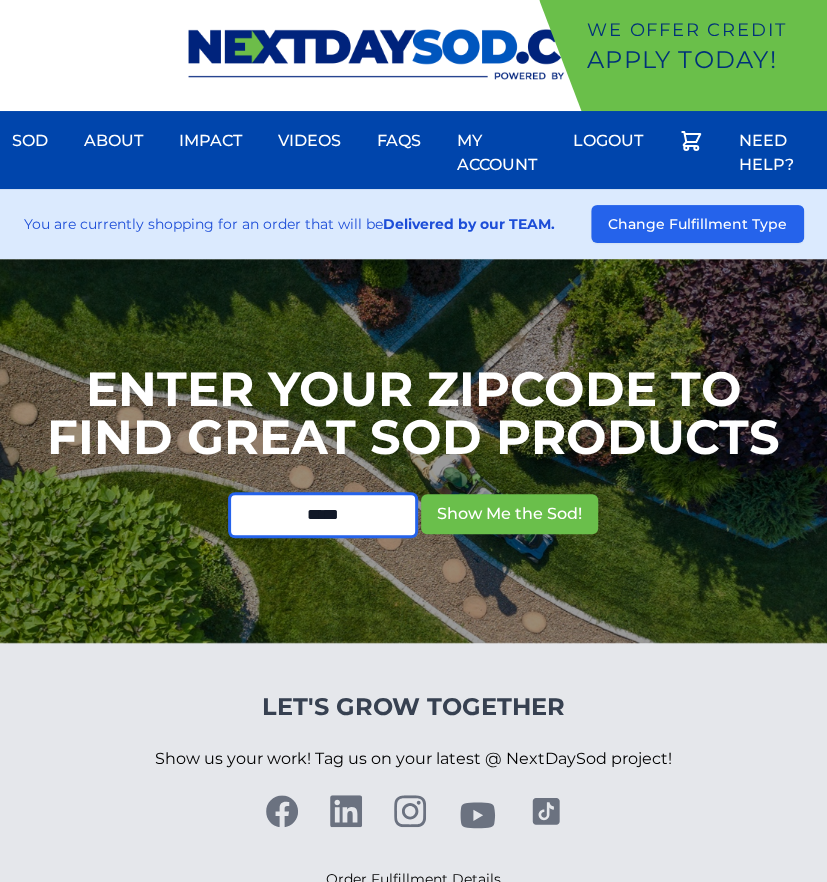 type on "*****" 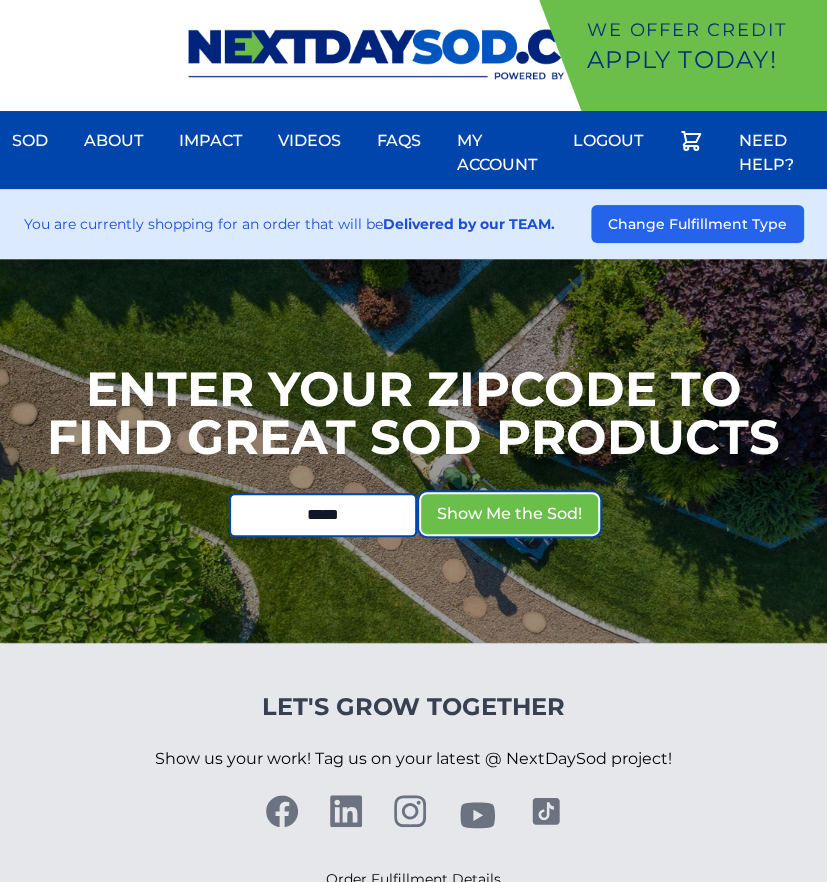 type 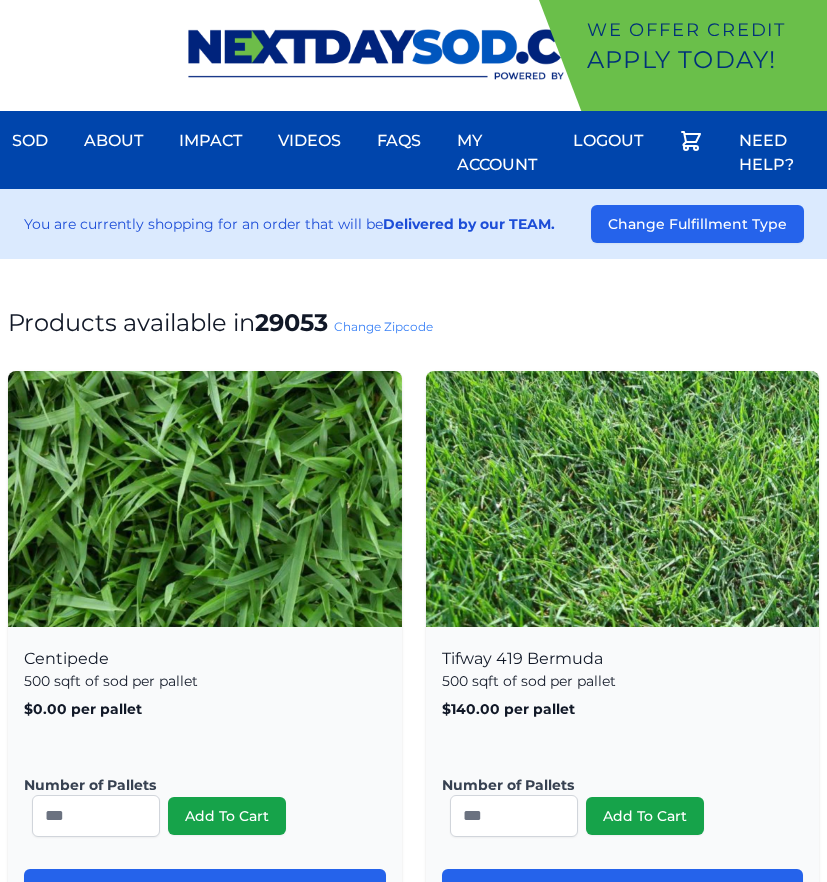 scroll, scrollTop: 0, scrollLeft: 0, axis: both 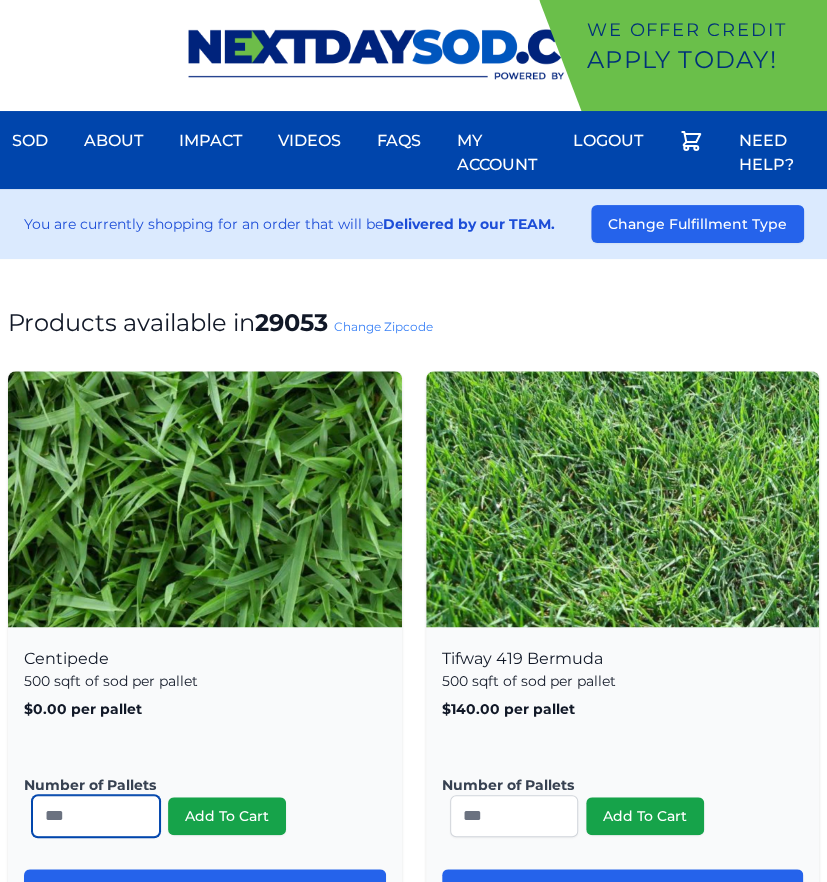 click on "*" at bounding box center (96, 816) 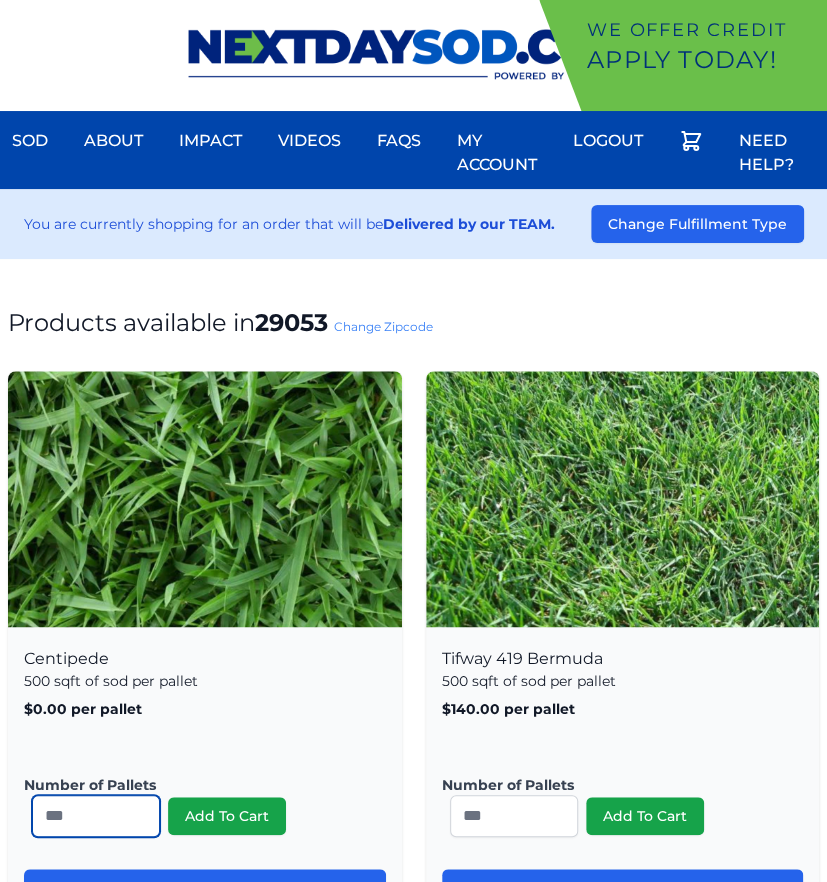 type on "*" 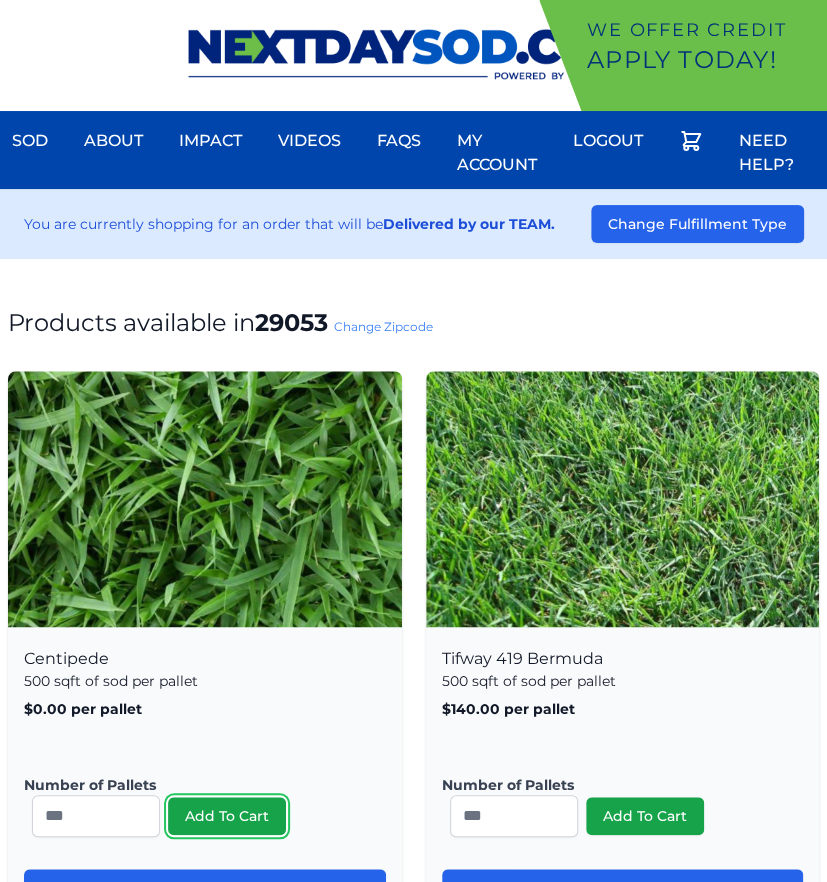 type 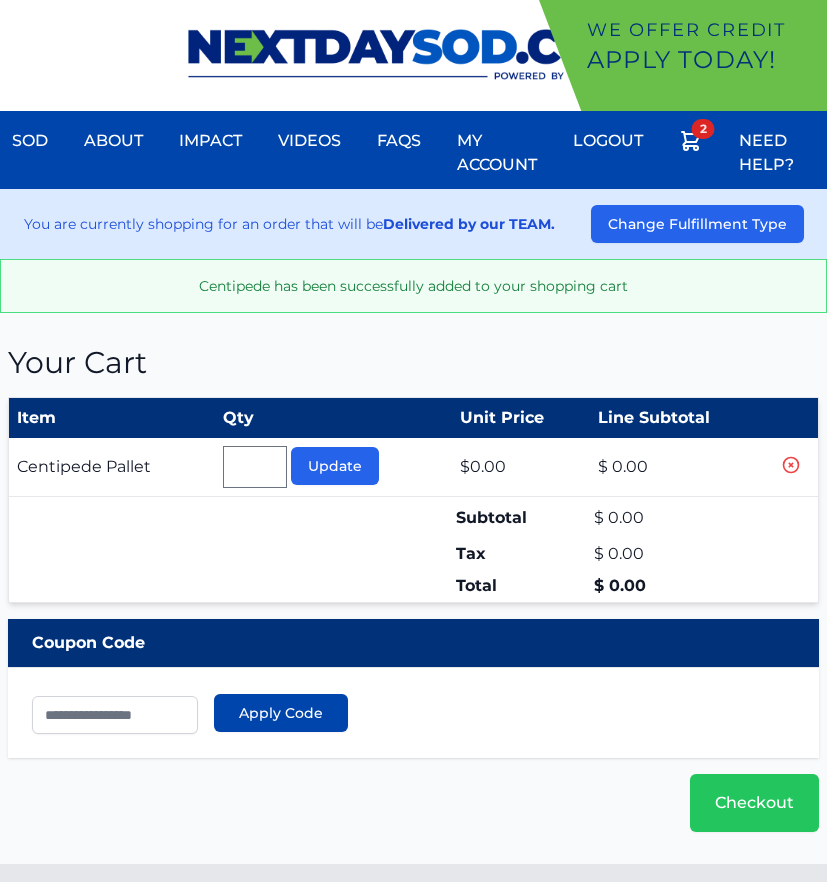 scroll, scrollTop: 0, scrollLeft: 0, axis: both 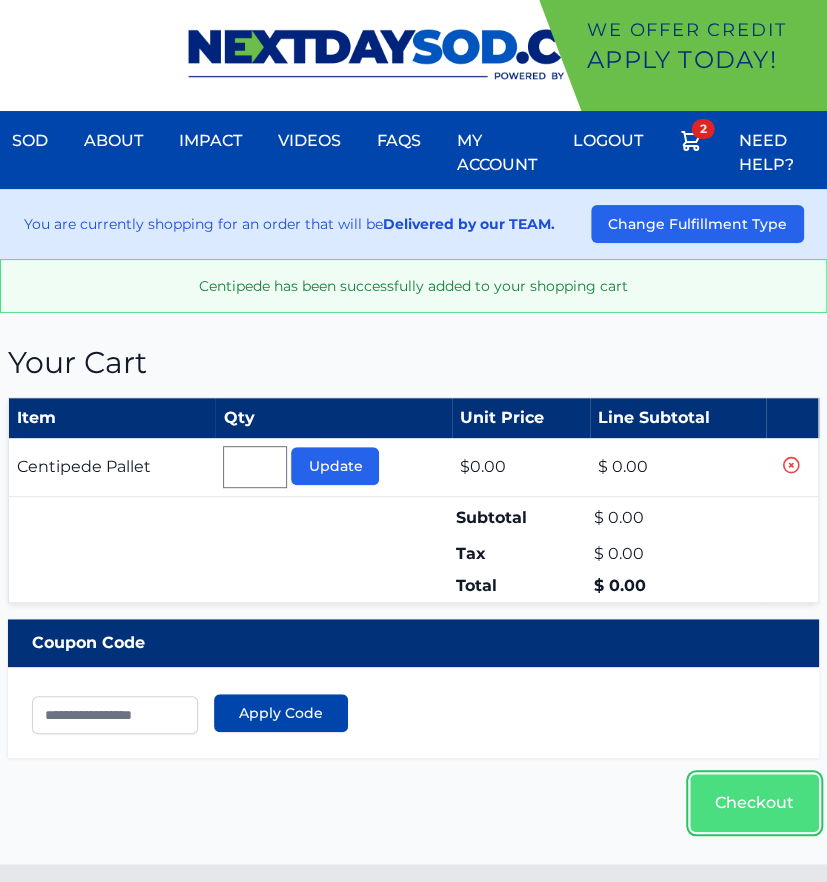 click on "Checkout" at bounding box center [754, 803] 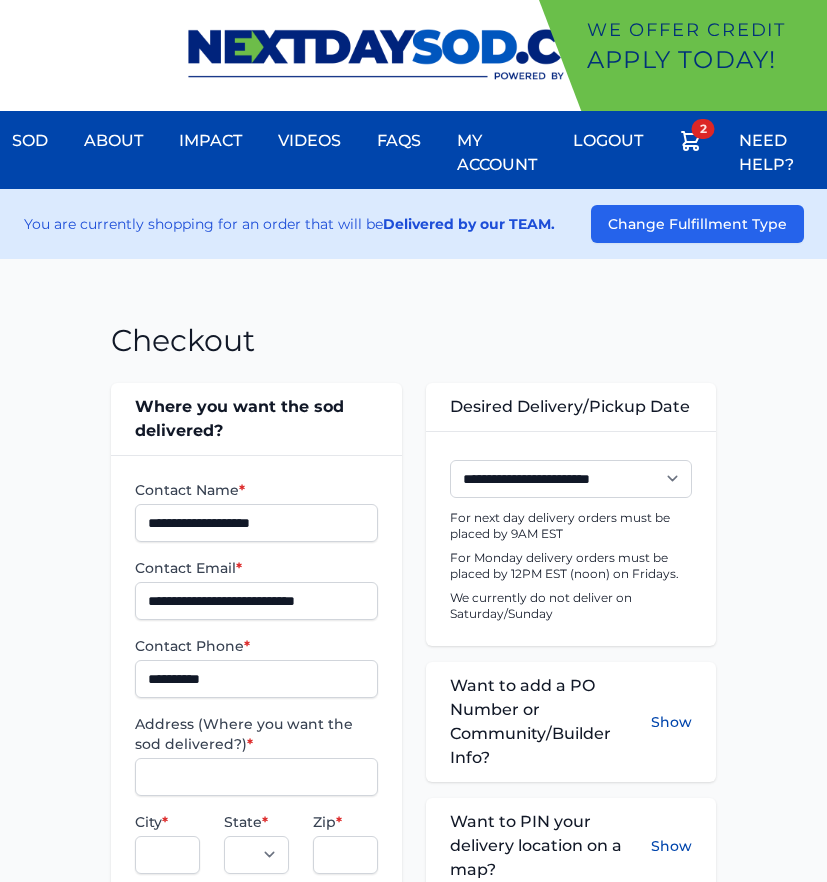 scroll, scrollTop: 0, scrollLeft: 0, axis: both 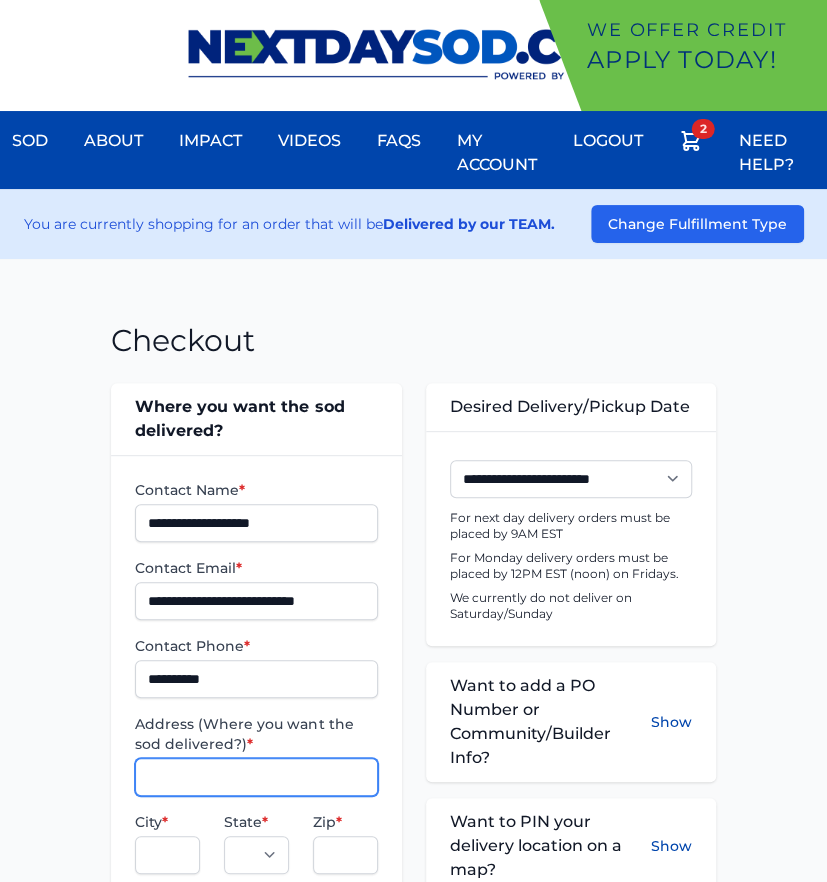 click on "Address (Where you want the sod delivered?)
*" at bounding box center [256, 777] 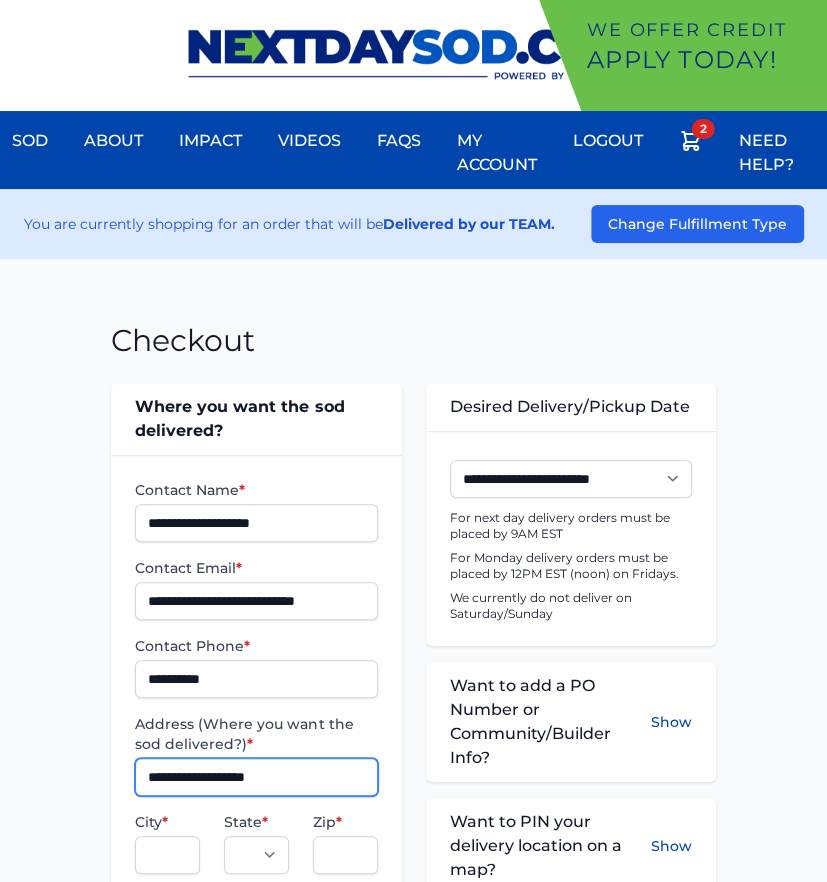 type on "**********" 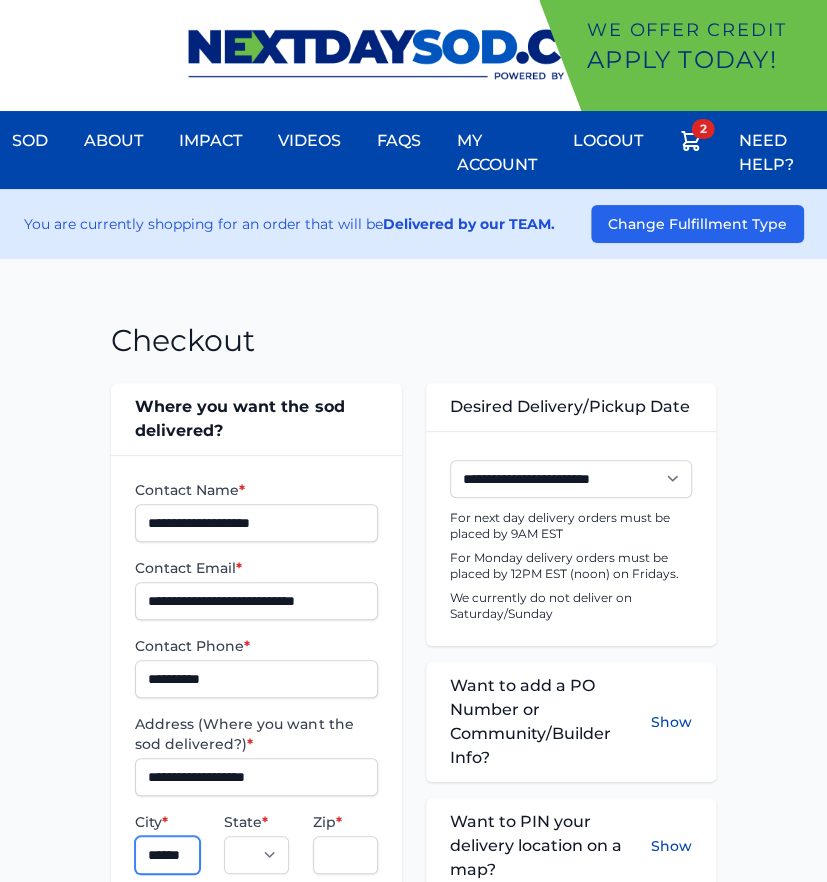 scroll, scrollTop: 0, scrollLeft: 10, axis: horizontal 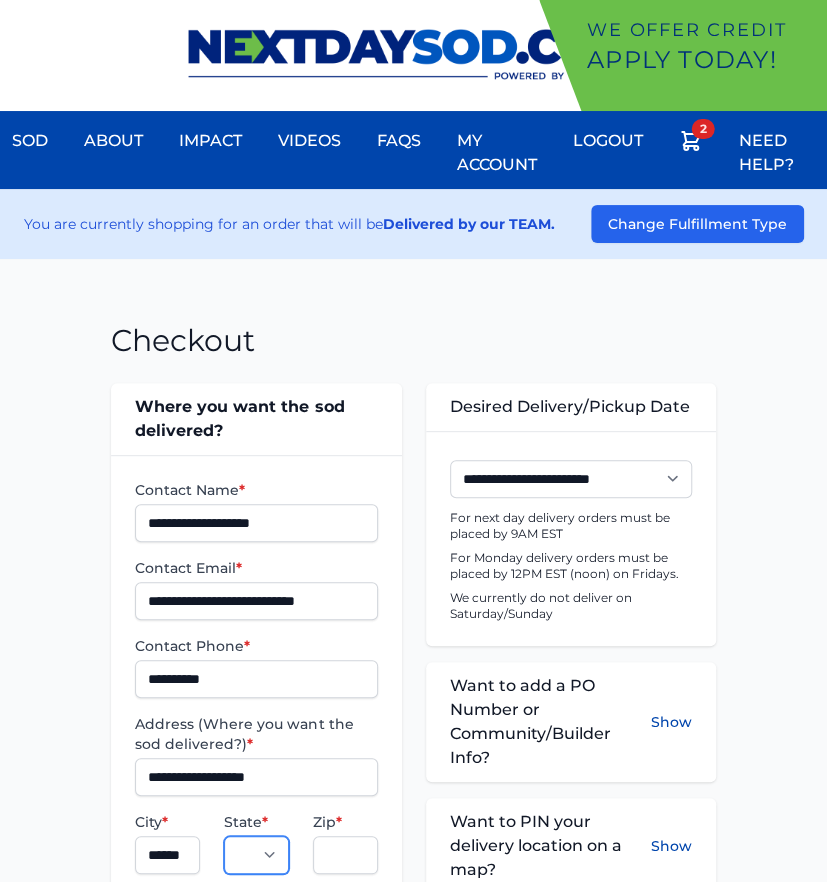 select on "**" 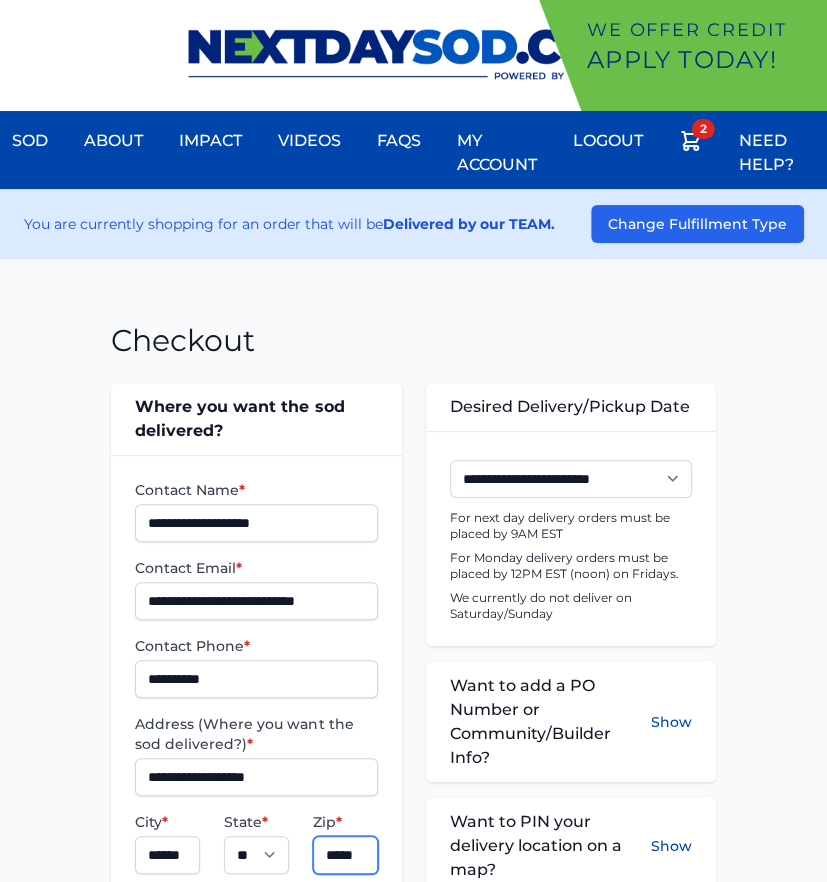 scroll, scrollTop: 0, scrollLeft: 2, axis: horizontal 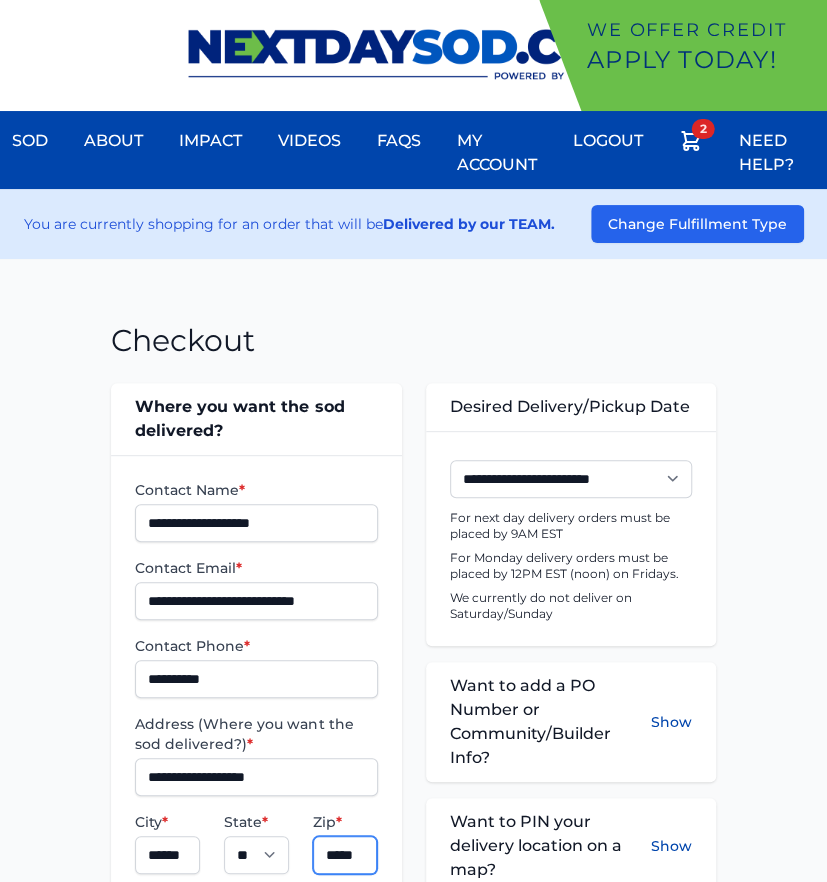 type on "*****" 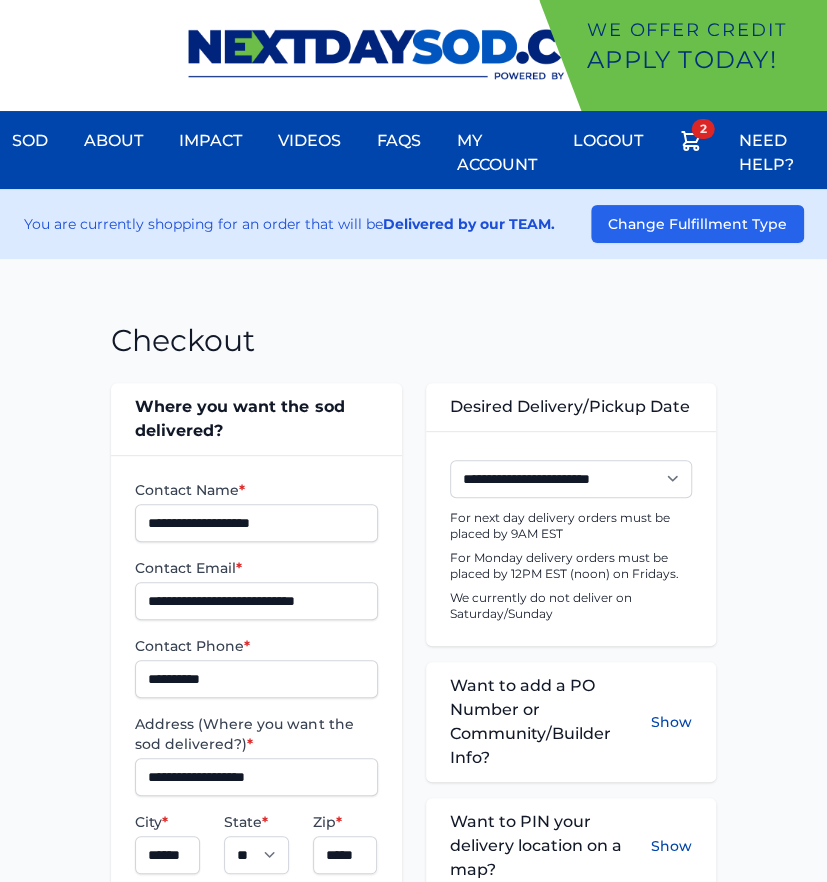 scroll, scrollTop: 0, scrollLeft: 0, axis: both 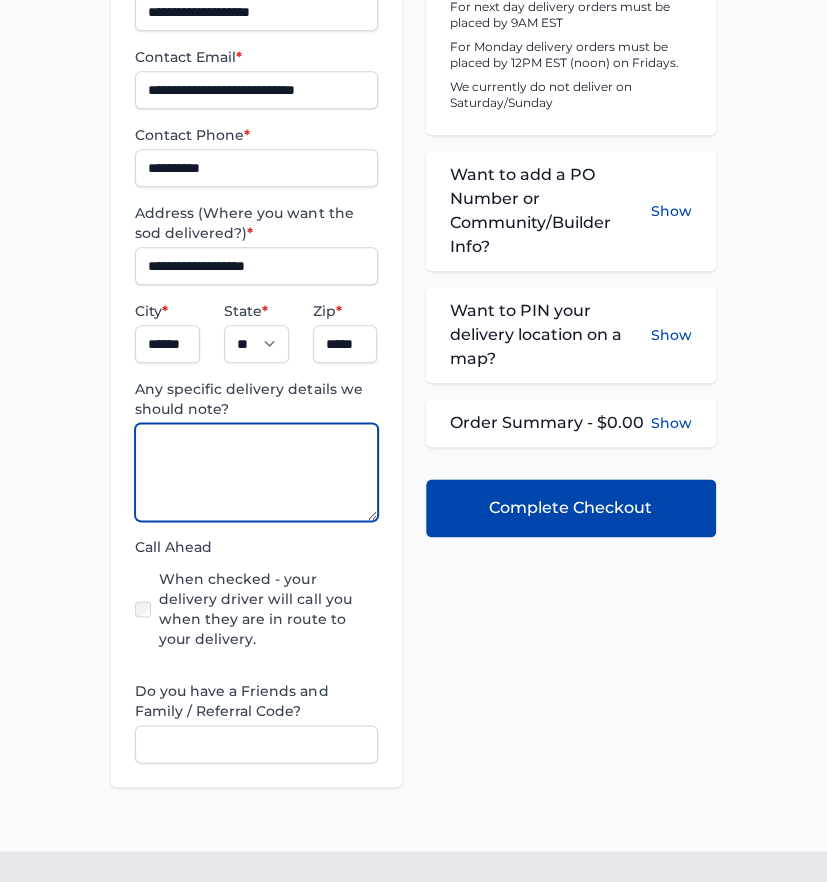 paste on "**********" 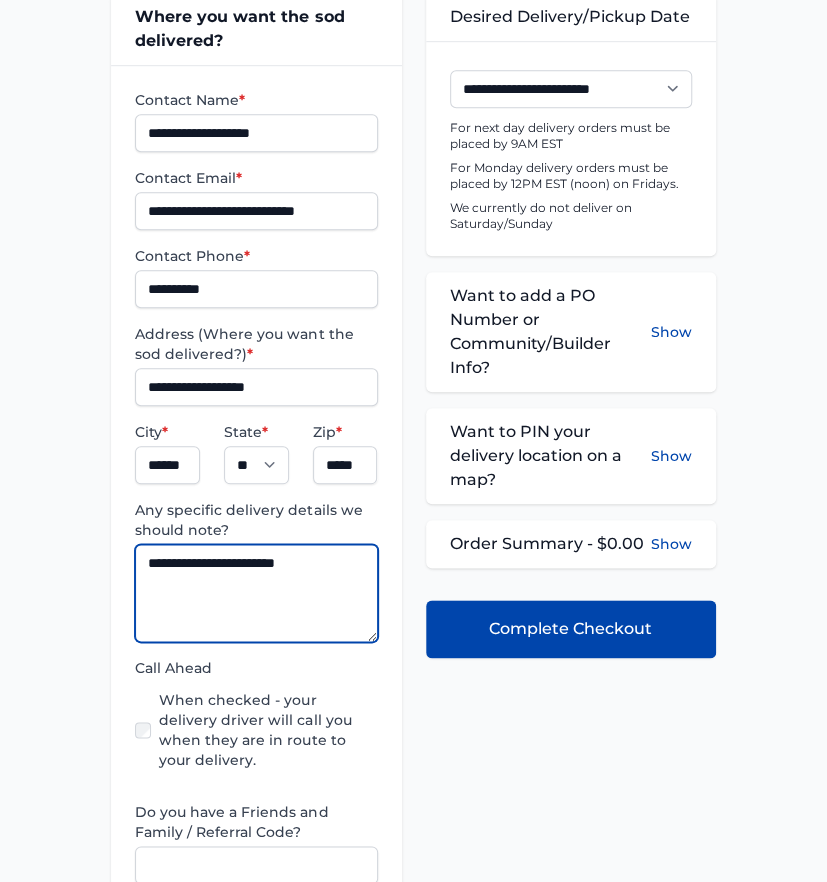 scroll, scrollTop: 388, scrollLeft: 0, axis: vertical 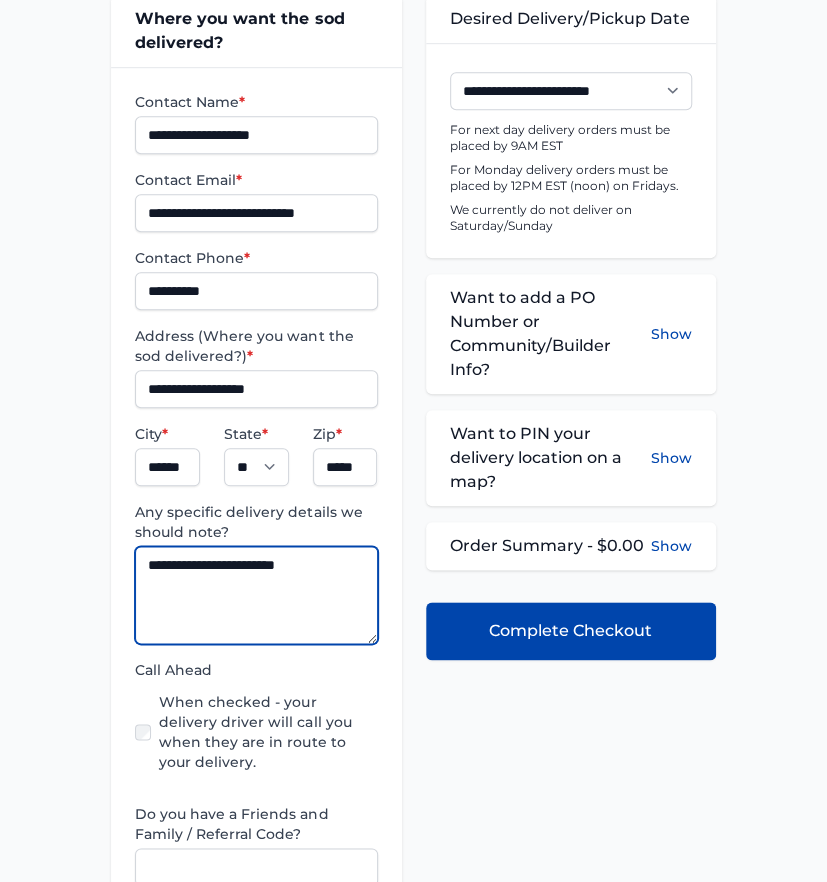 type on "**********" 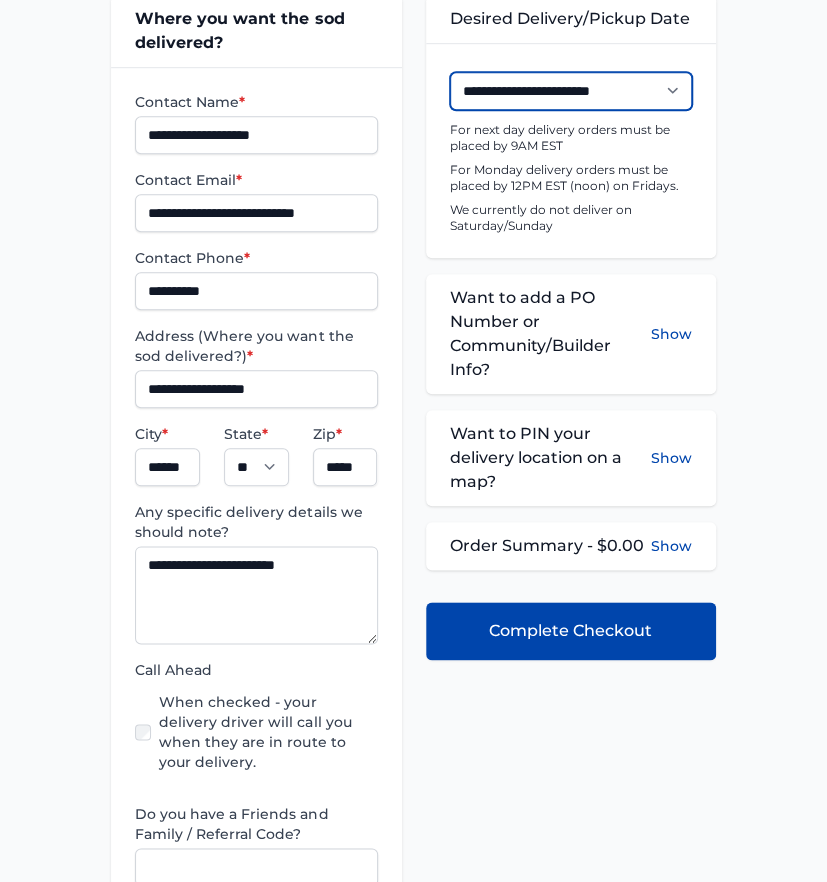 click on "**********" at bounding box center (571, 91) 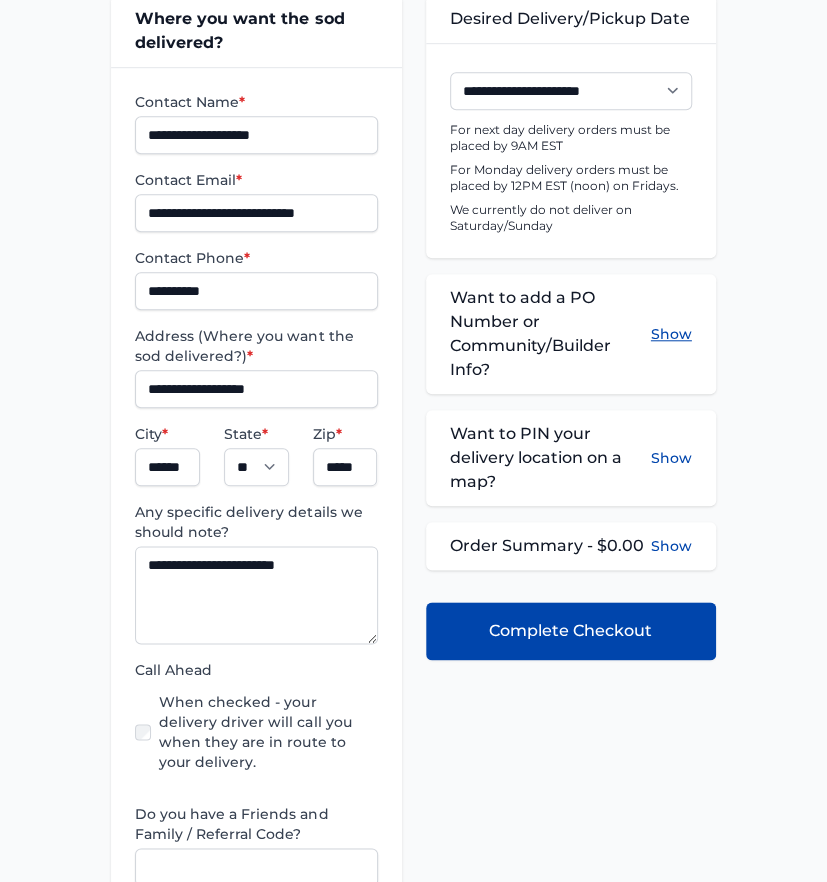 click on "Show" at bounding box center [671, 334] 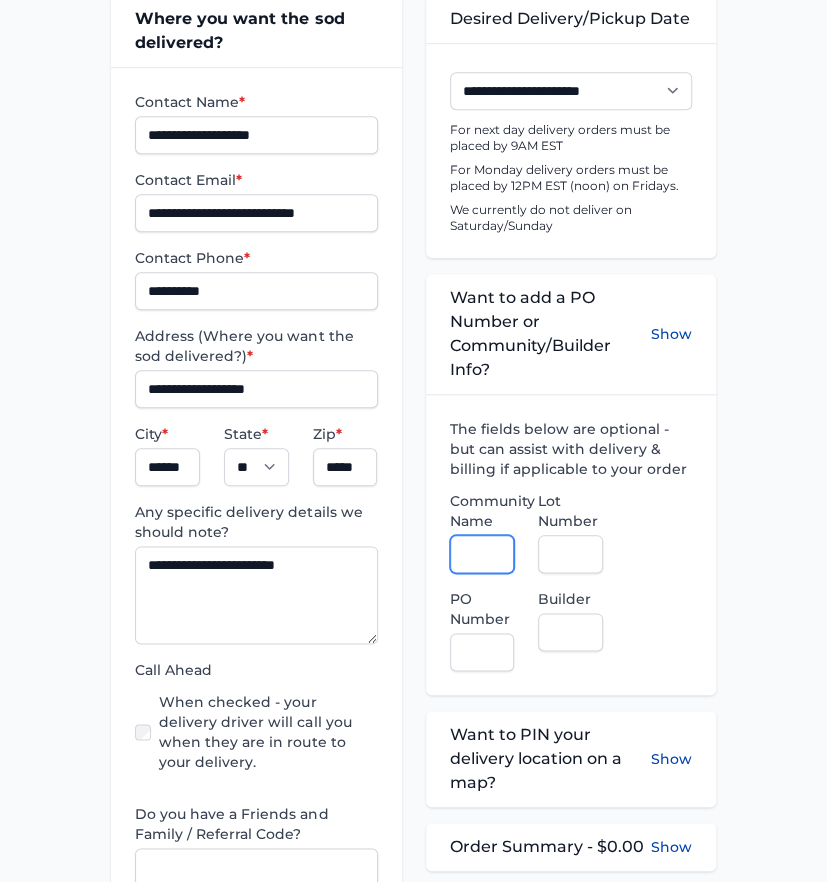 click on "Community Name" at bounding box center (482, 554) 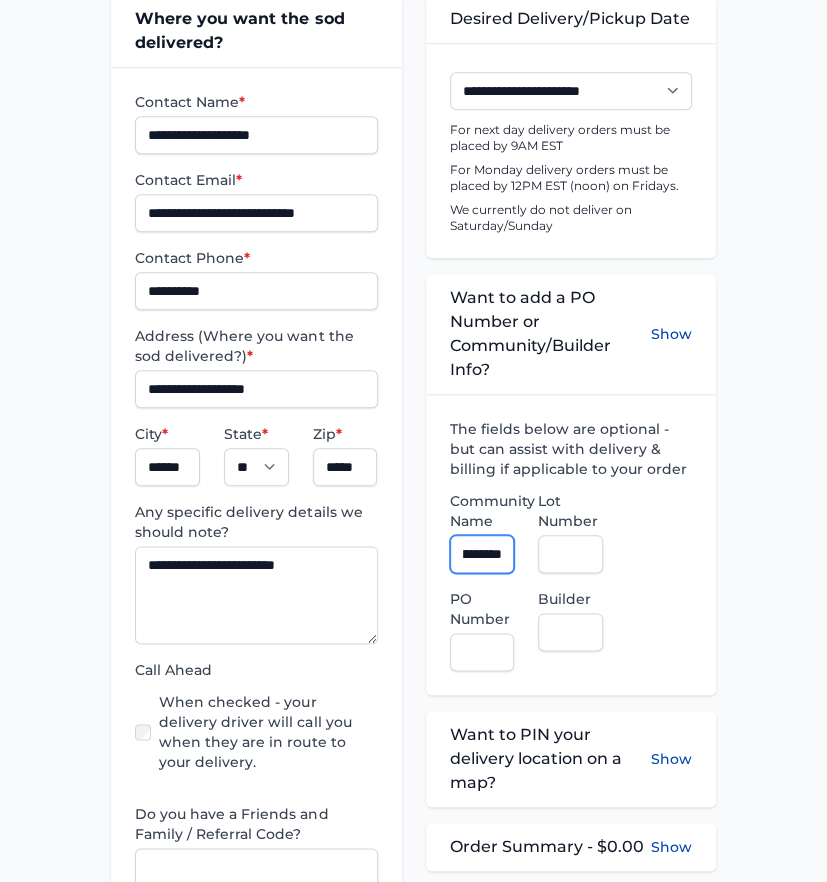 scroll, scrollTop: 0, scrollLeft: 54, axis: horizontal 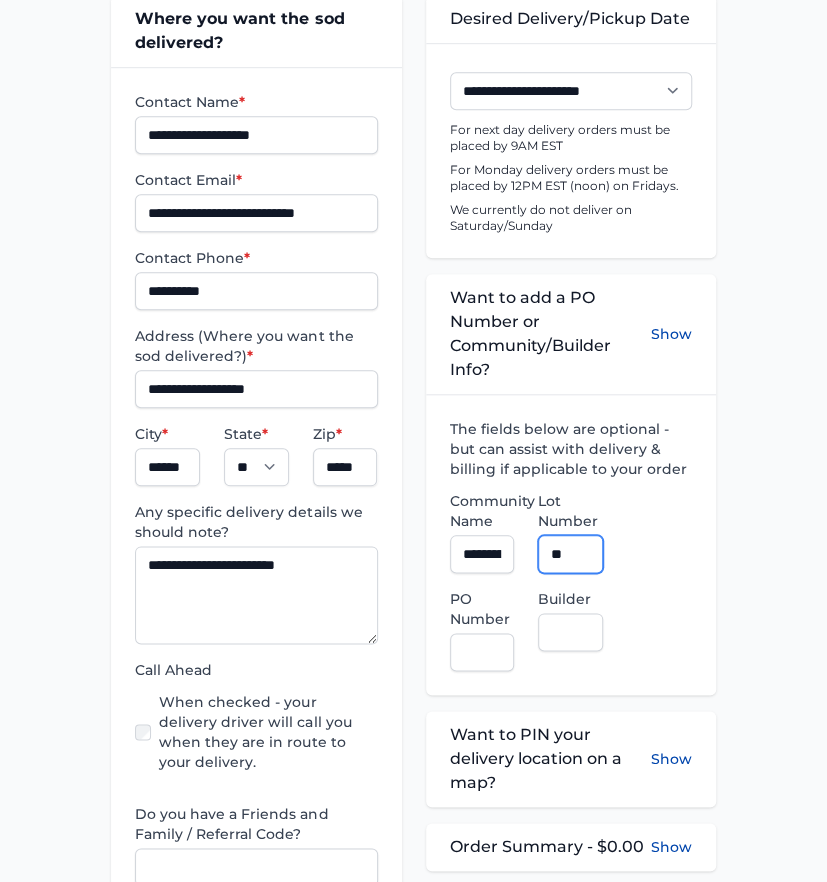 type on "**" 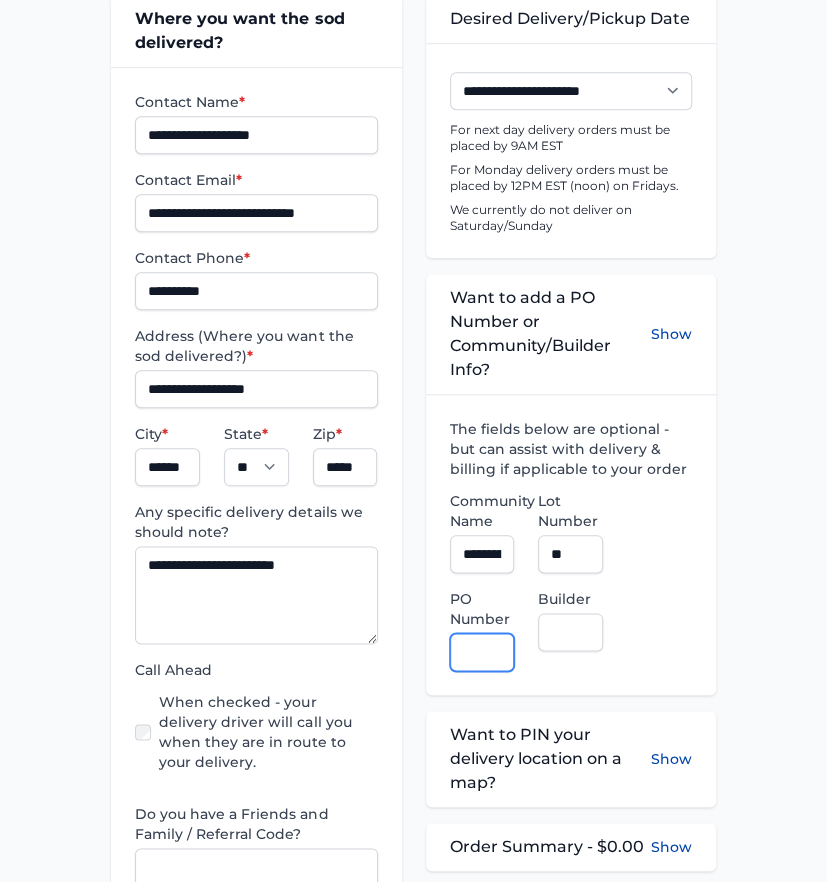 click on "PO Number" at bounding box center [482, 652] 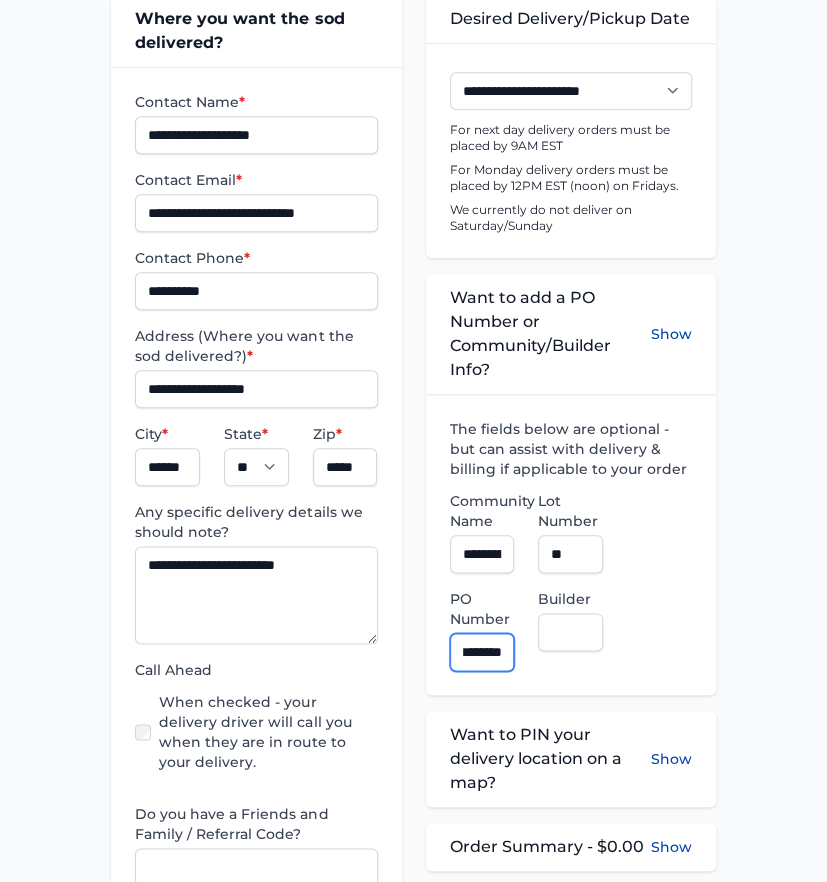 scroll, scrollTop: 0, scrollLeft: 23, axis: horizontal 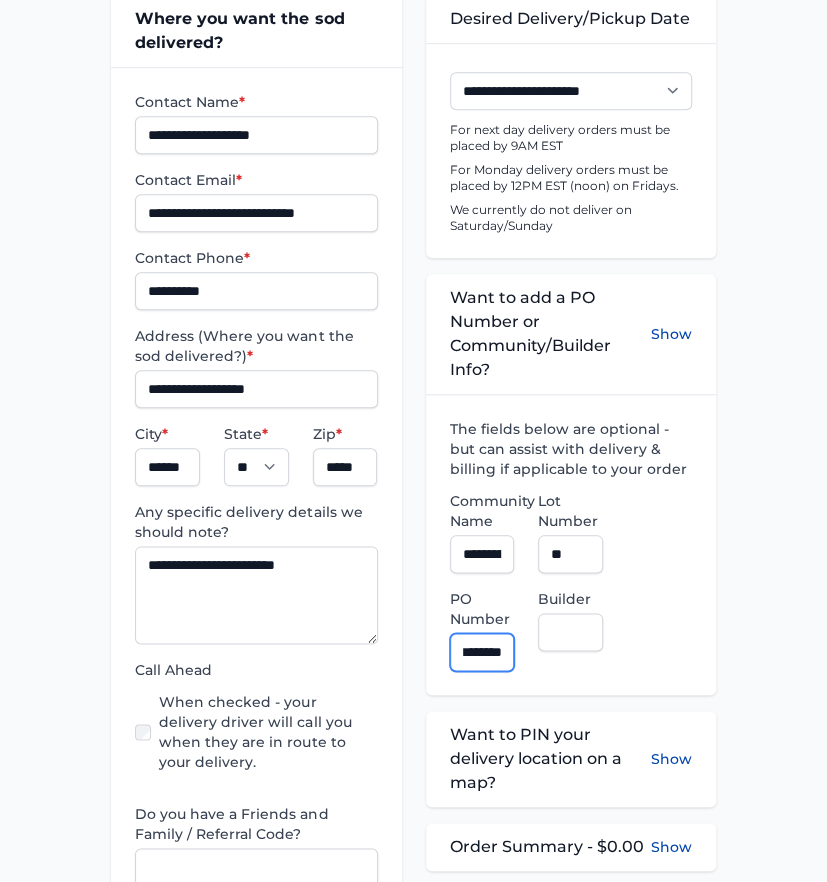 type on "********" 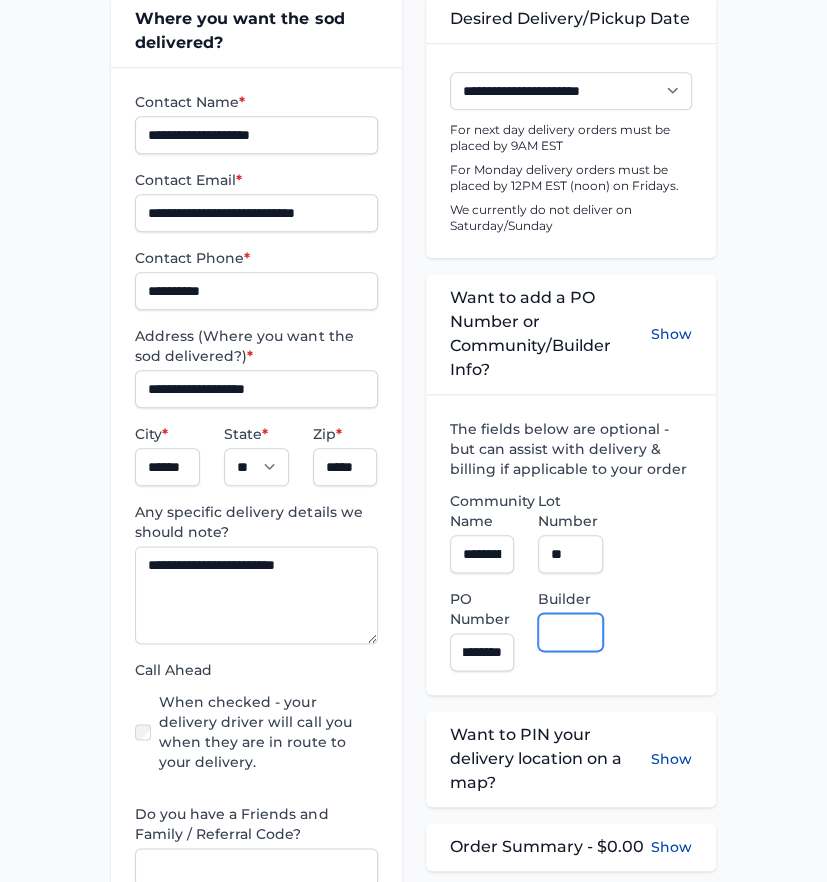 scroll, scrollTop: 0, scrollLeft: 0, axis: both 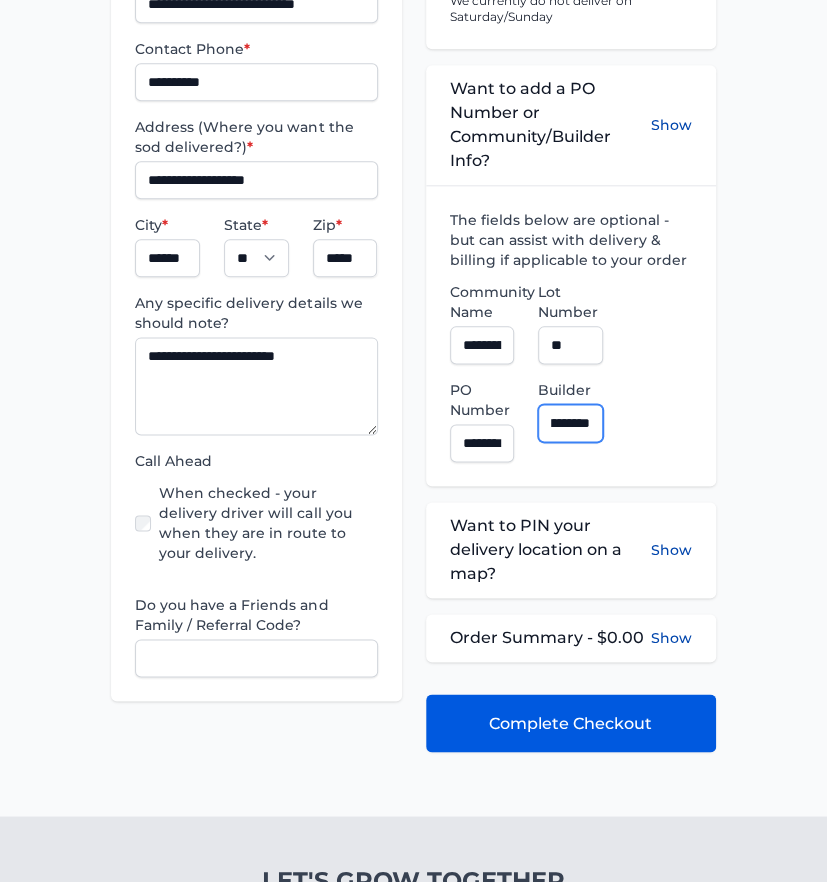 type on "**********" 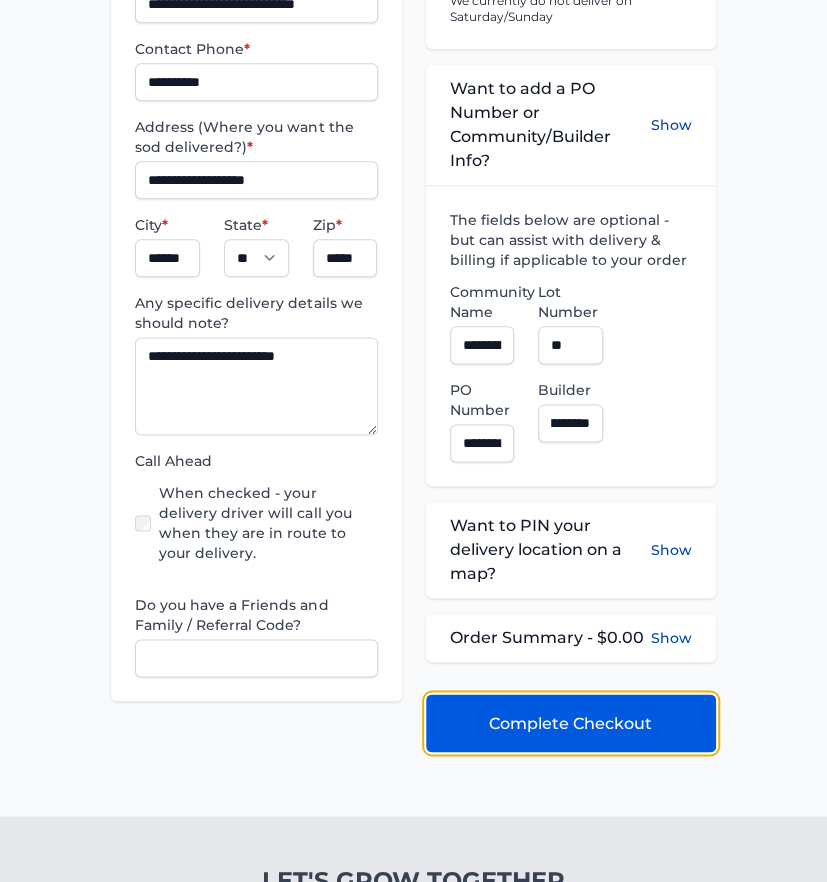 scroll, scrollTop: 0, scrollLeft: 0, axis: both 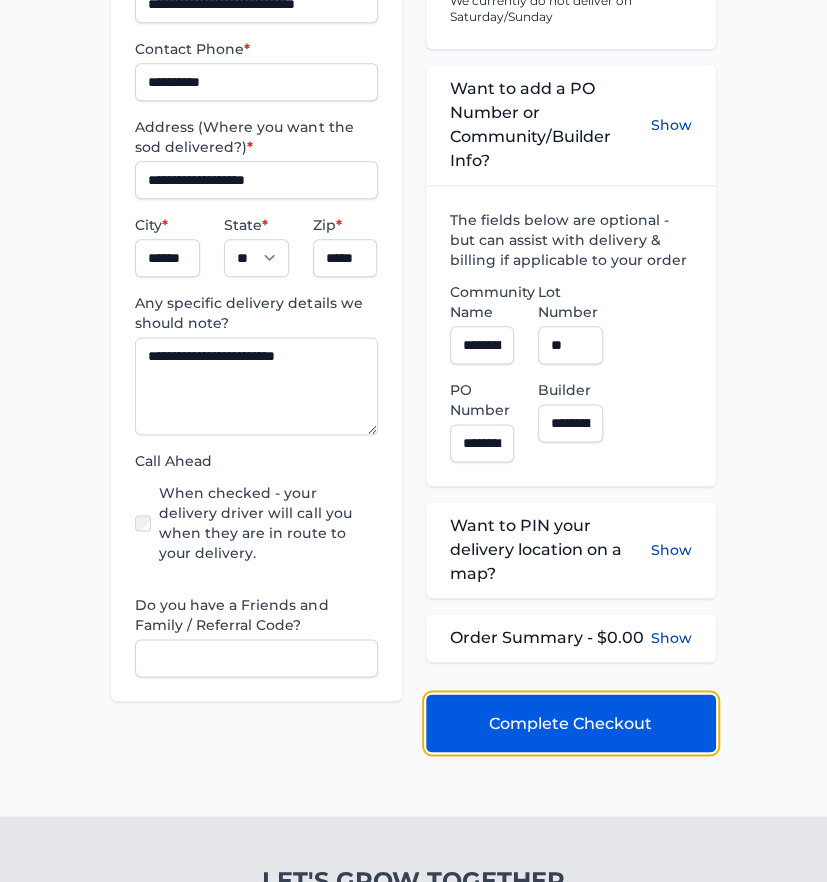 click on "Complete Checkout" at bounding box center [571, 723] 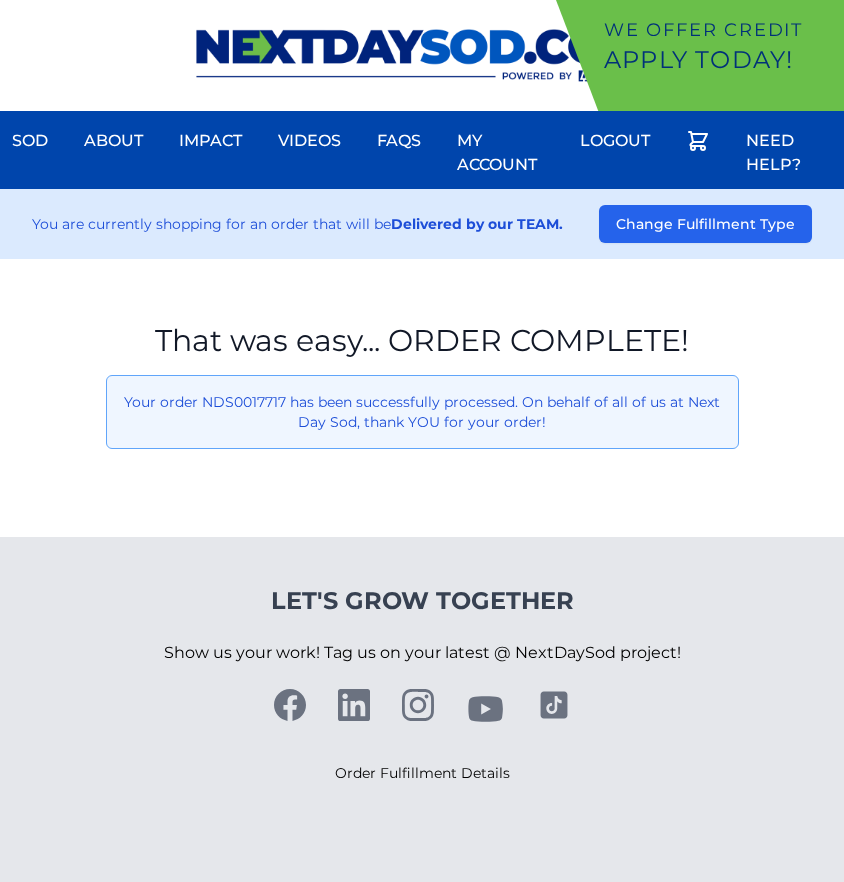 scroll, scrollTop: 0, scrollLeft: 0, axis: both 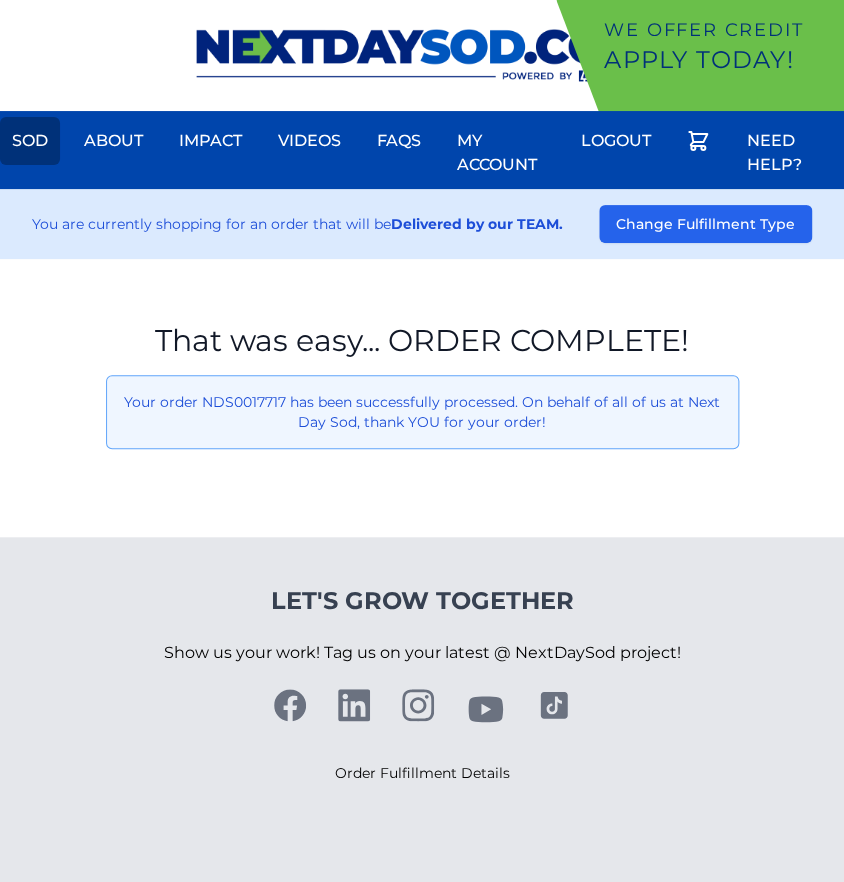 click on "Sod" at bounding box center (30, 141) 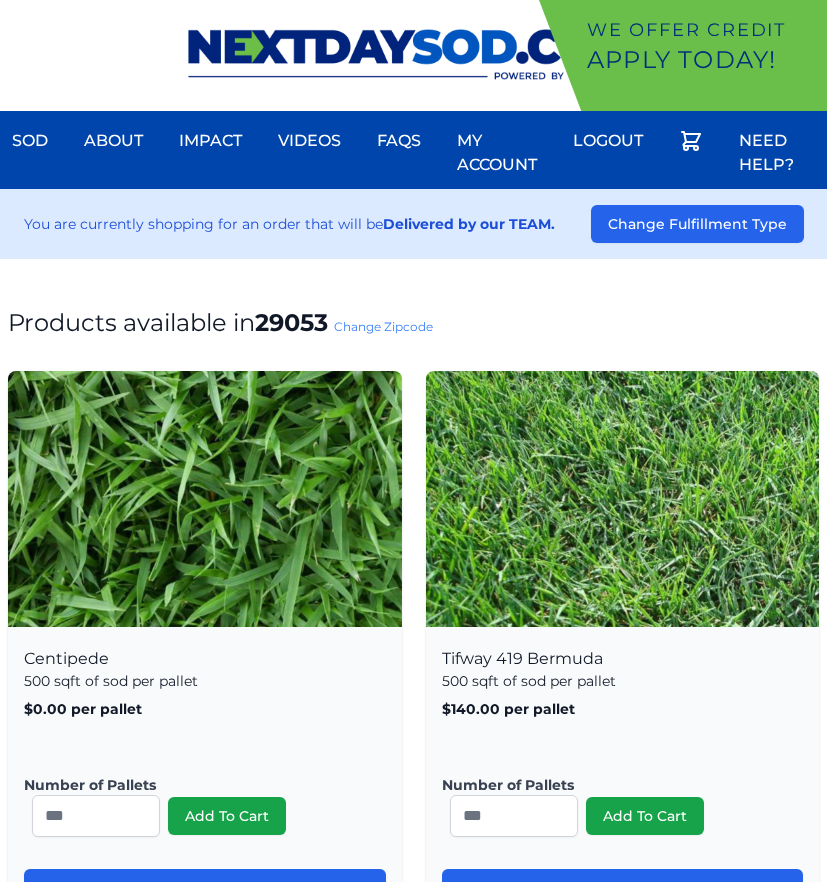 scroll, scrollTop: 0, scrollLeft: 0, axis: both 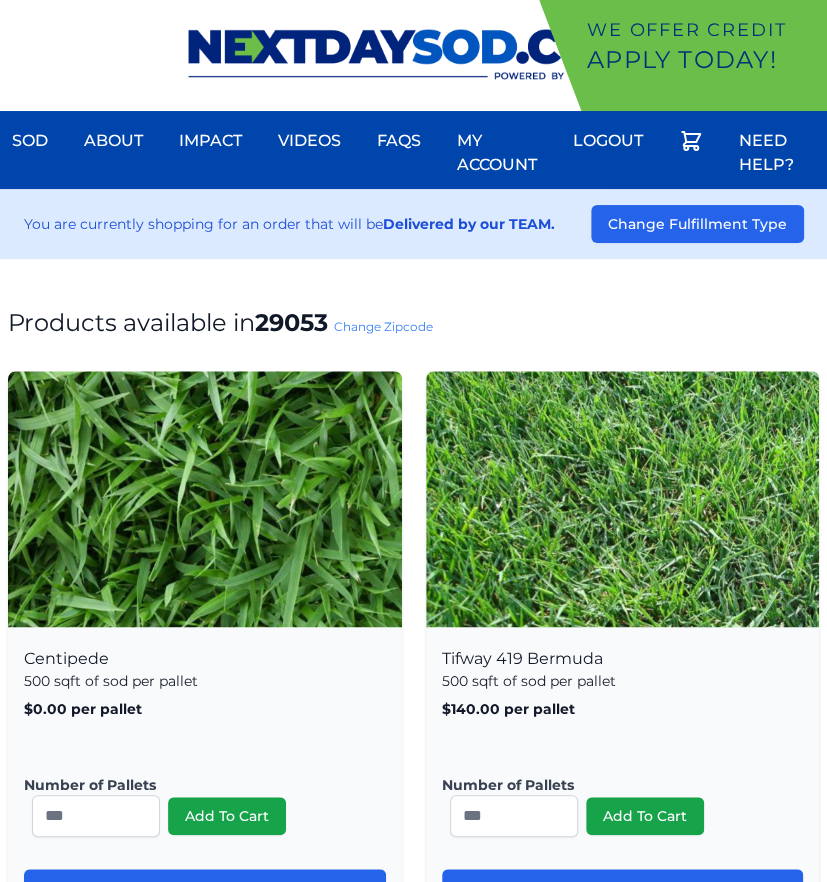 click on "Change Zipcode" at bounding box center [383, 326] 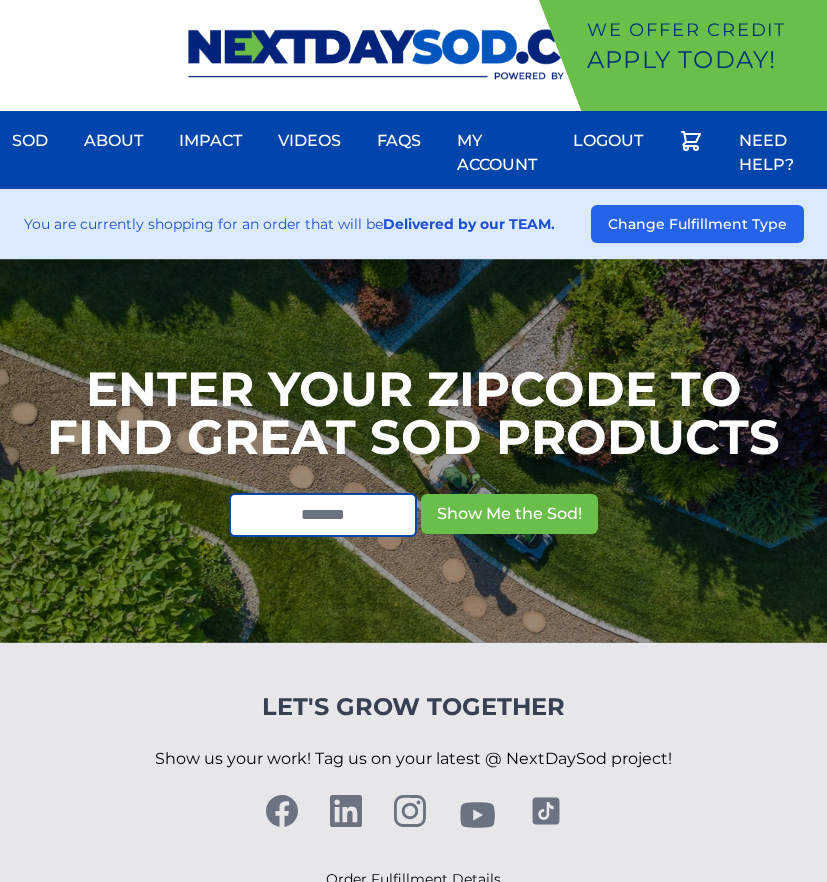 scroll, scrollTop: 0, scrollLeft: 0, axis: both 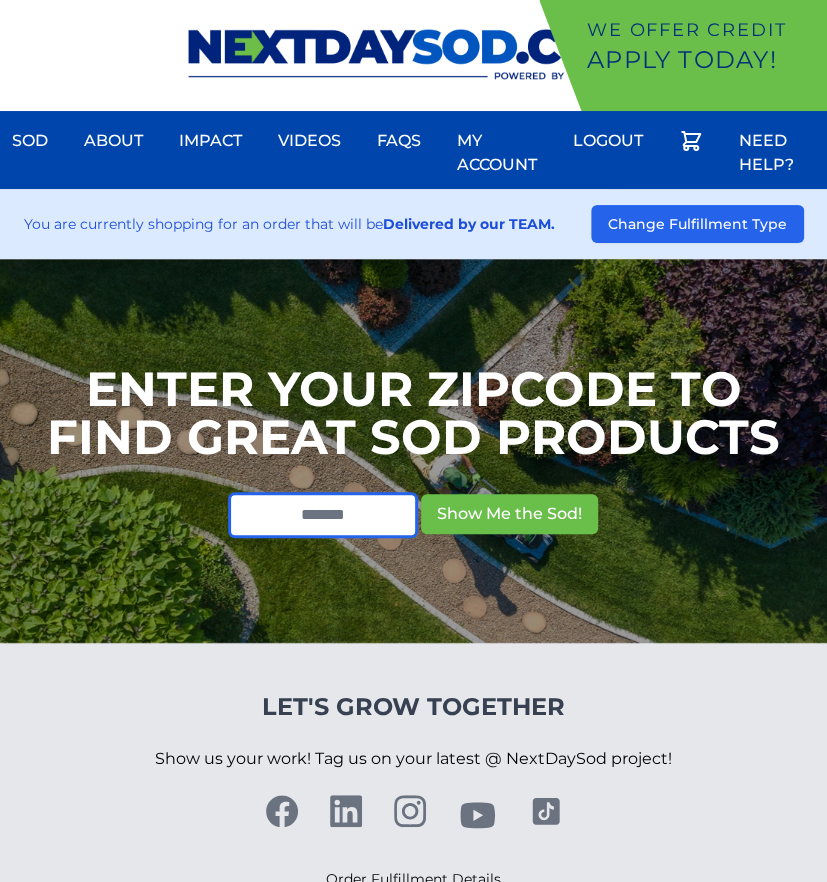 click at bounding box center (323, 515) 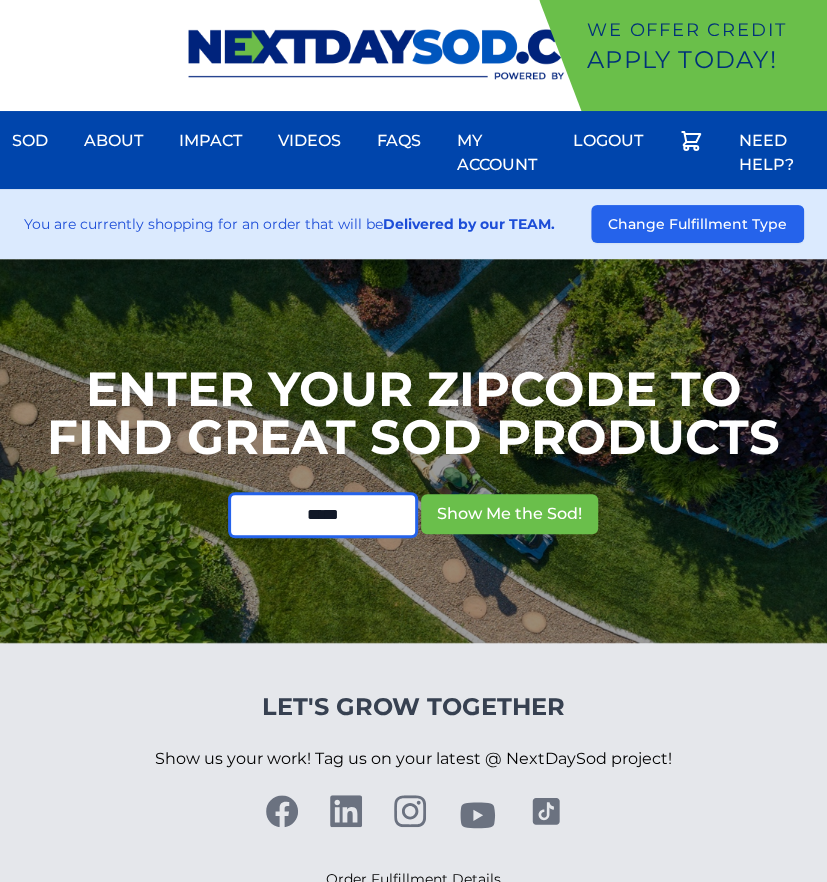 type on "*****" 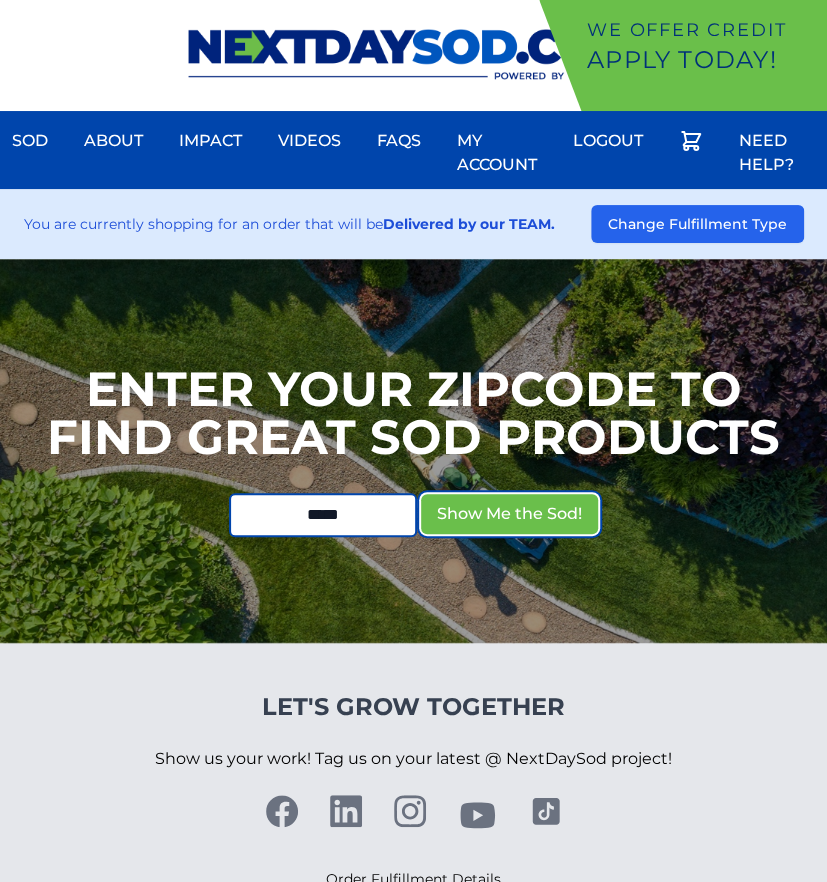 type 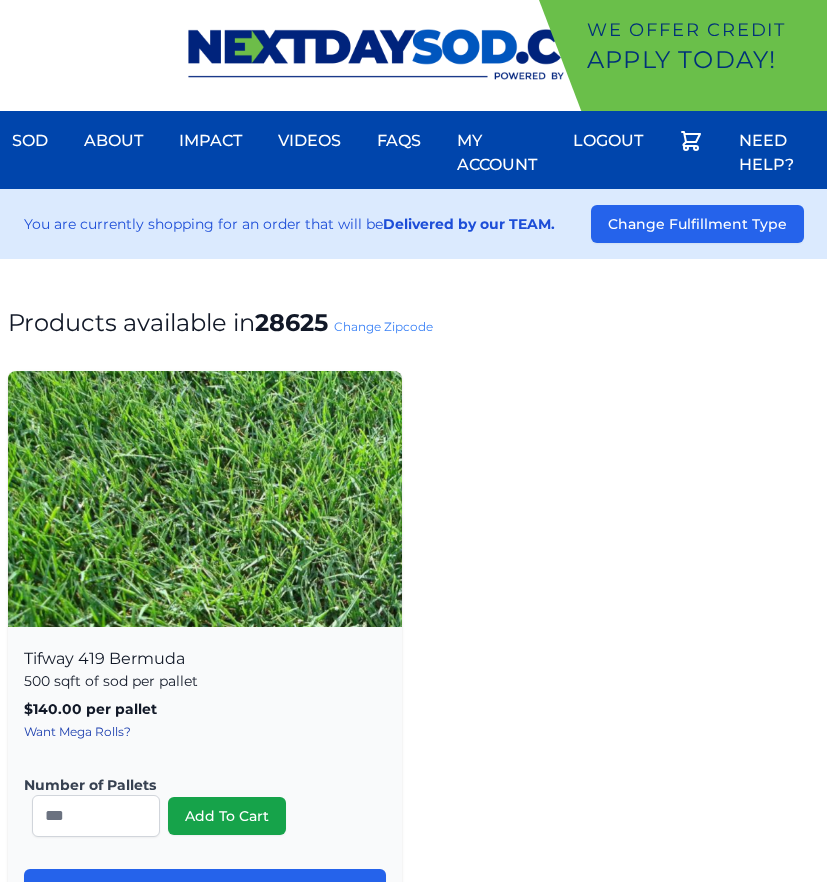 scroll, scrollTop: 0, scrollLeft: 0, axis: both 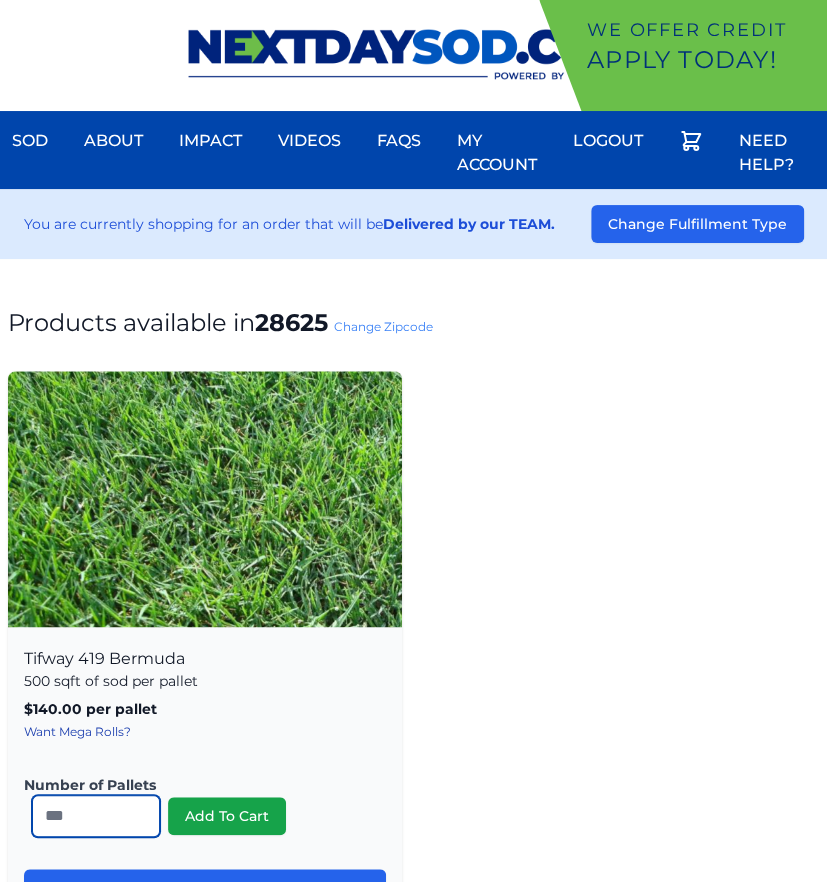 click on "*" at bounding box center (96, 816) 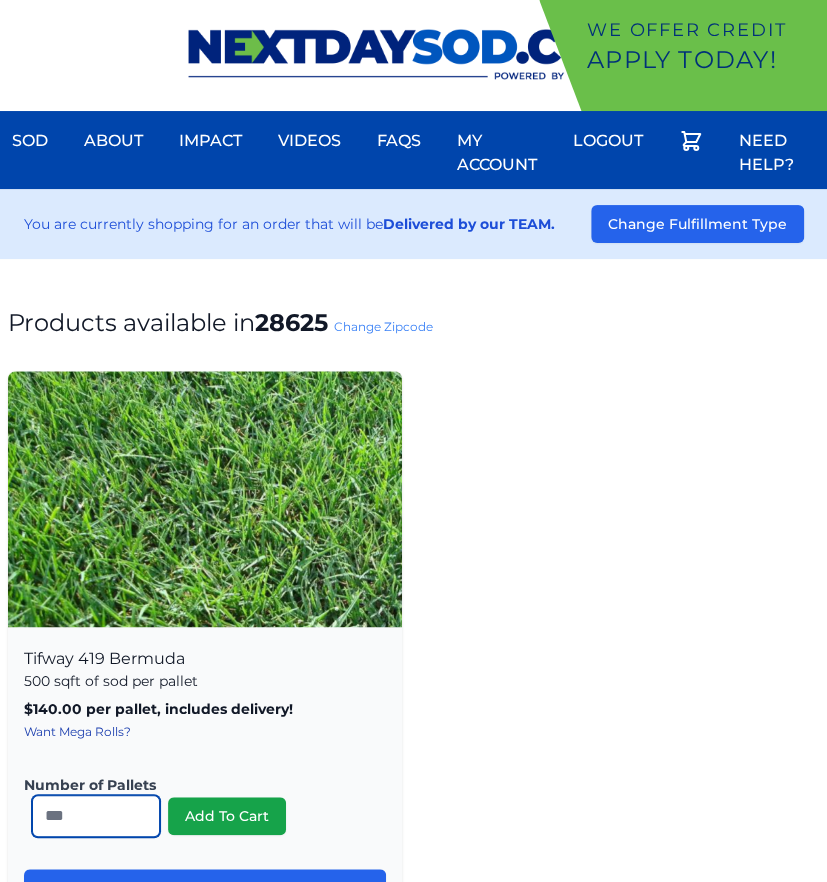 type on "**" 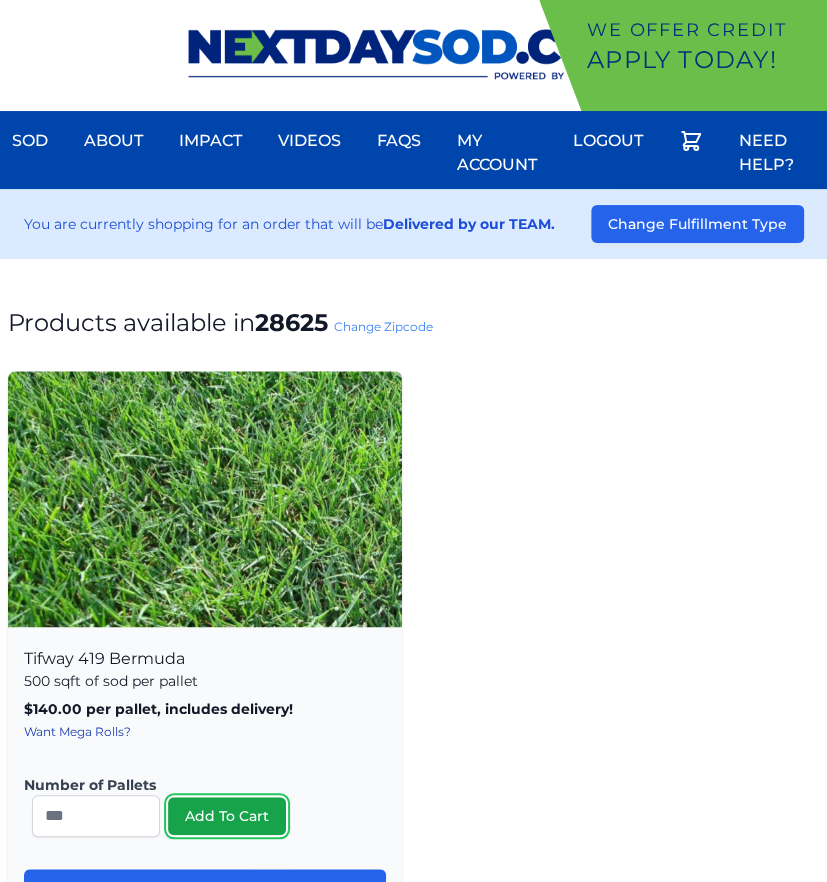type 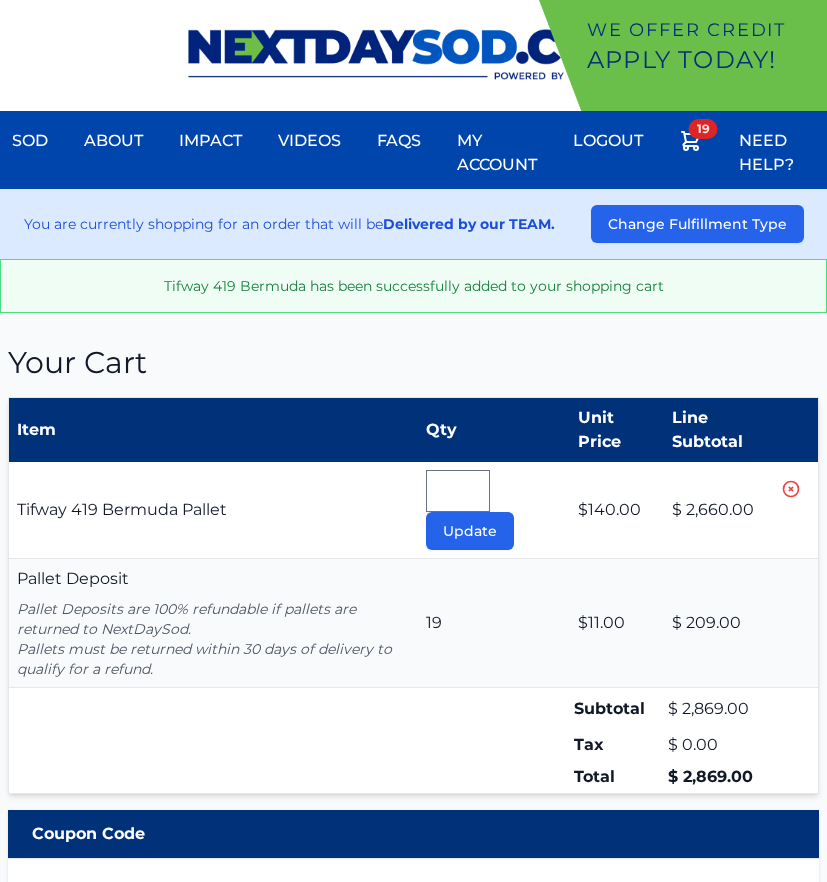 scroll, scrollTop: 0, scrollLeft: 0, axis: both 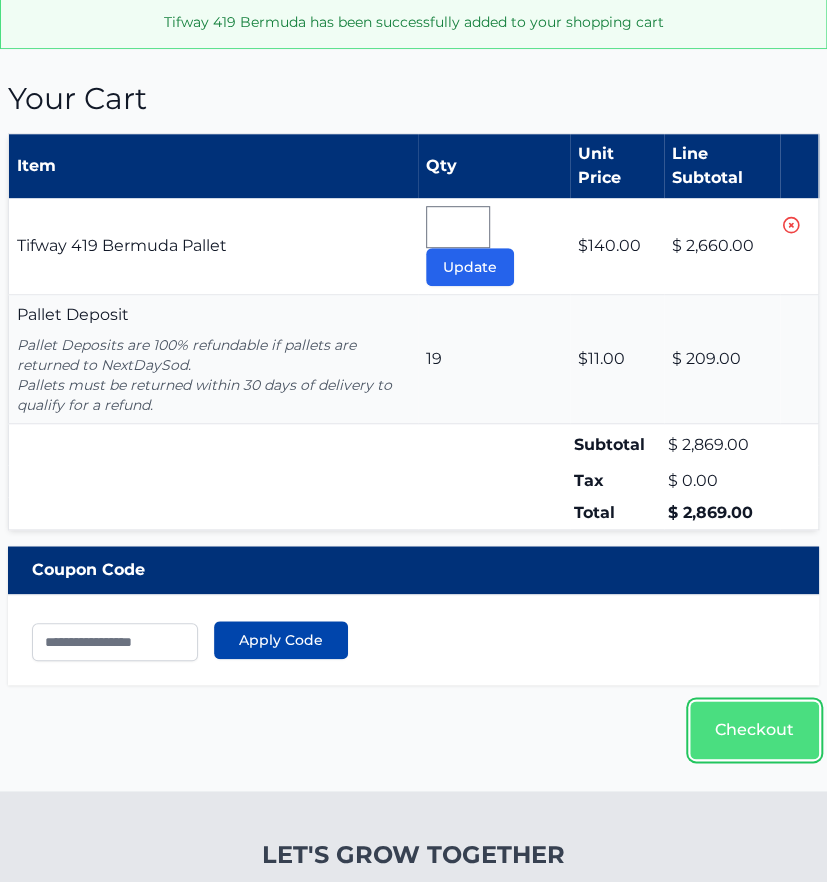 click on "Checkout" at bounding box center (754, 730) 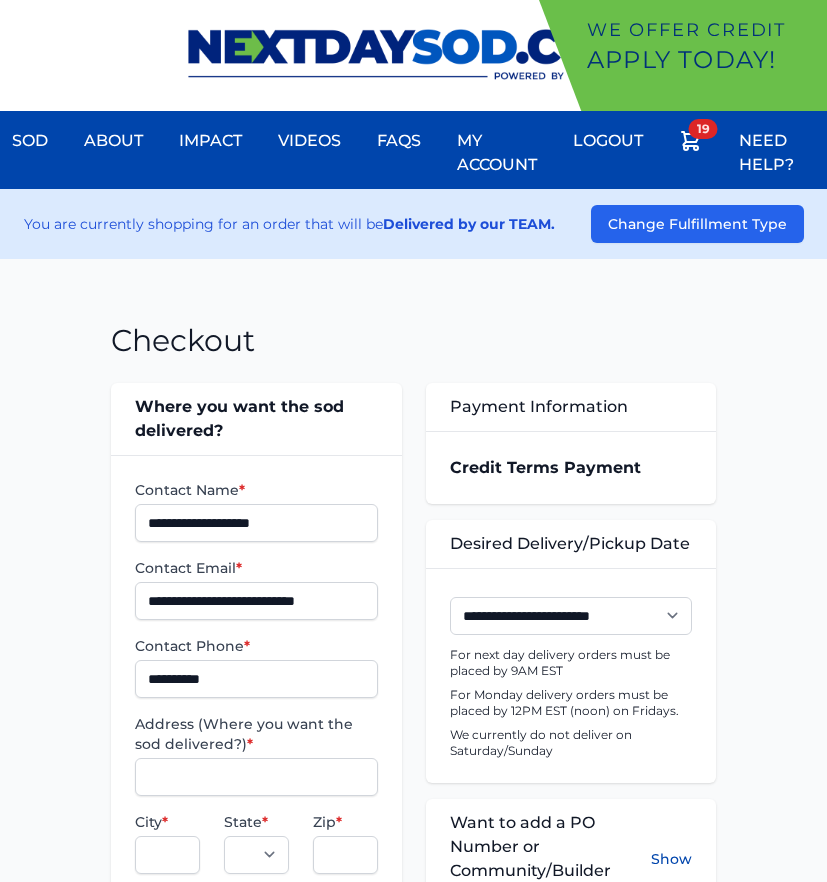scroll, scrollTop: 0, scrollLeft: 0, axis: both 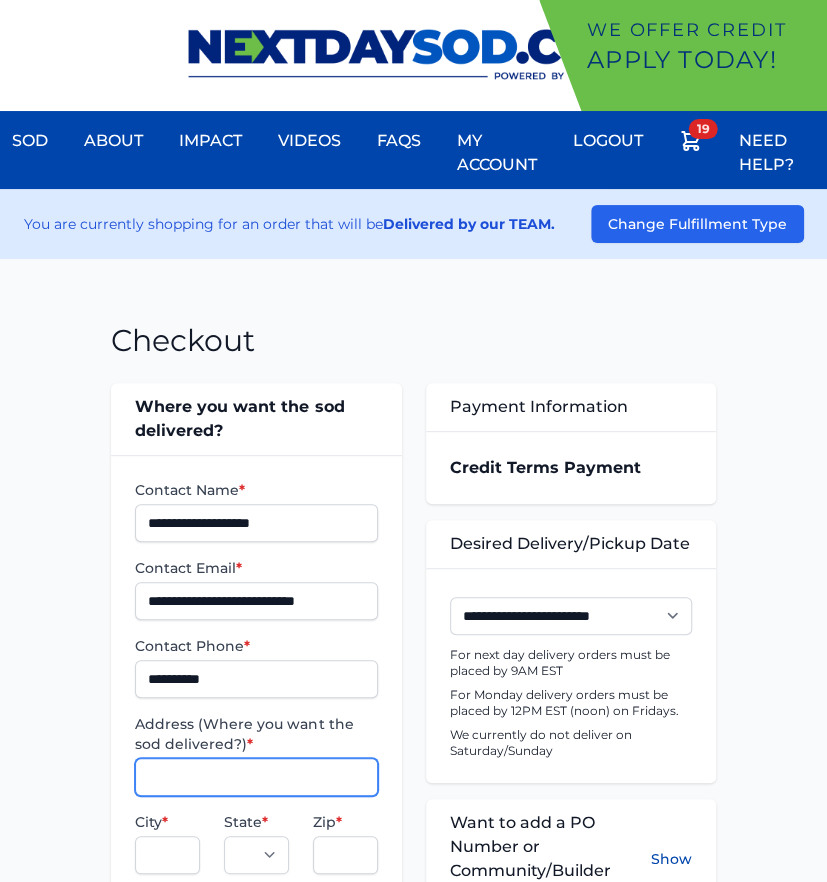 click on "Address (Where you want the sod delivered?)
*" at bounding box center [256, 777] 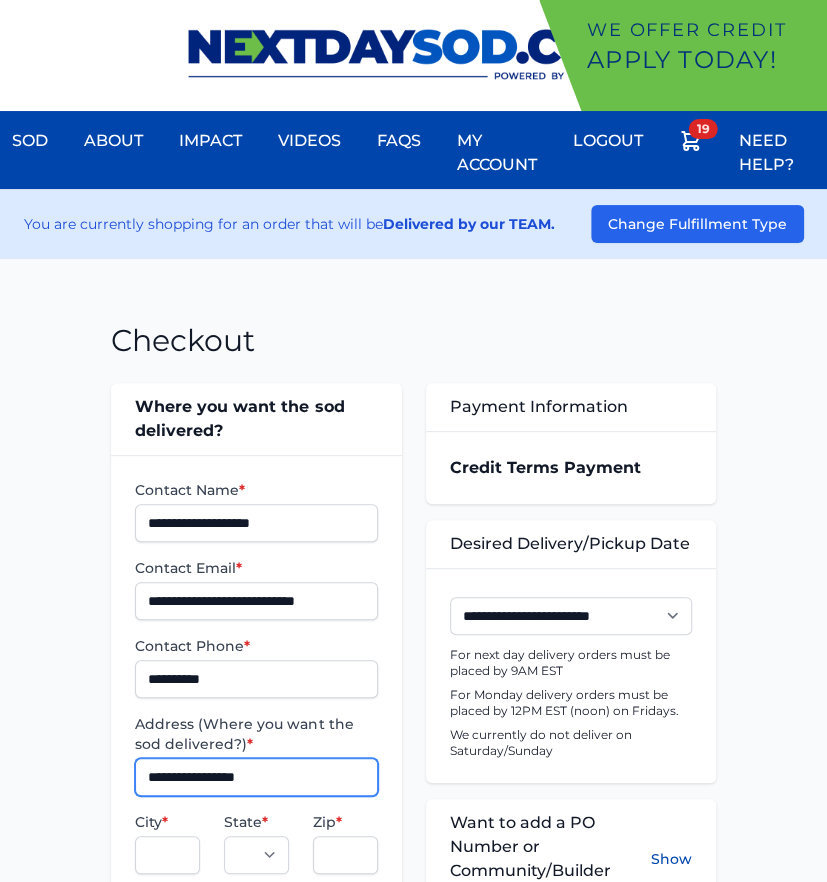type on "**********" 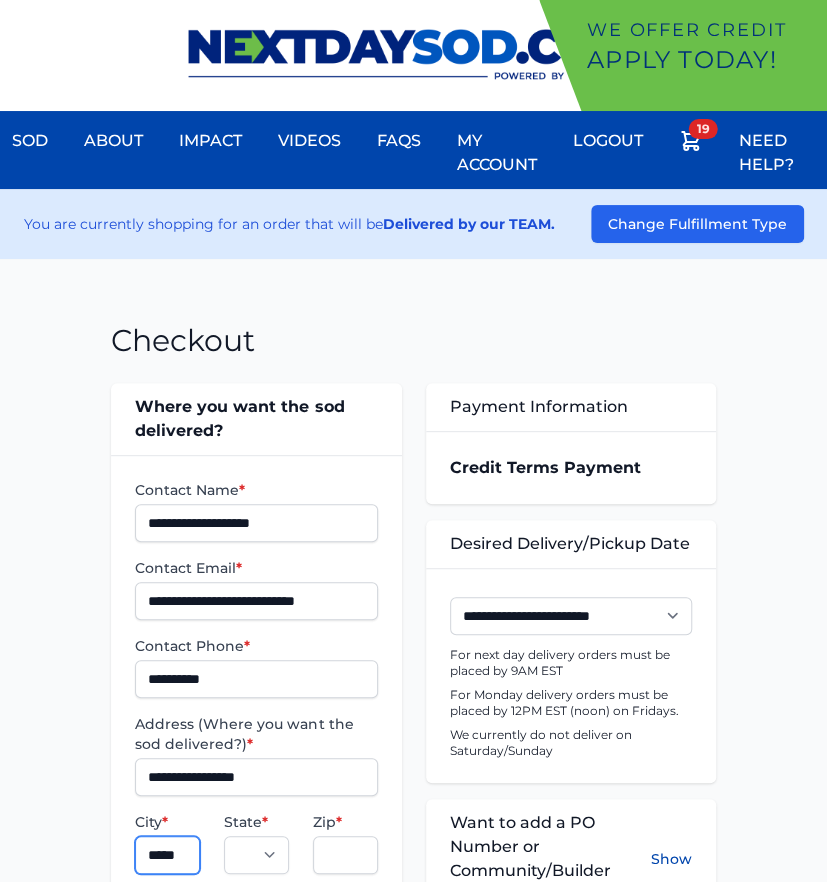 type on "**********" 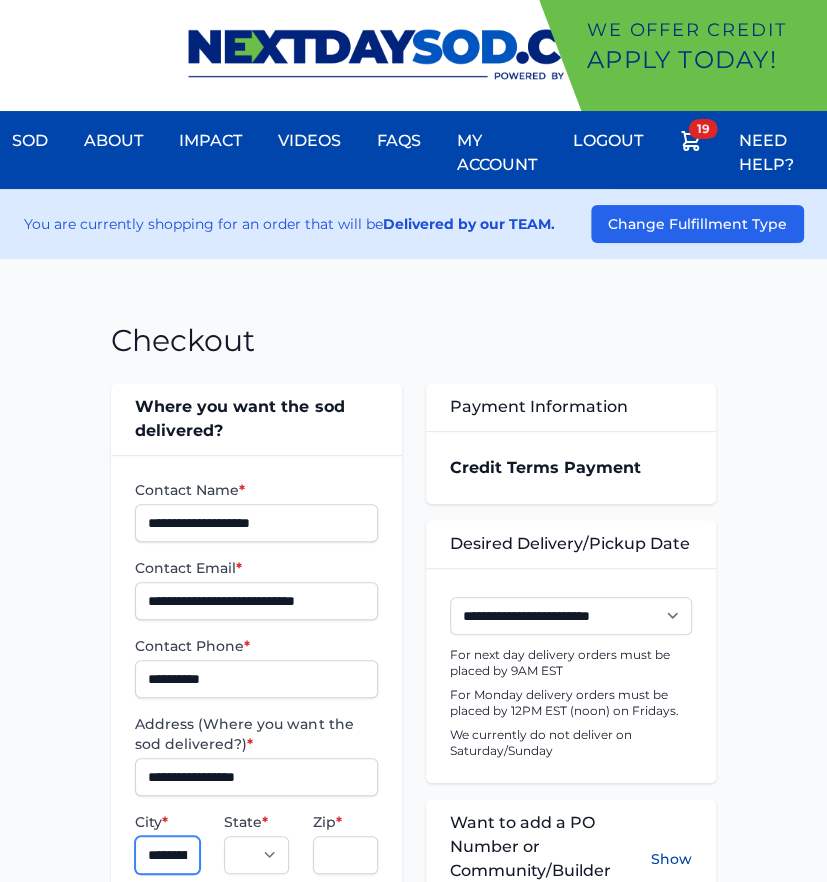 select on "**" 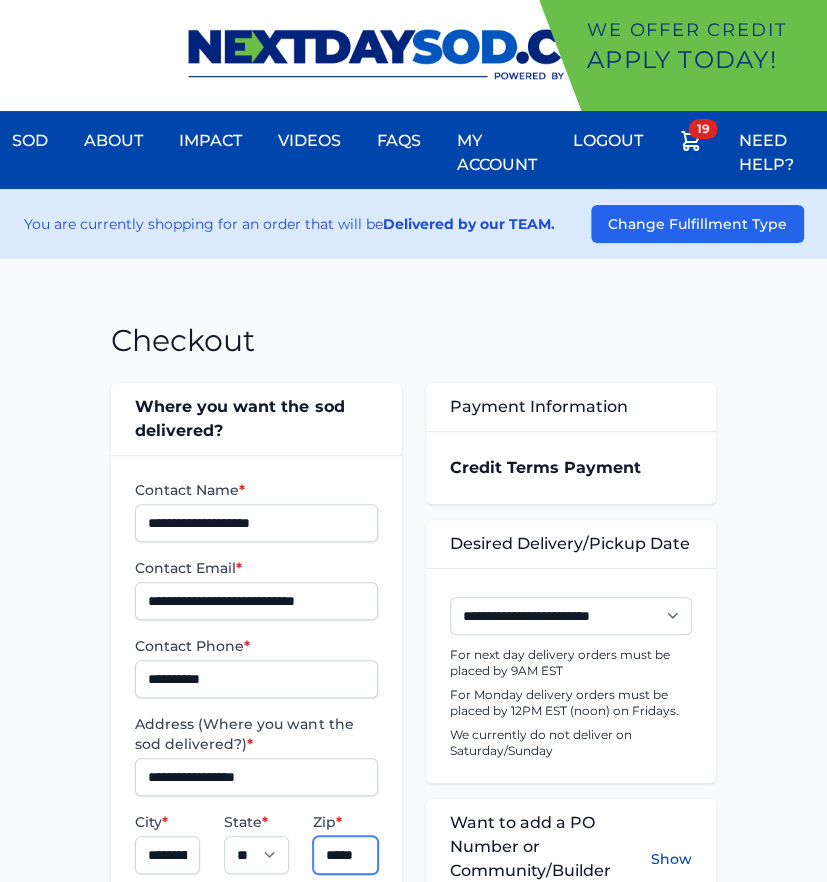 scroll, scrollTop: 0, scrollLeft: 1, axis: horizontal 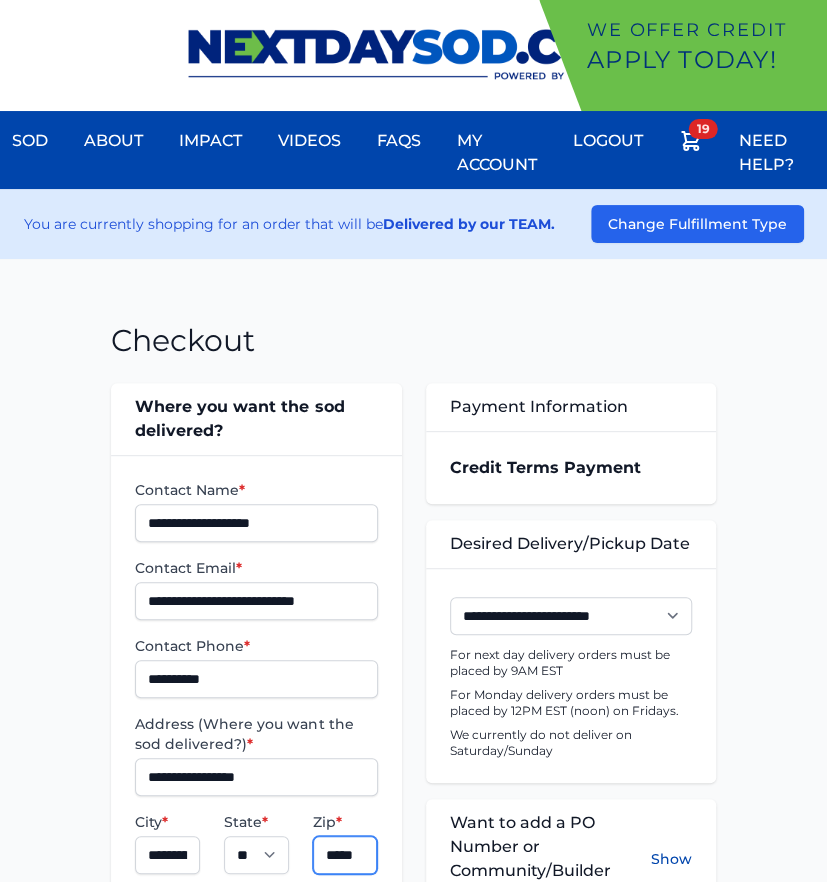 type on "*****" 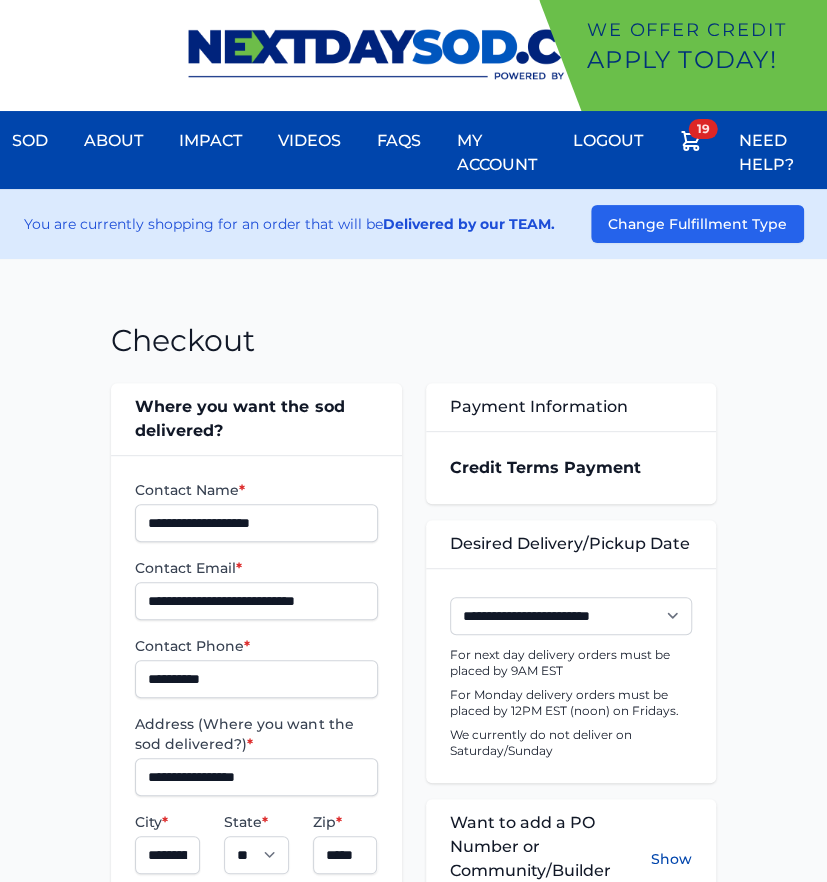 scroll, scrollTop: 0, scrollLeft: 0, axis: both 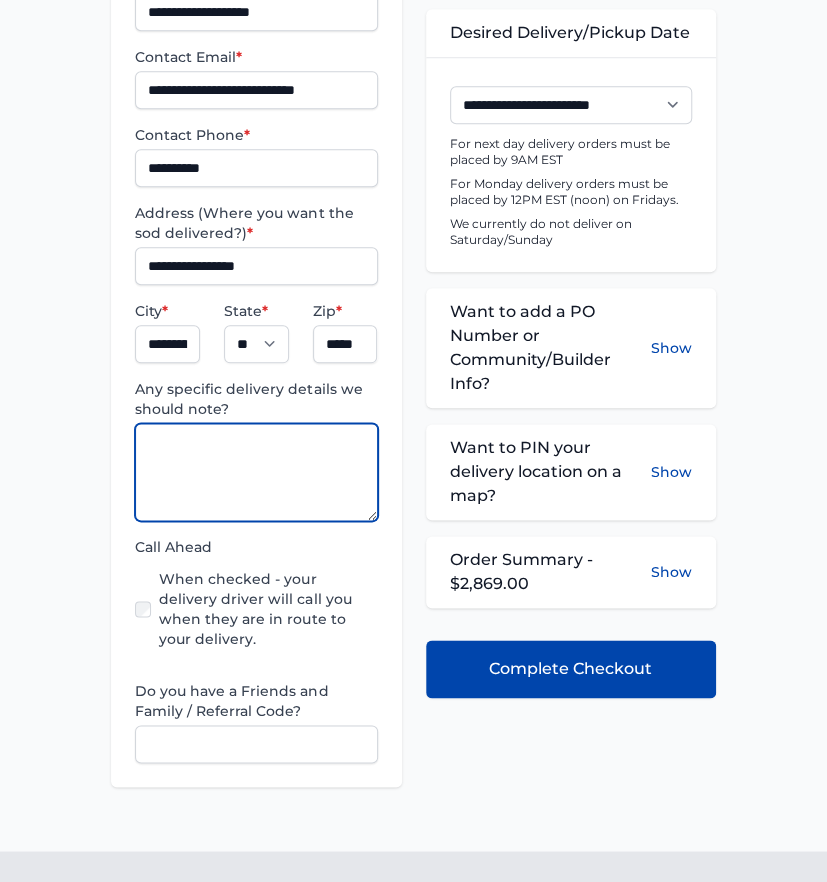 paste on "**********" 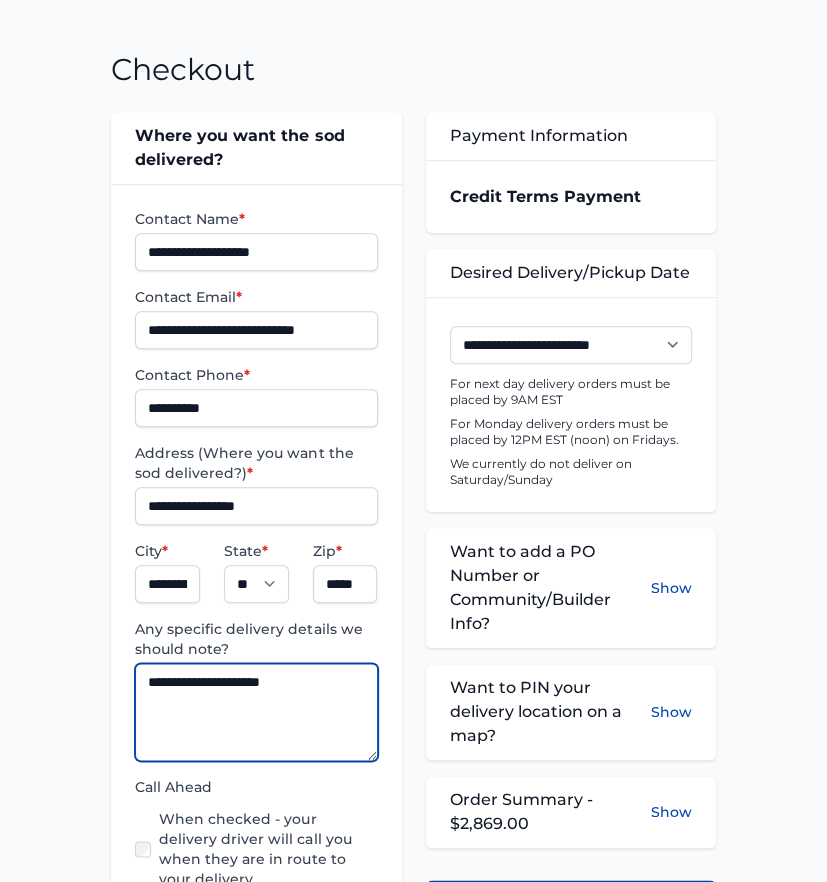 scroll, scrollTop: 265, scrollLeft: 0, axis: vertical 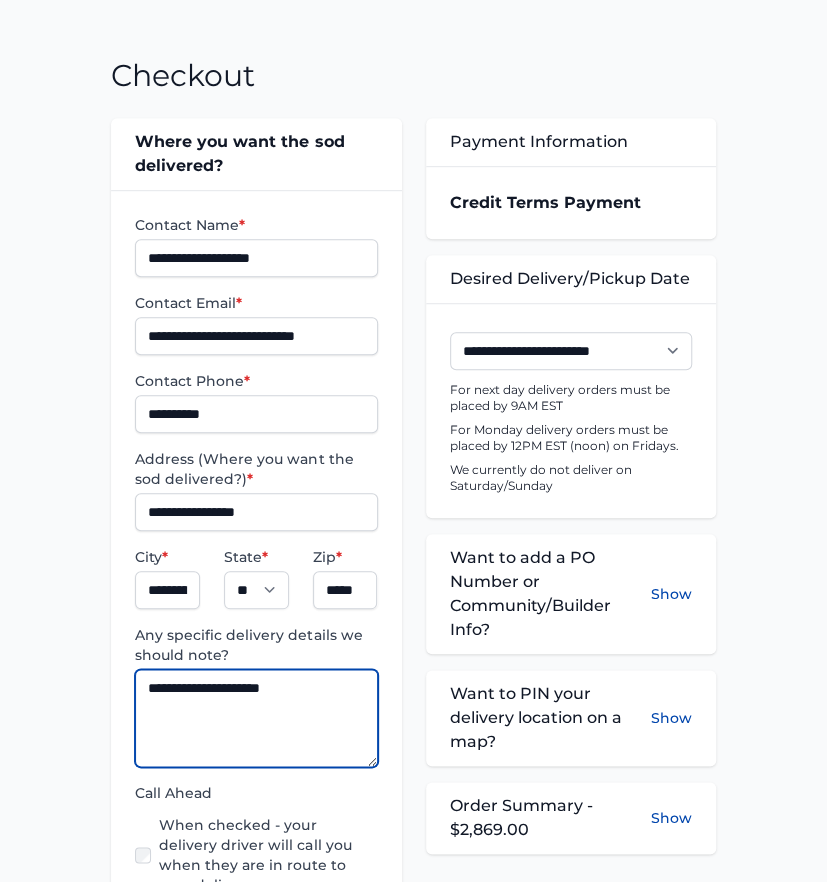 type on "**********" 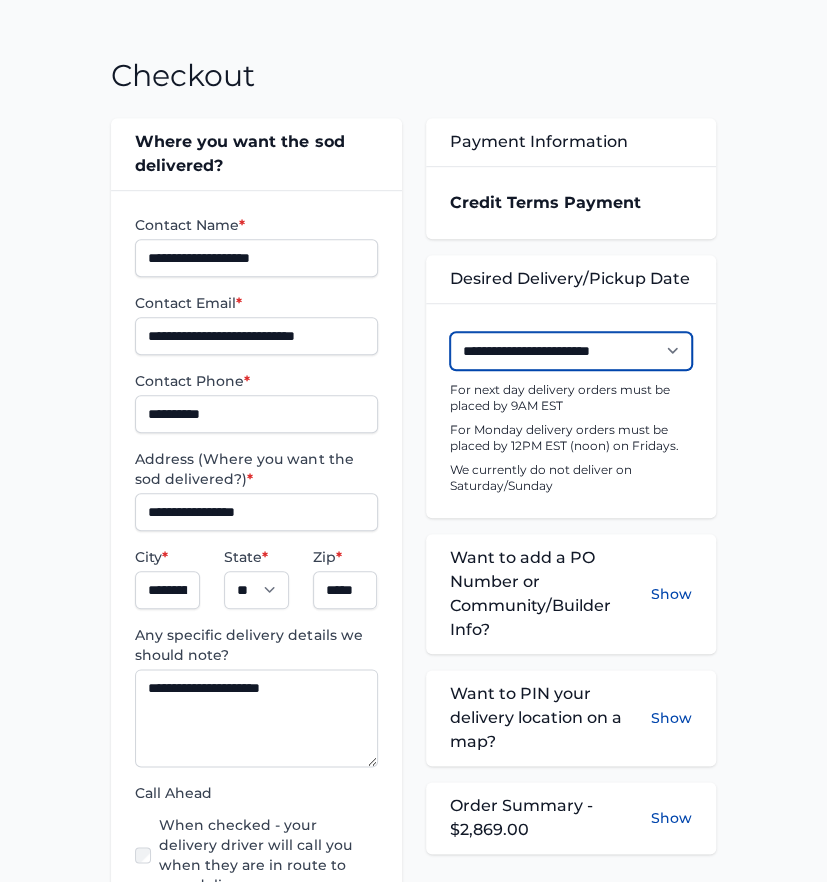 click on "**********" at bounding box center (571, 351) 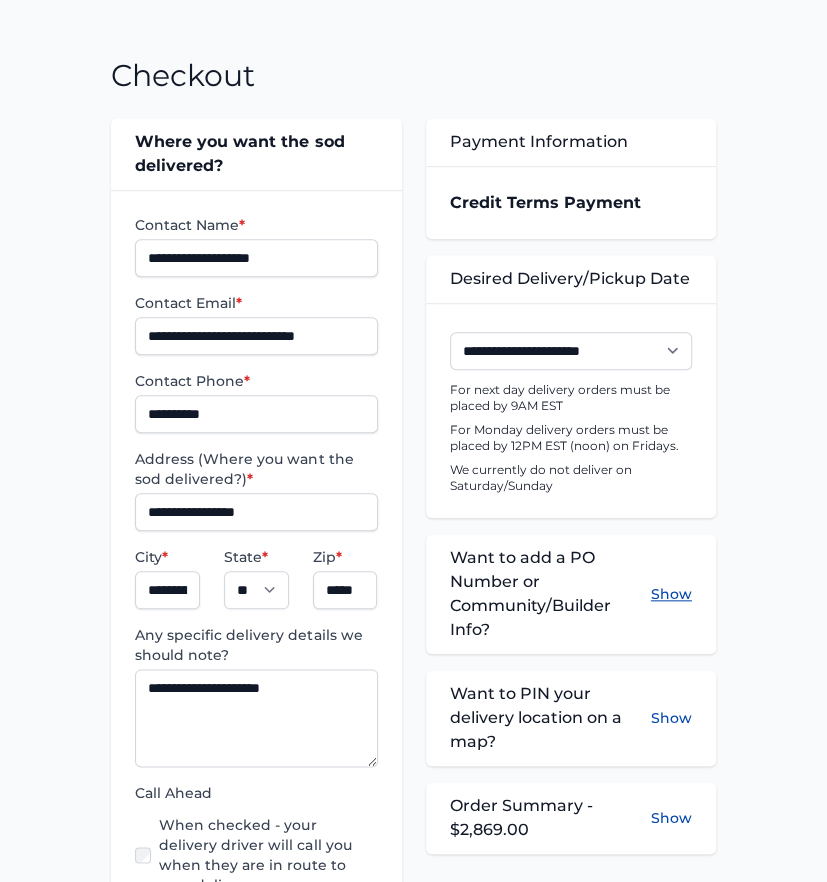 click on "Show" at bounding box center [671, 594] 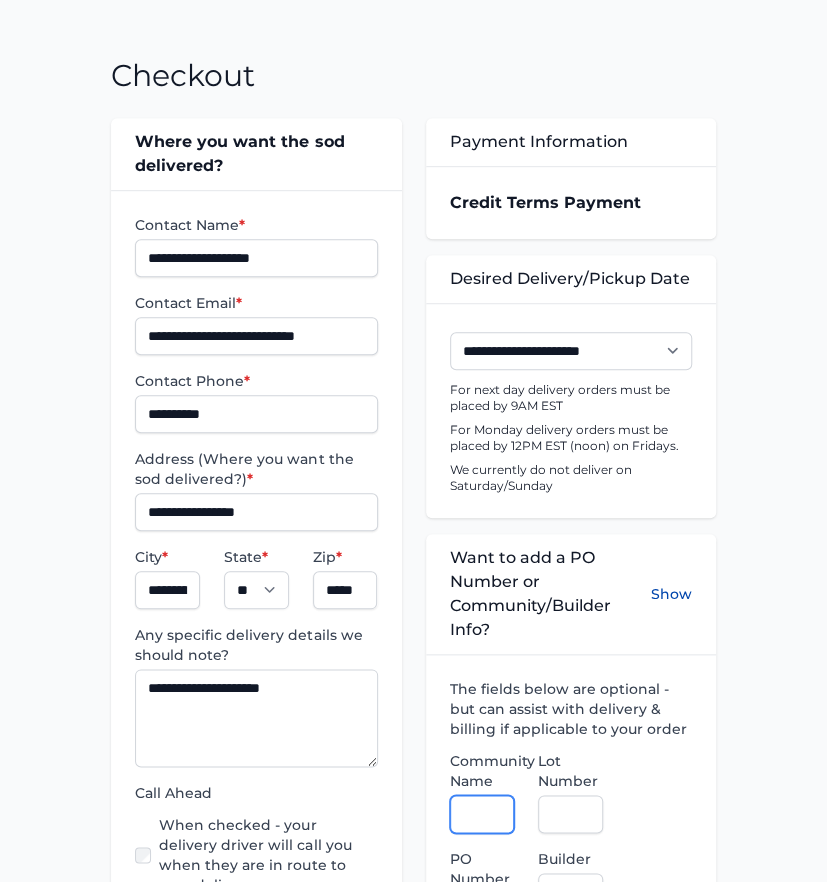 click on "Community Name" at bounding box center (482, 814) 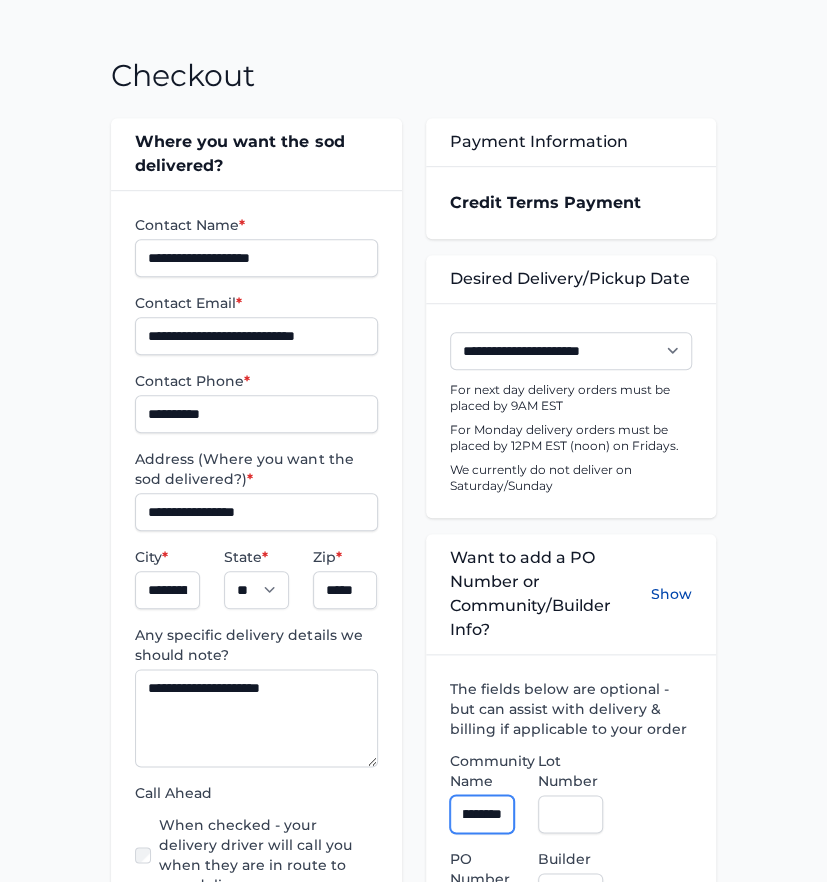 scroll, scrollTop: 0, scrollLeft: 56, axis: horizontal 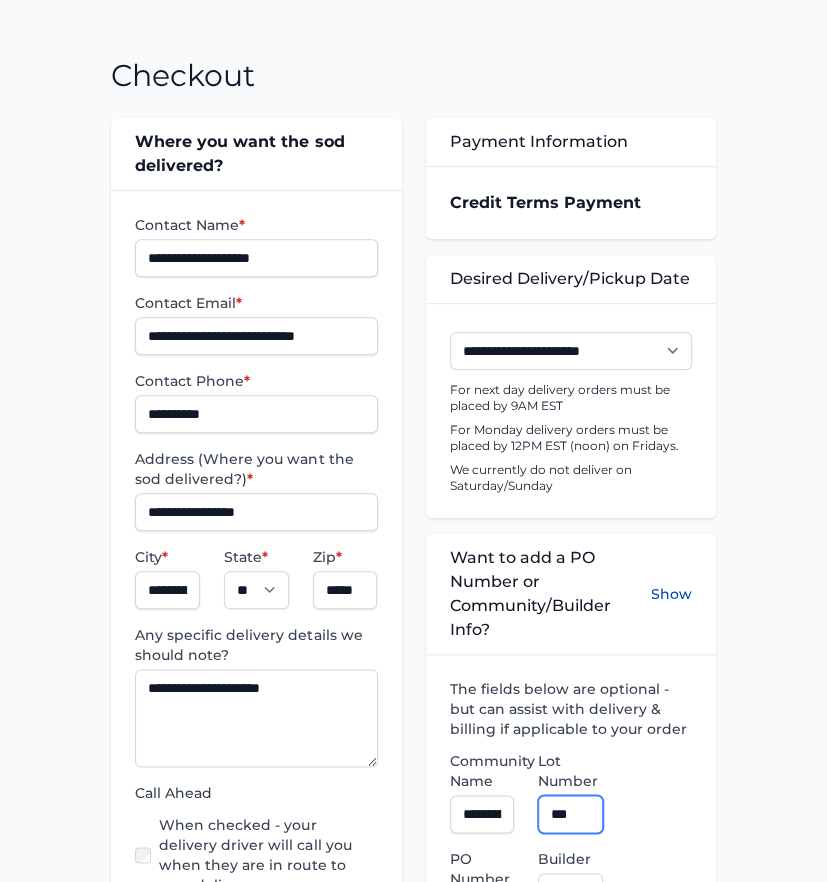 type on "***" 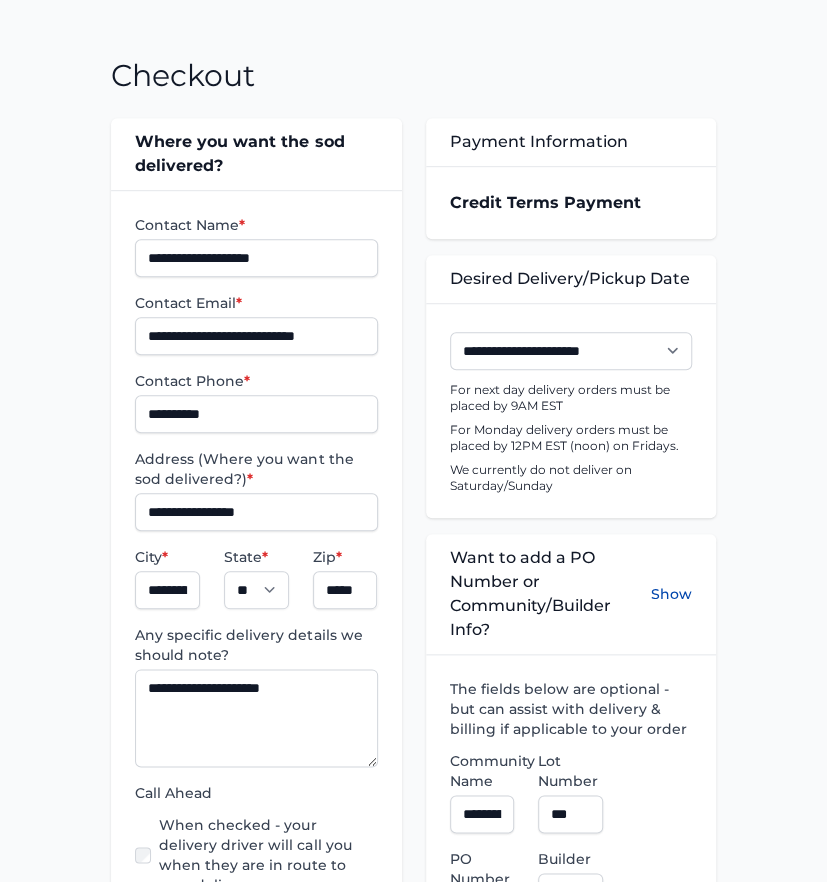 scroll, scrollTop: 735, scrollLeft: 0, axis: vertical 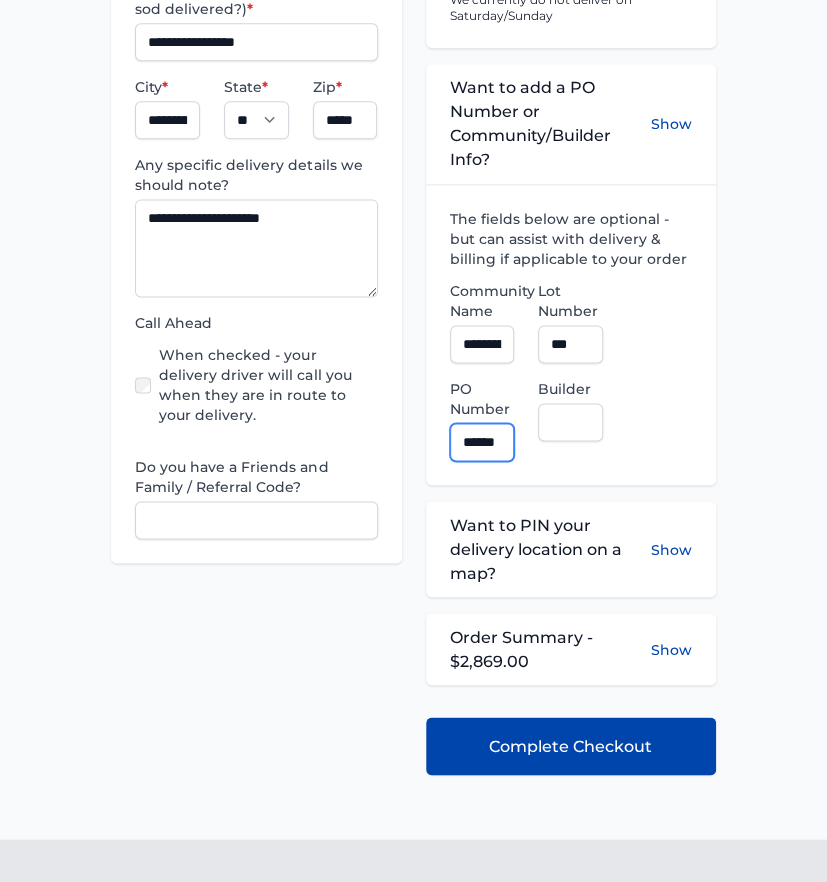type on "******" 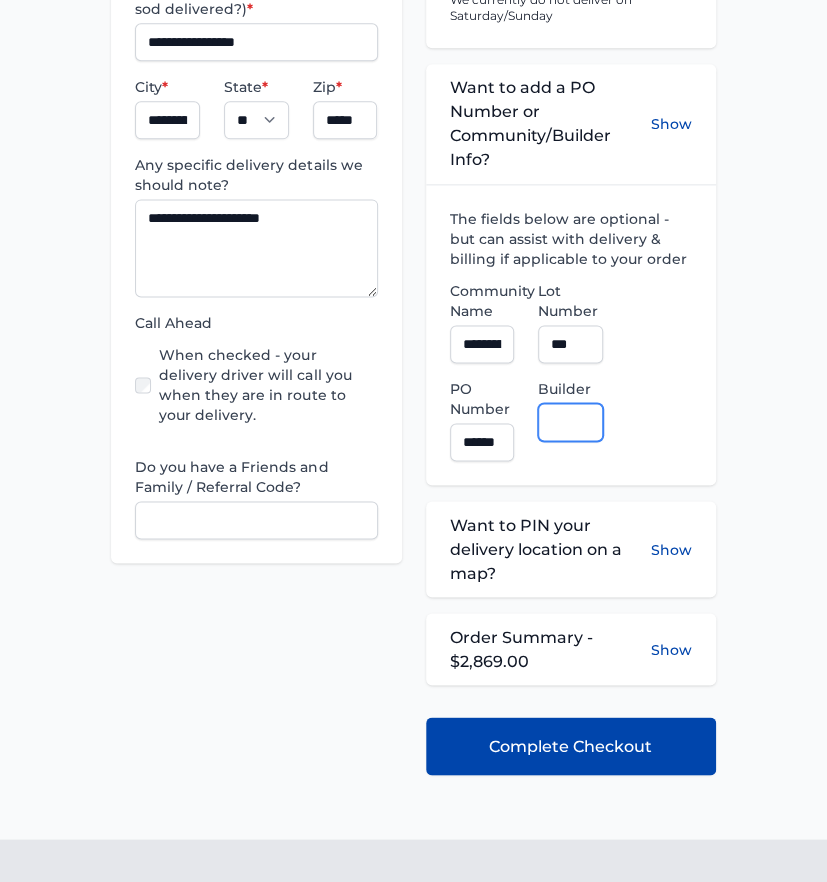 scroll, scrollTop: 0, scrollLeft: 0, axis: both 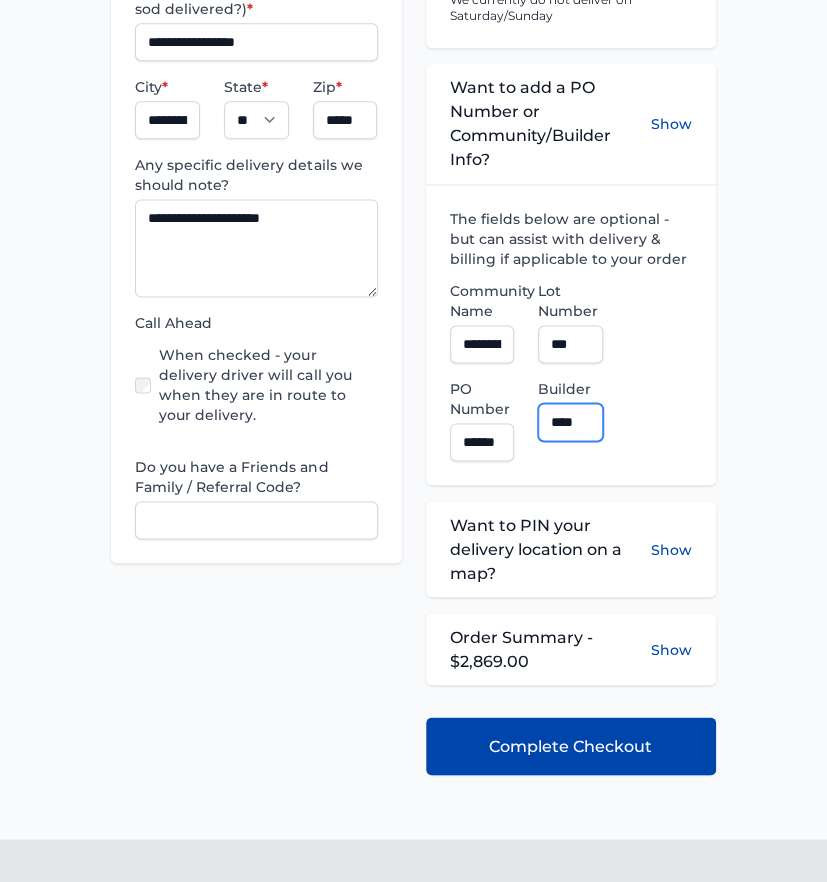 type on "**********" 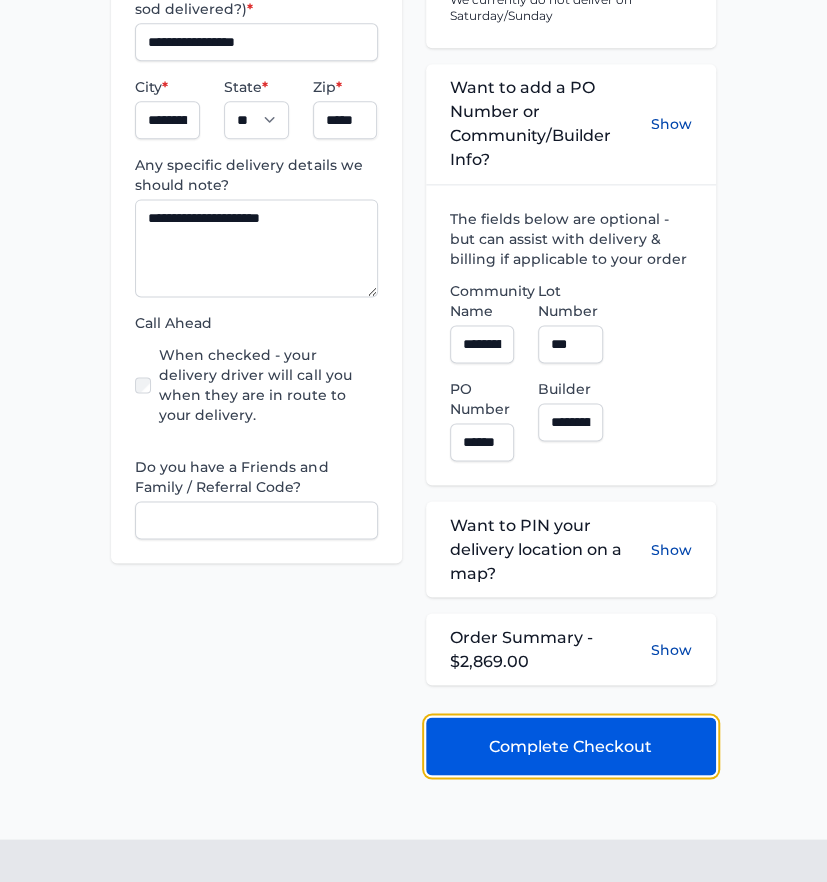 click on "Complete Checkout" at bounding box center [571, 746] 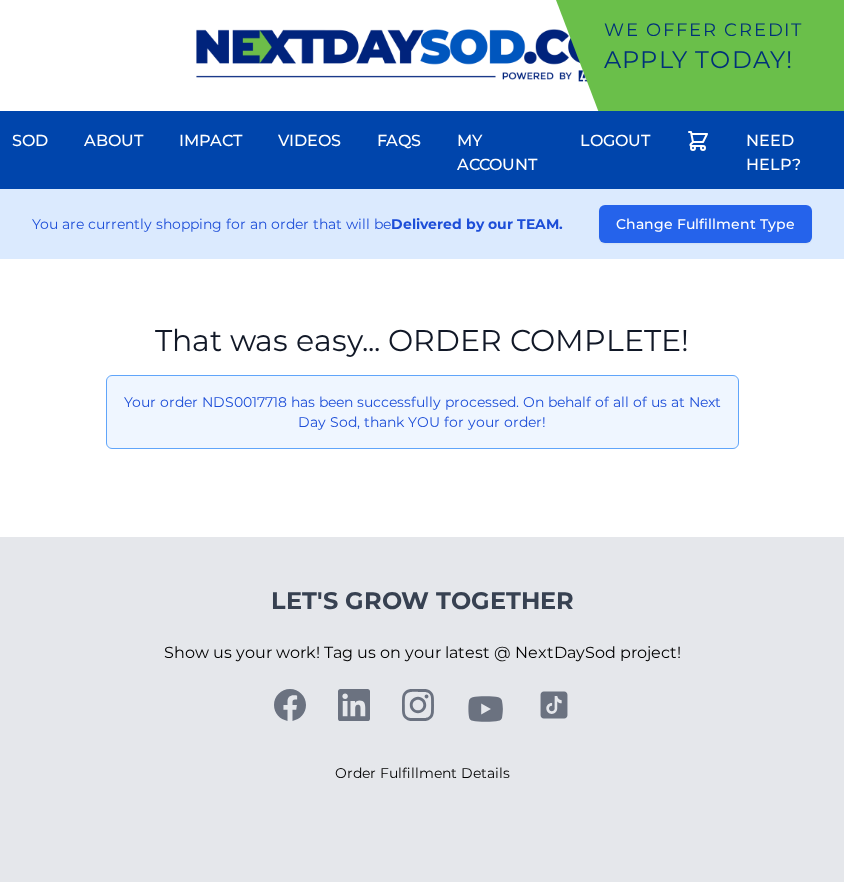 scroll, scrollTop: 0, scrollLeft: 0, axis: both 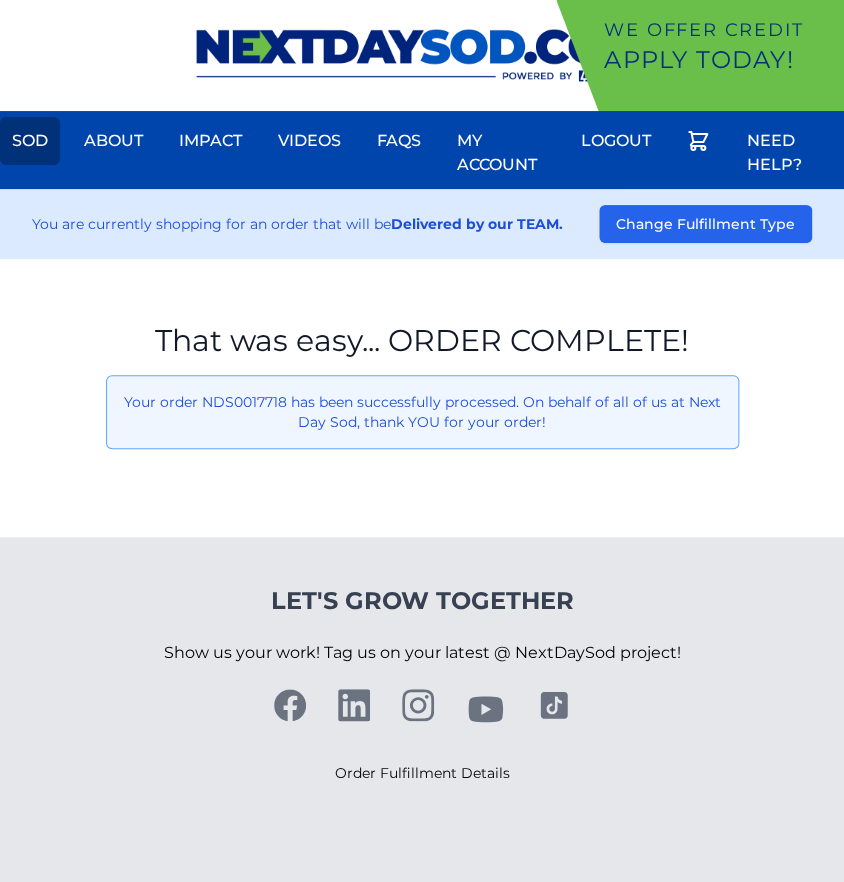 click on "Sod" at bounding box center (30, 141) 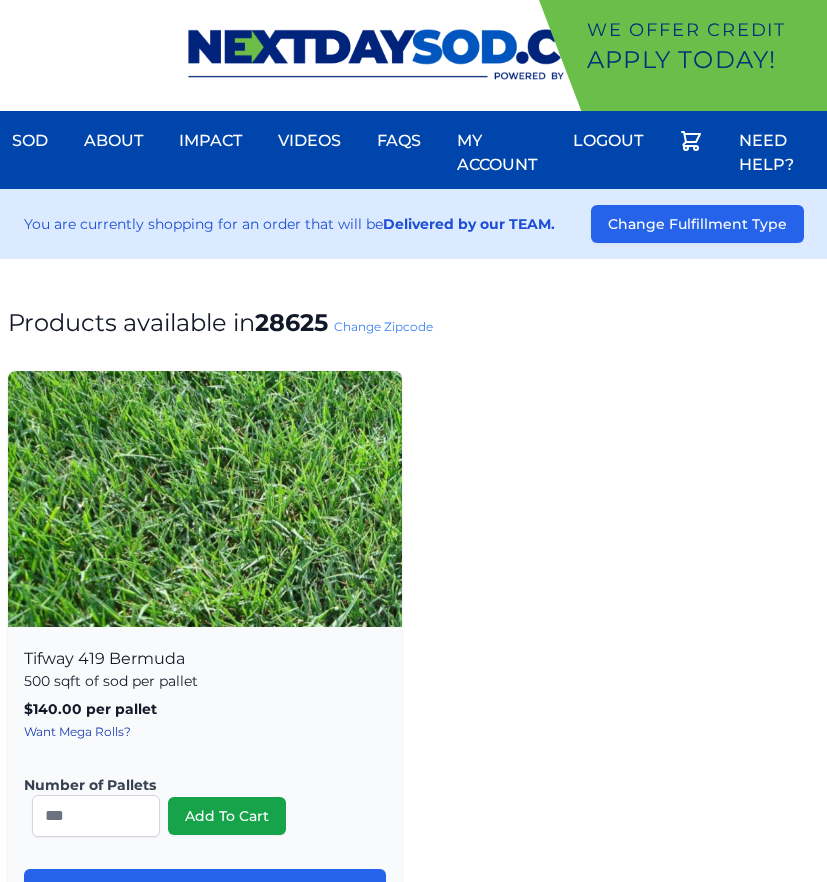 scroll, scrollTop: 0, scrollLeft: 0, axis: both 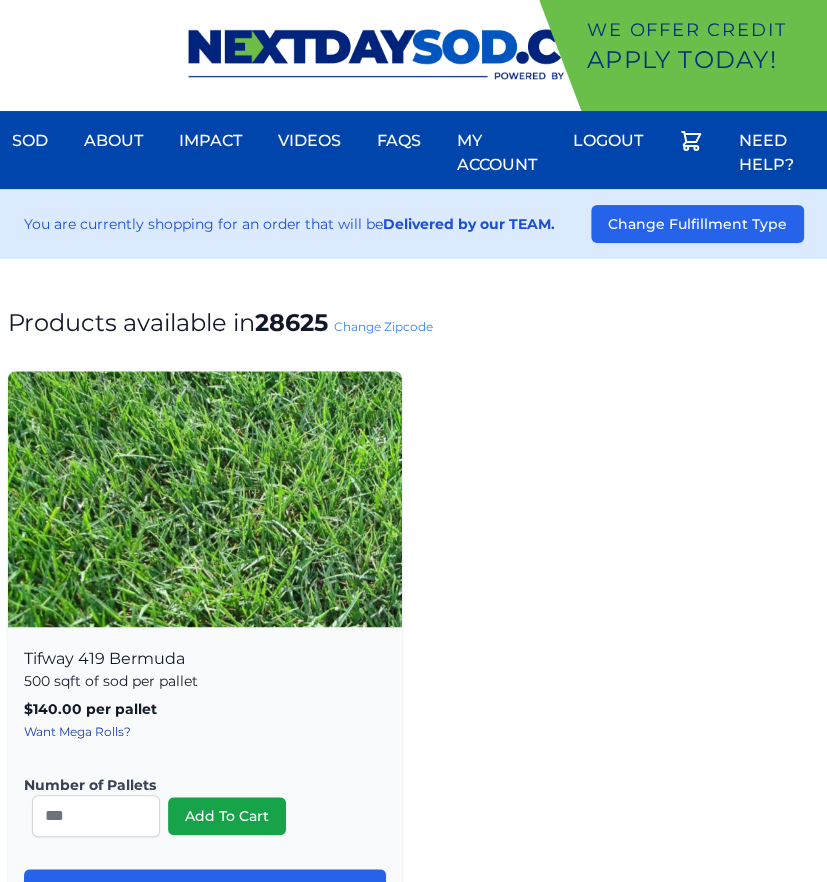 click on "Change Zipcode" at bounding box center [383, 326] 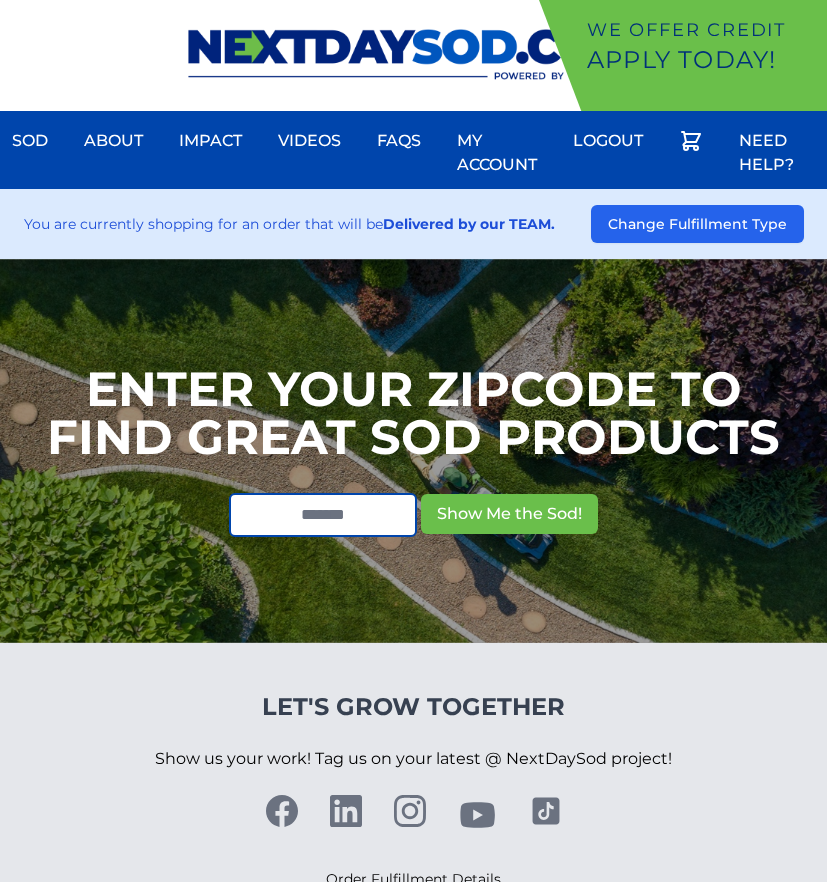 scroll, scrollTop: 0, scrollLeft: 0, axis: both 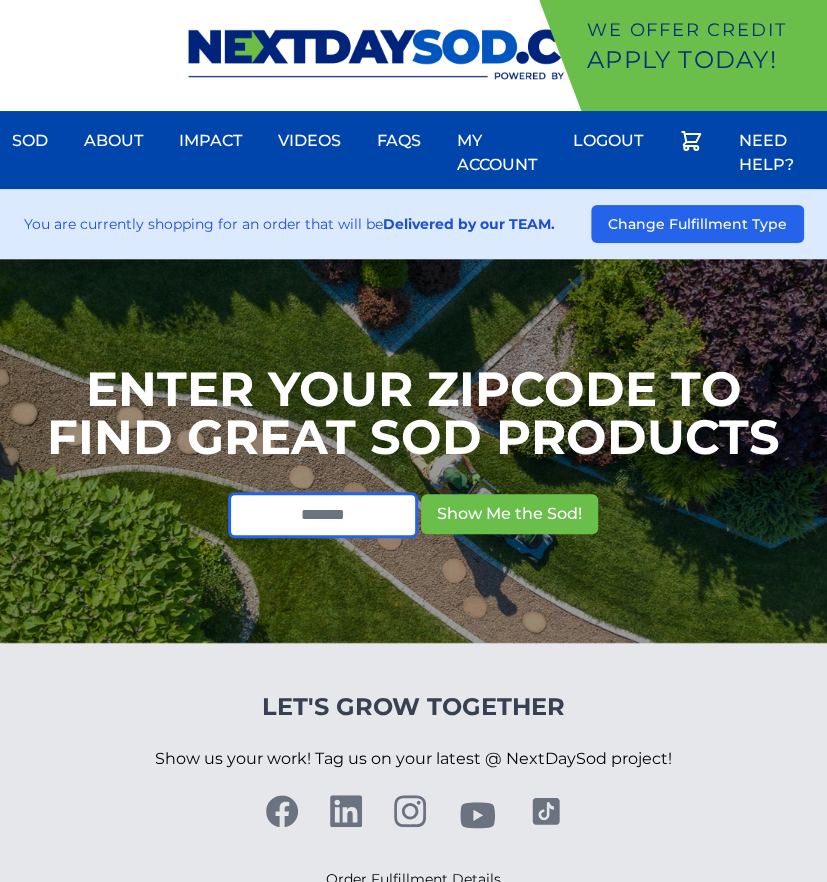 click at bounding box center (323, 515) 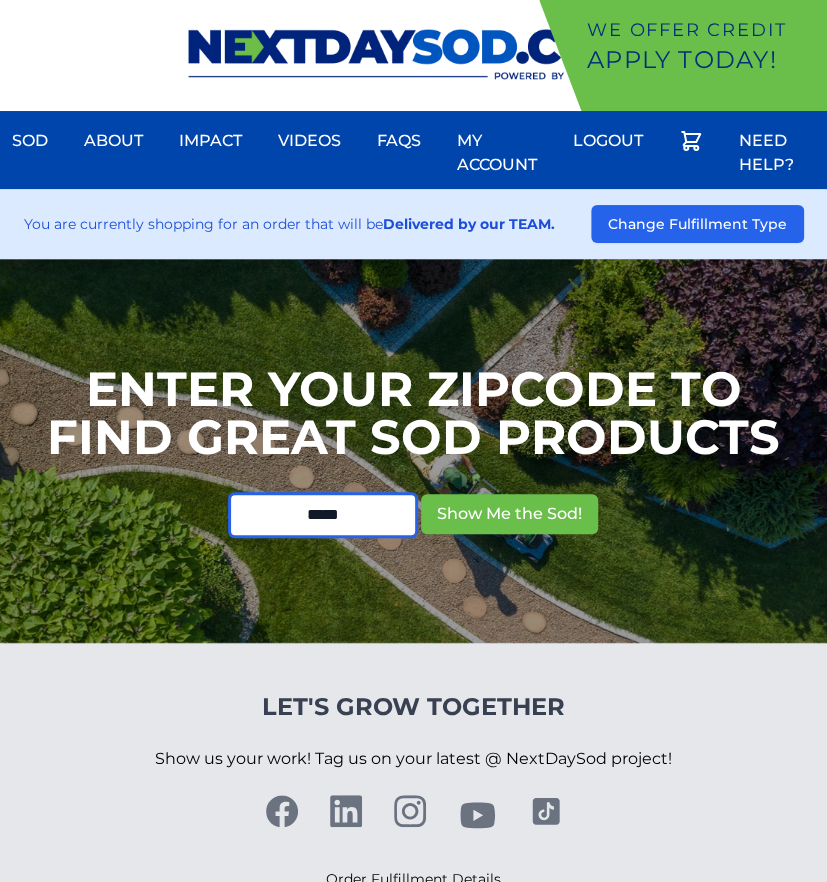 type on "*****" 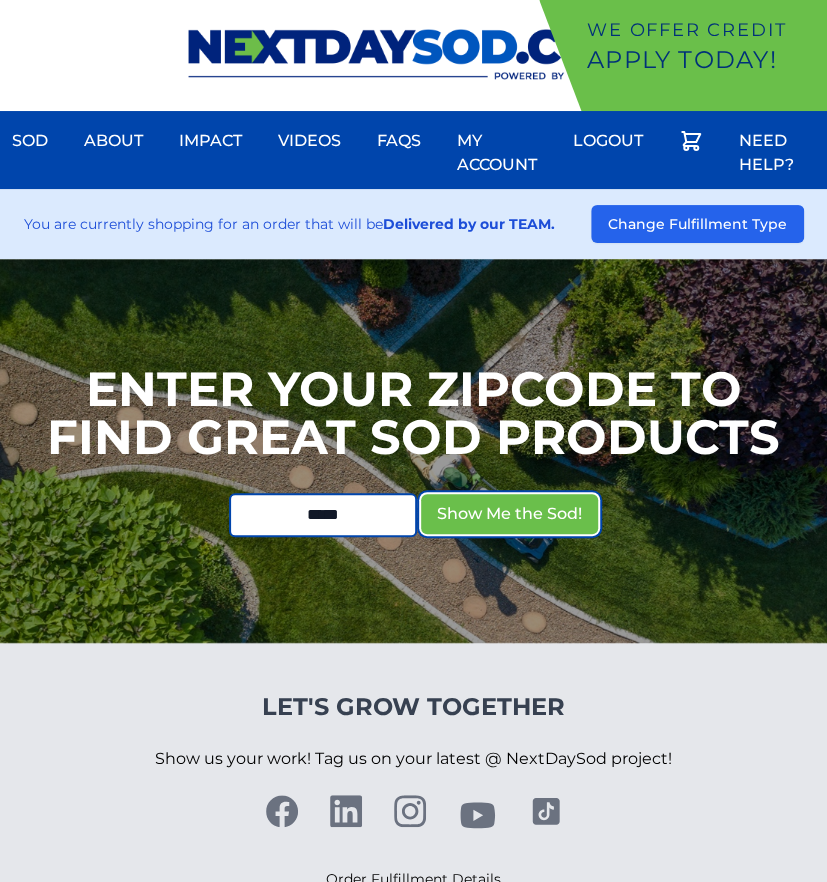 type 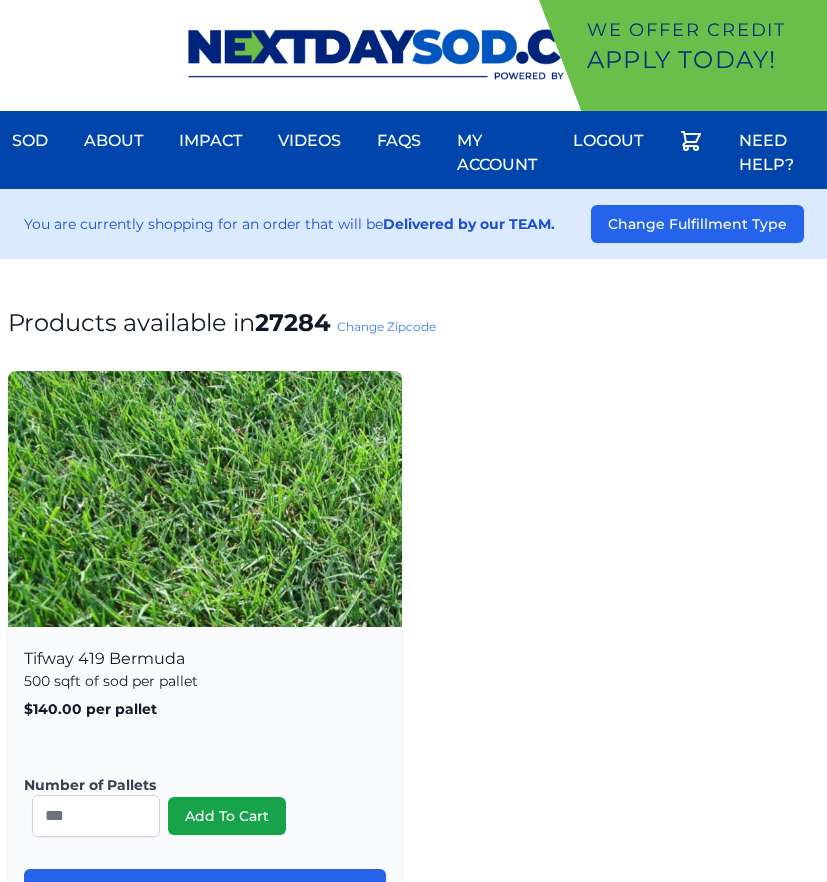 scroll, scrollTop: 0, scrollLeft: 0, axis: both 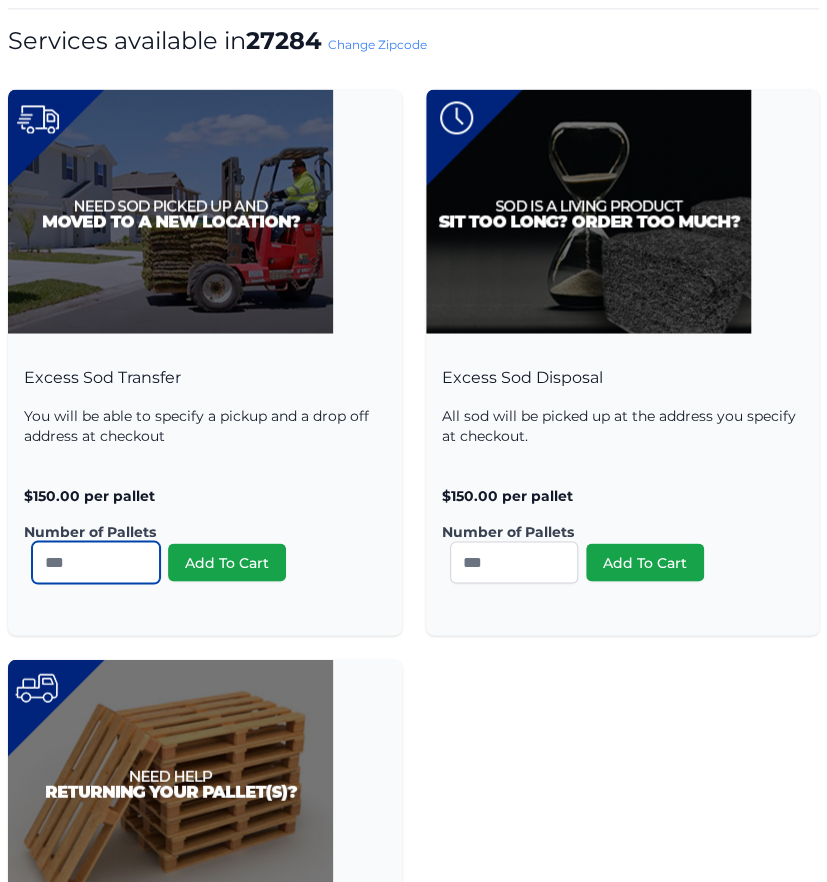 click on "*" at bounding box center [96, 562] 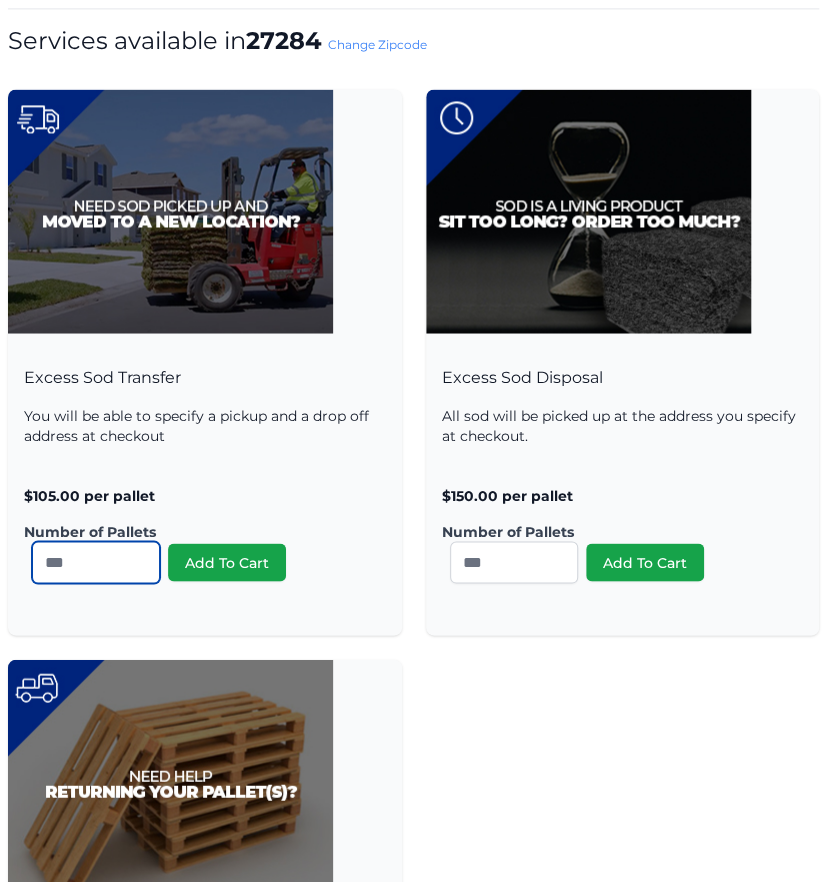 type on "**" 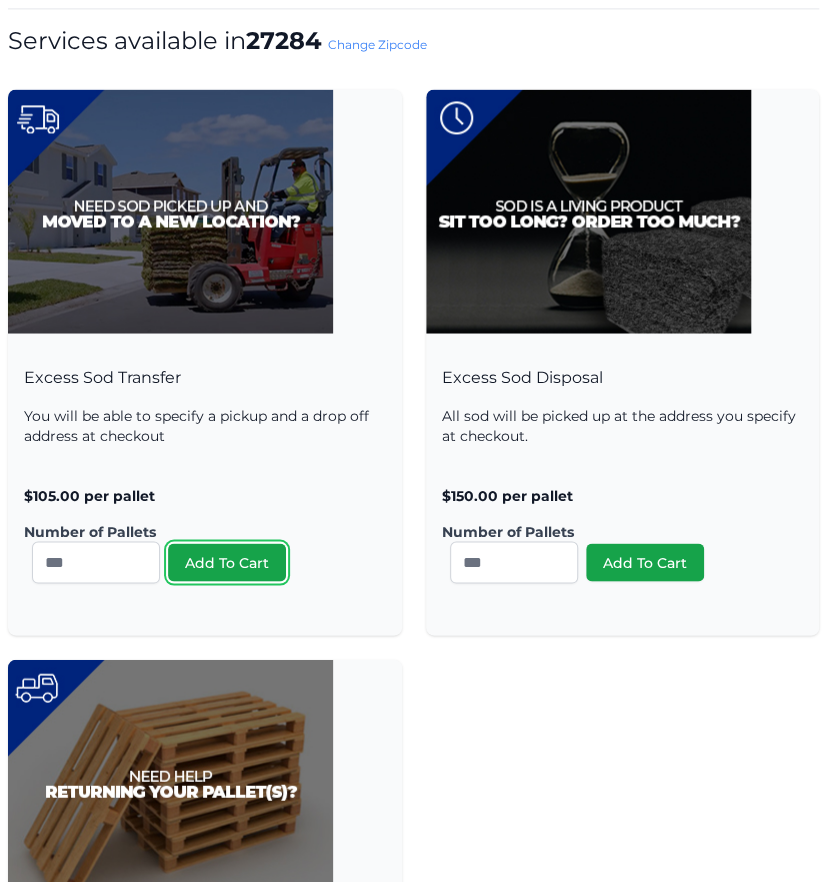 type 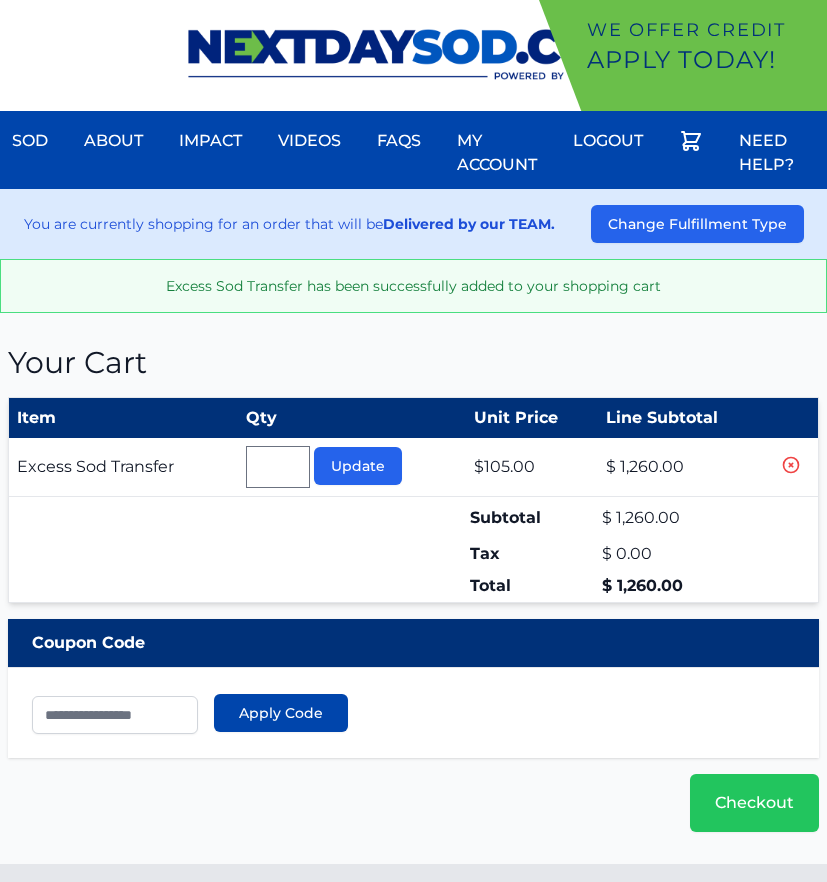 scroll, scrollTop: 0, scrollLeft: 0, axis: both 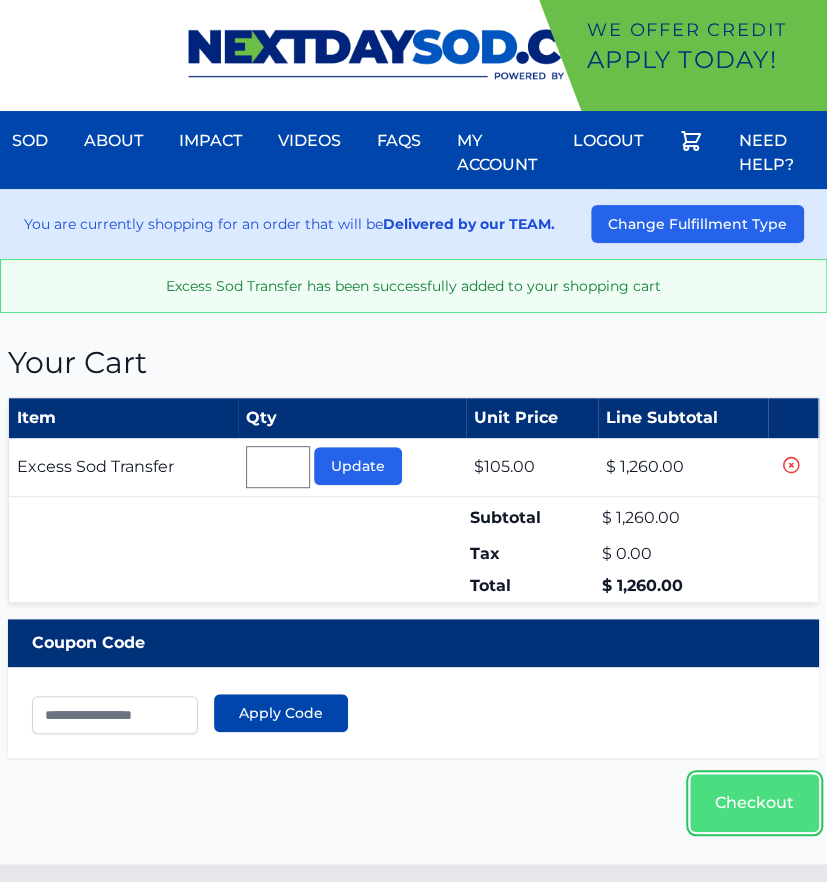 click on "Checkout" at bounding box center [754, 803] 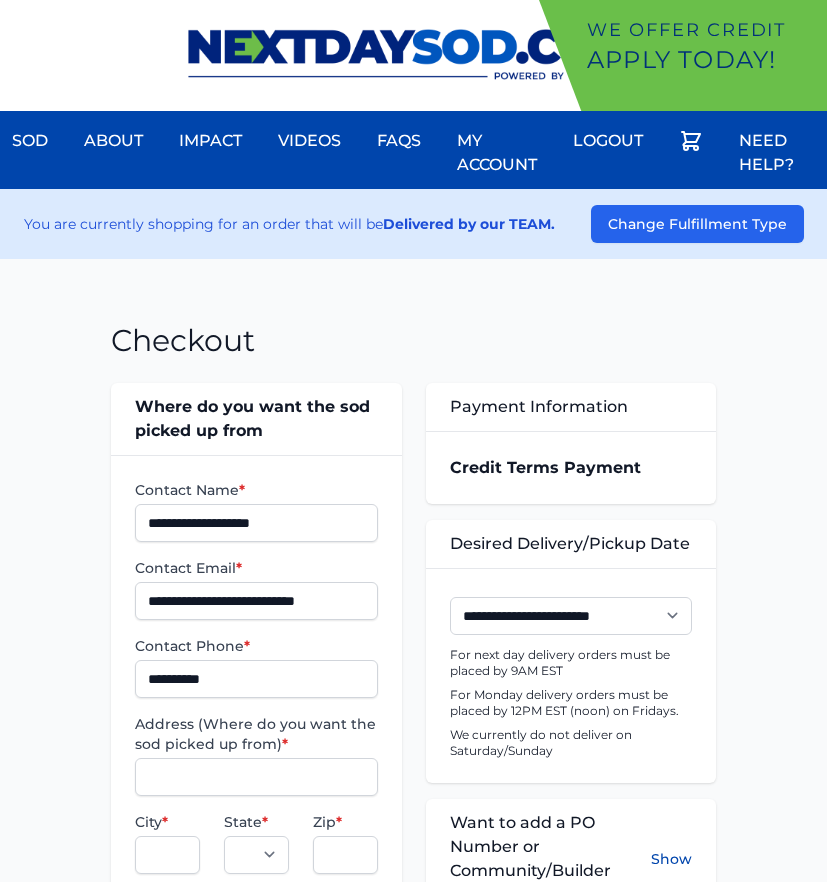 scroll, scrollTop: 0, scrollLeft: 0, axis: both 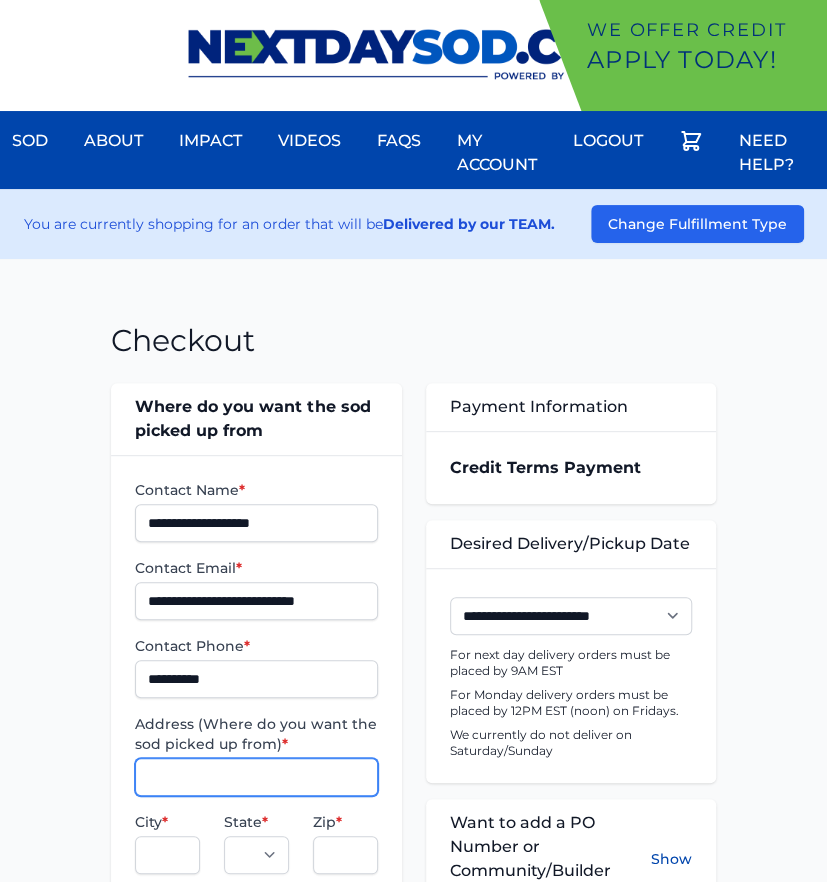 click on "Address (Where do you want the sod picked up from)
*" at bounding box center (256, 777) 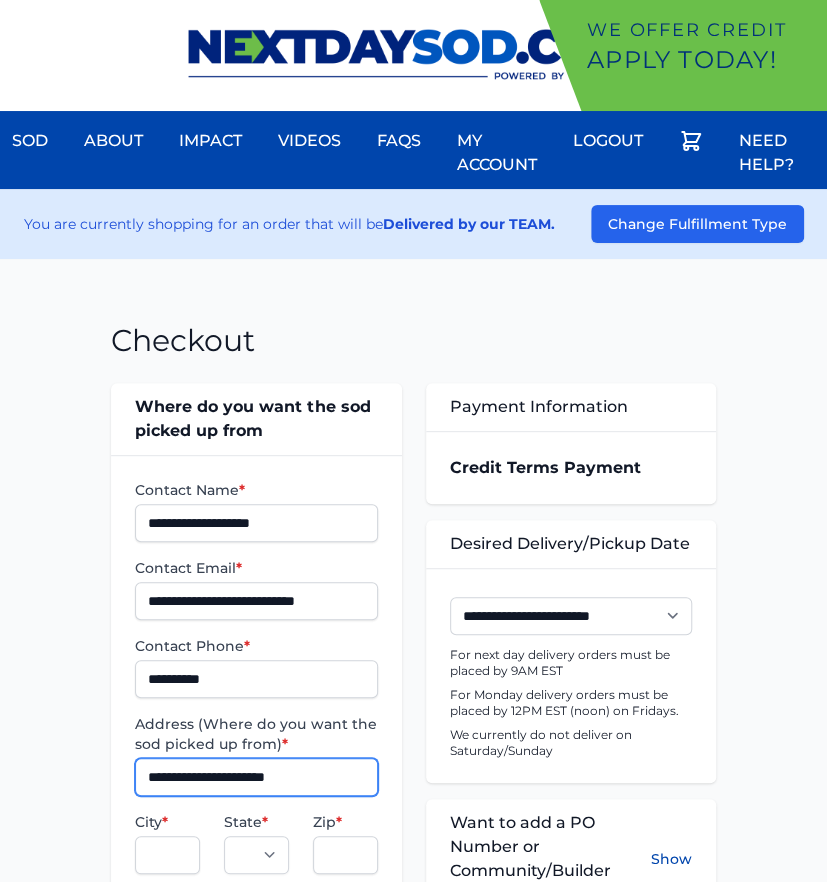 type on "**********" 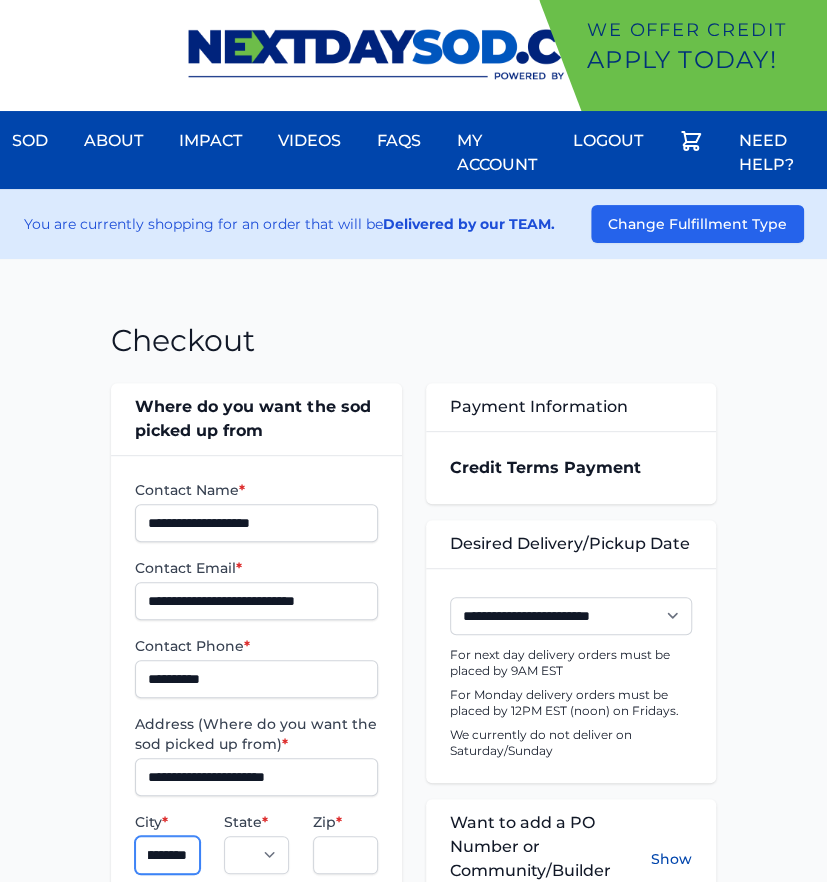 scroll, scrollTop: 0, scrollLeft: 41, axis: horizontal 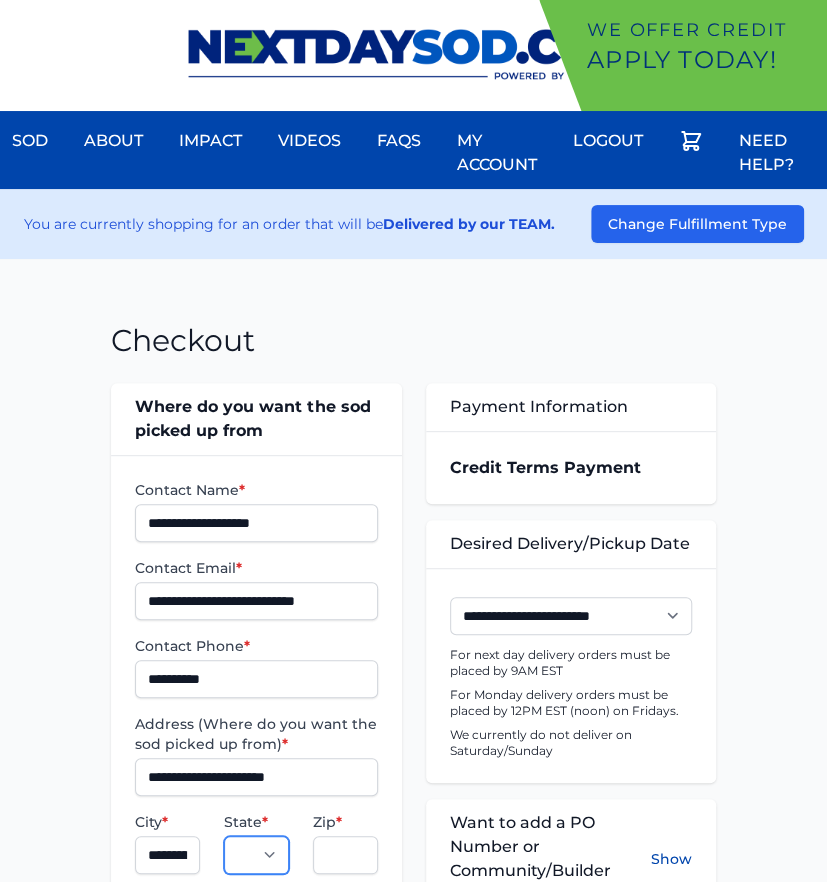 select on "**" 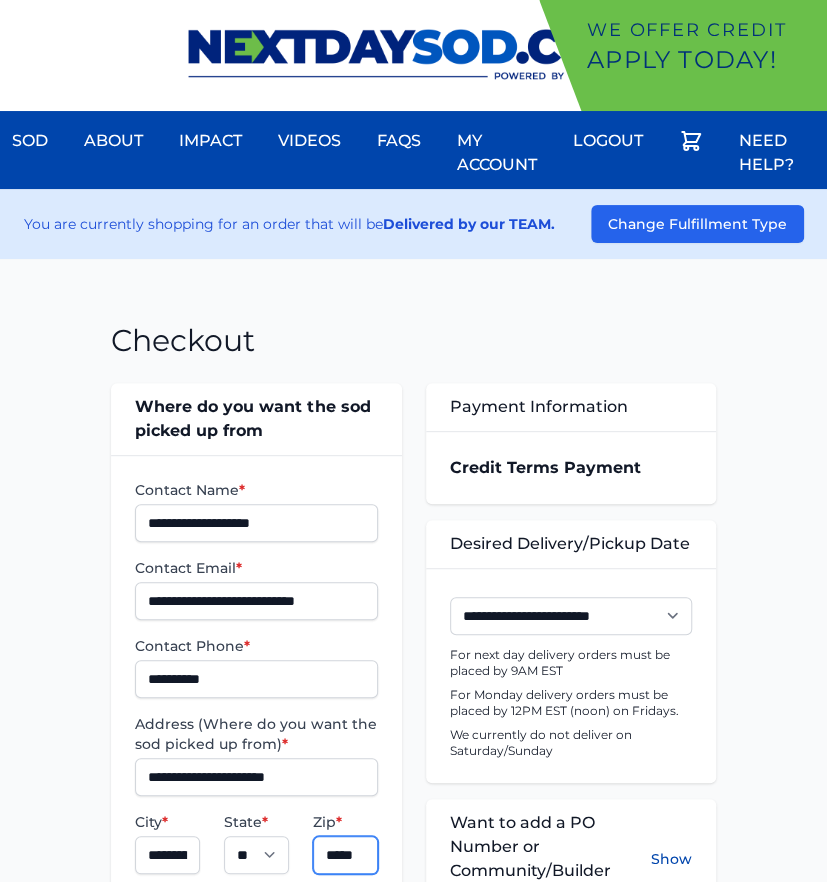 scroll, scrollTop: 0, scrollLeft: 3, axis: horizontal 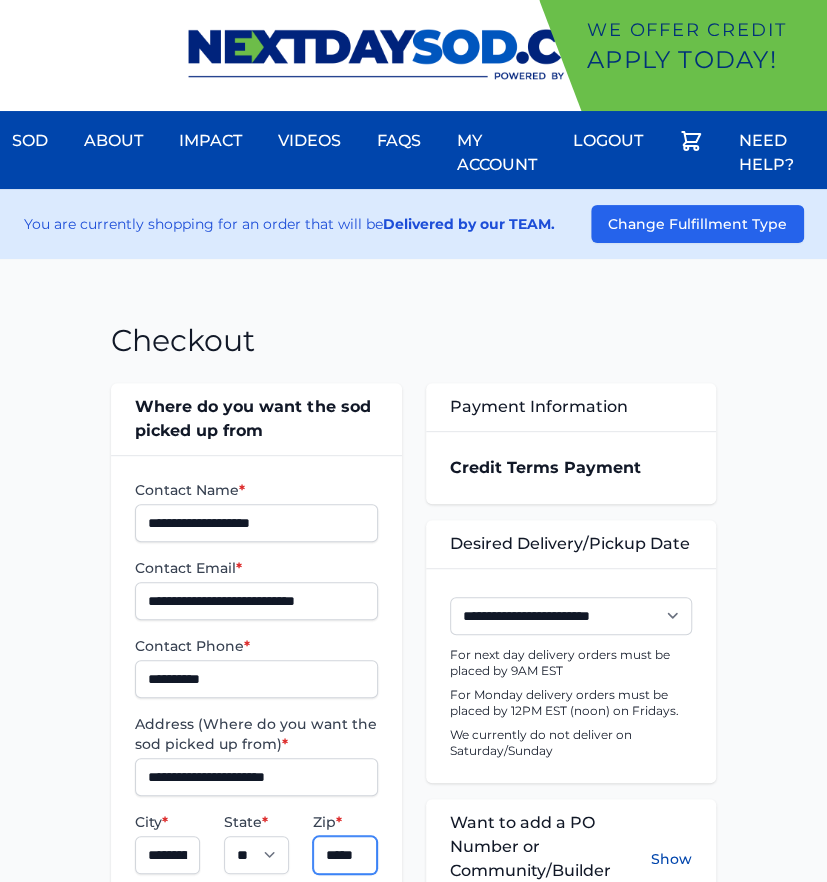 type on "*****" 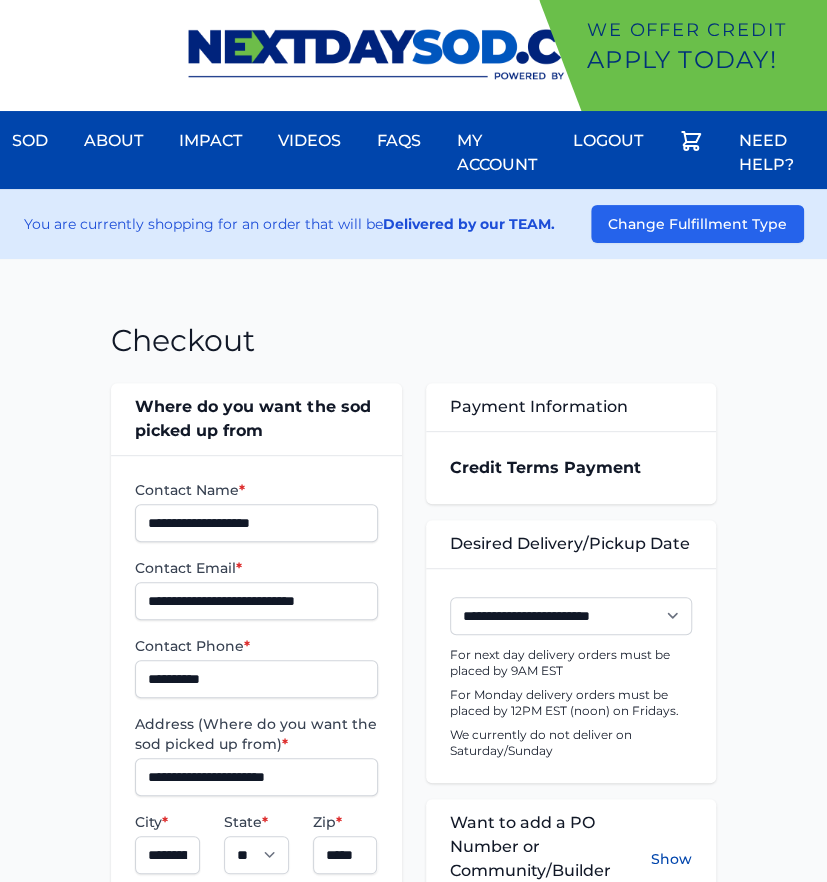 scroll, scrollTop: 0, scrollLeft: 0, axis: both 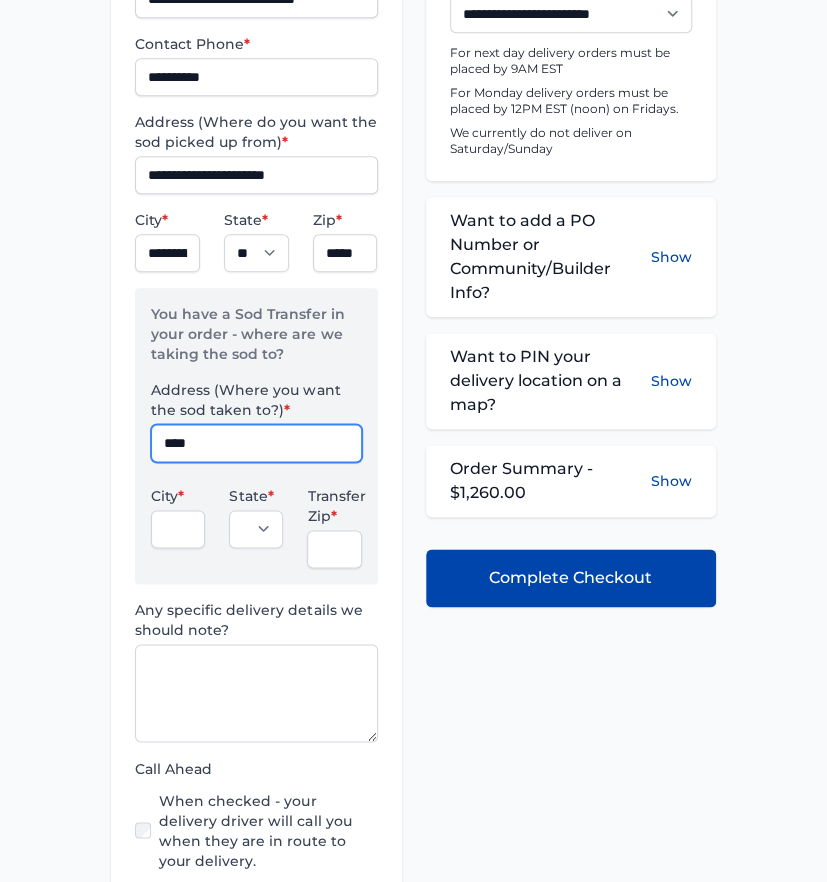type on "**********" 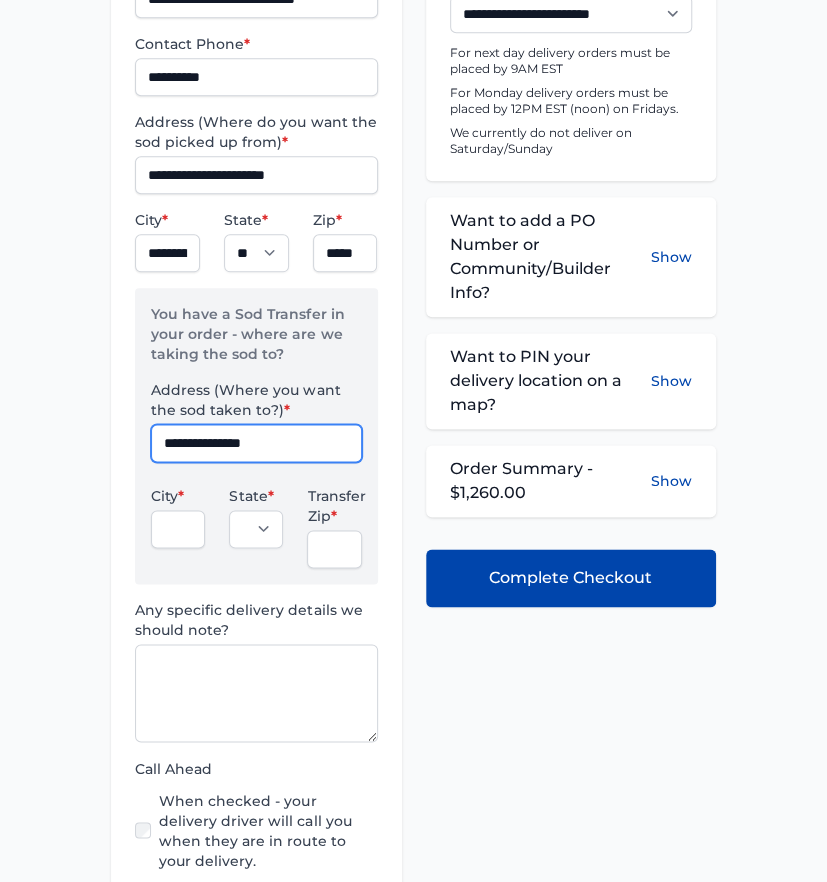 type on "*******" 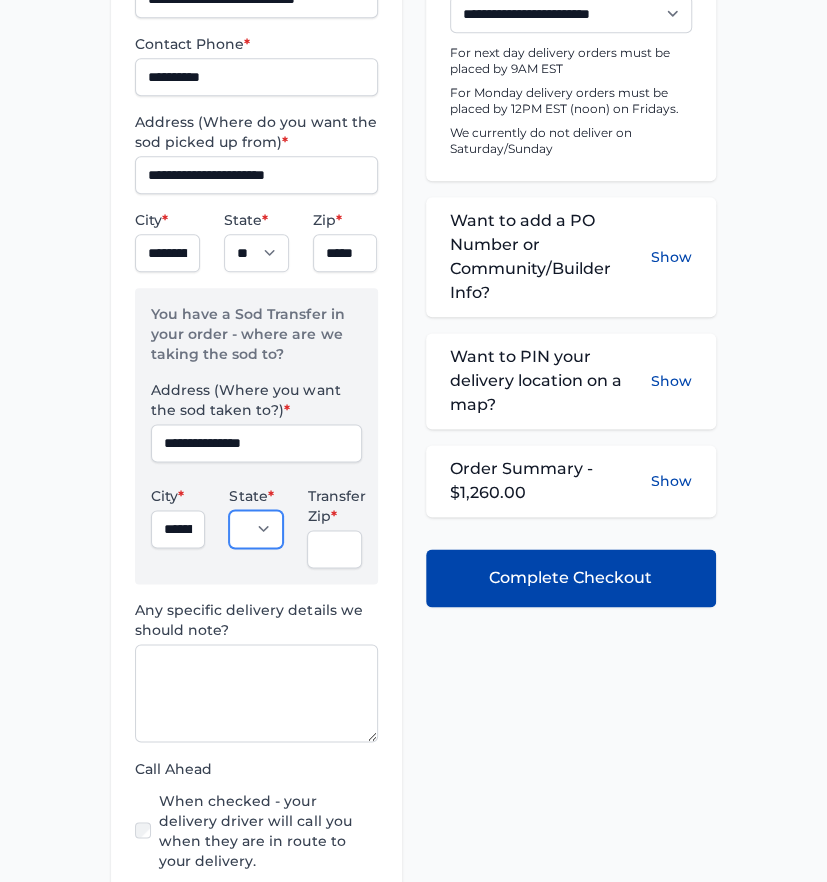 type on "*****" 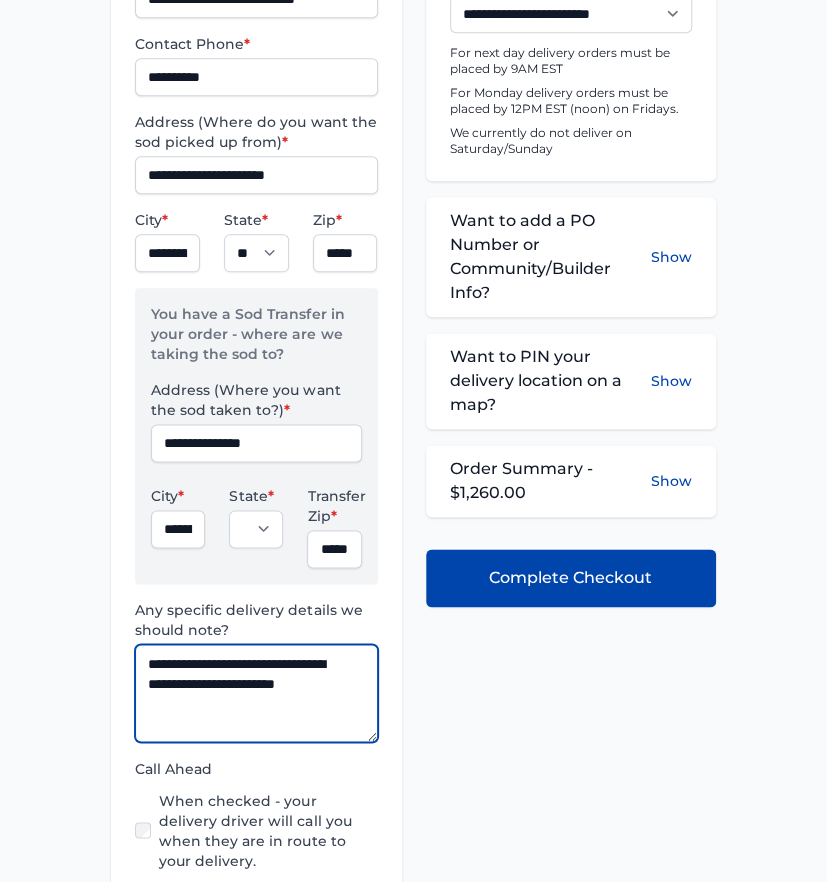 type on "**********" 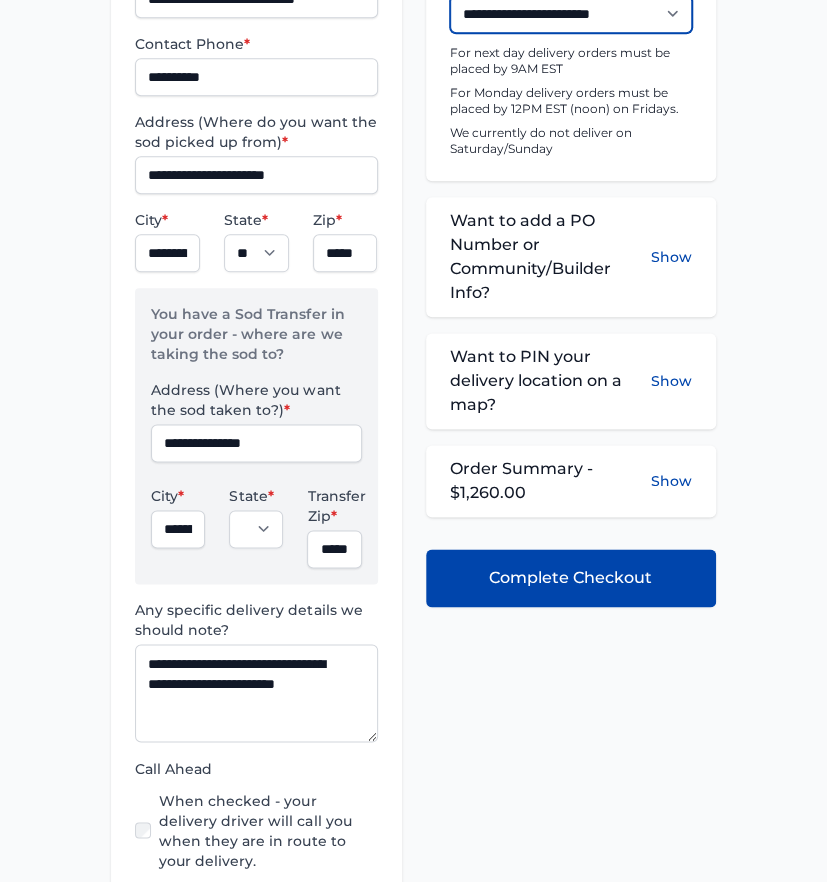scroll, scrollTop: 596, scrollLeft: 0, axis: vertical 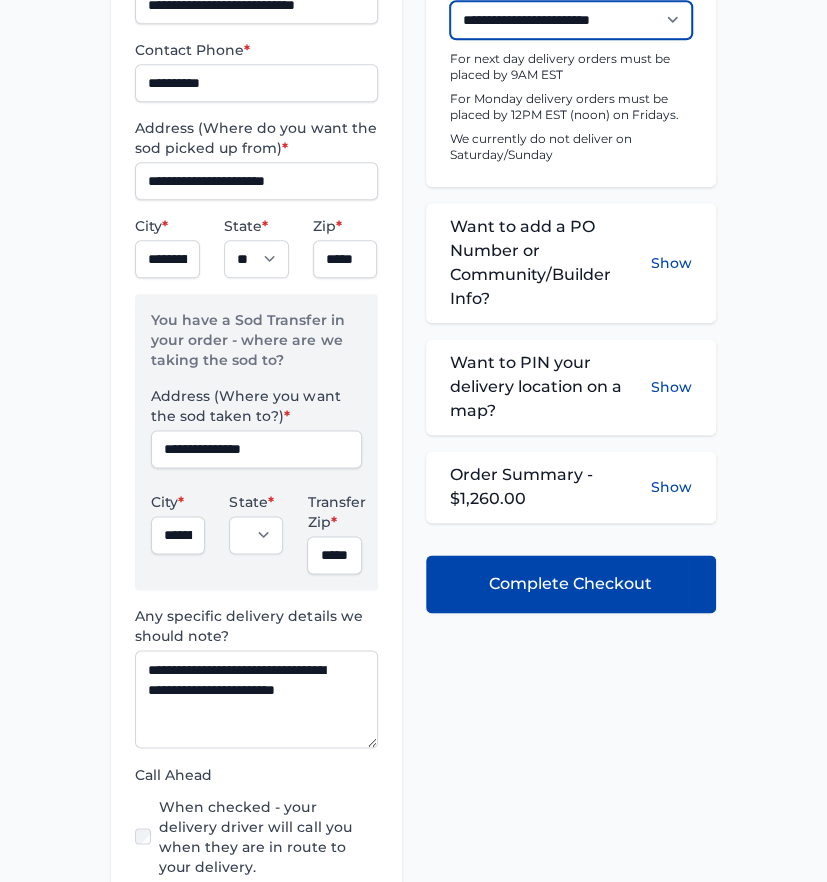 click on "**********" at bounding box center [571, 20] 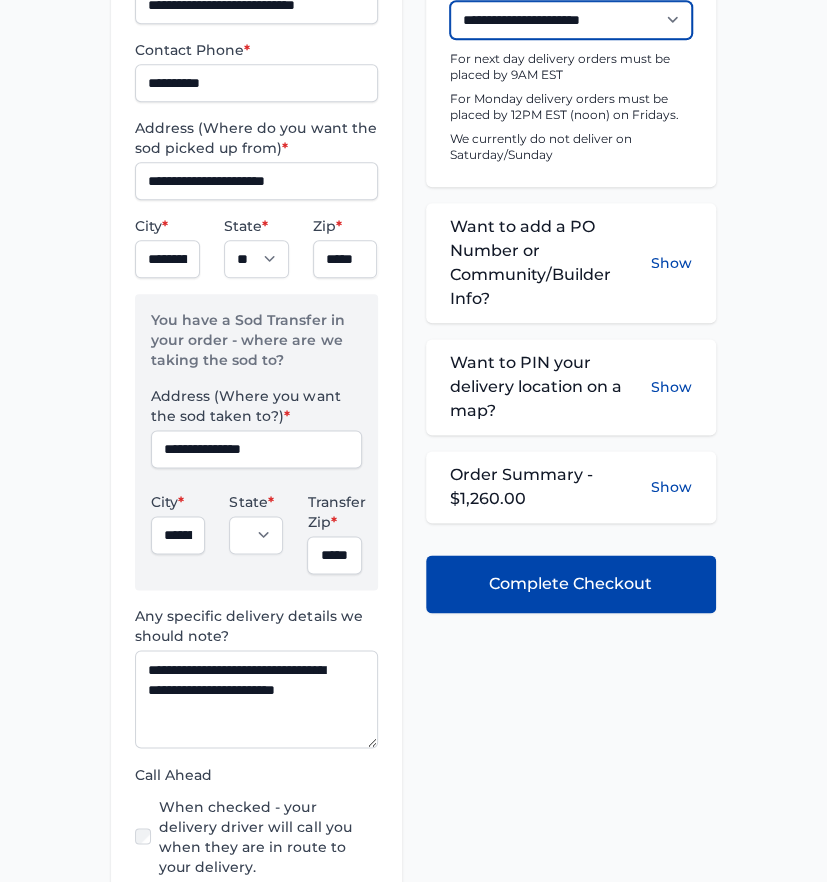 click on "**********" at bounding box center (571, 20) 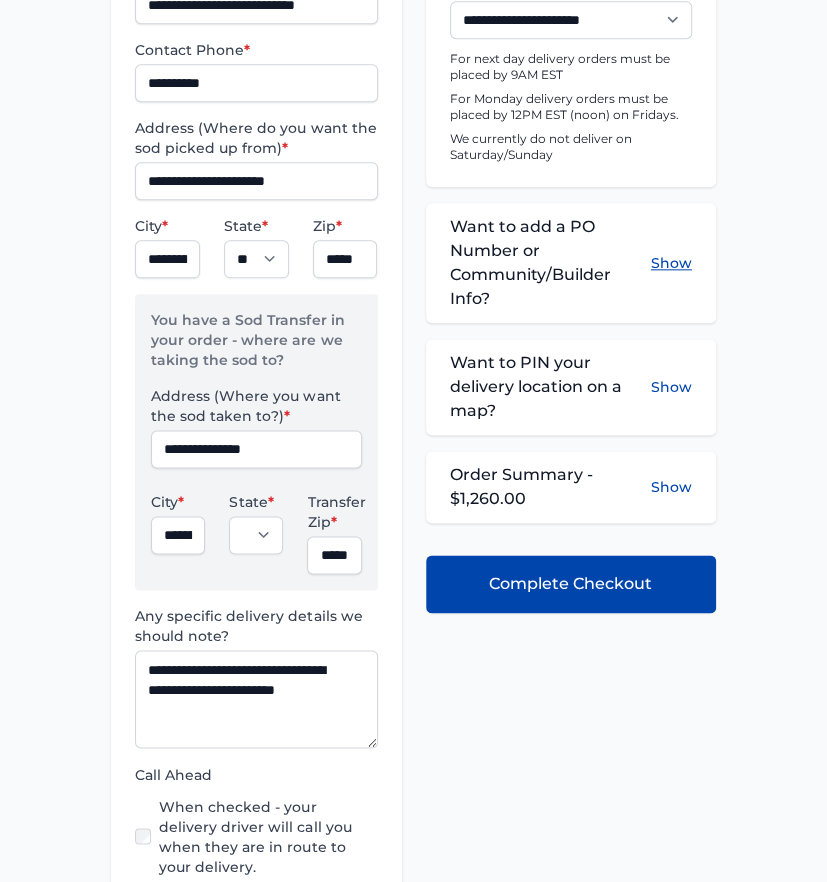click on "Show" at bounding box center (671, 263) 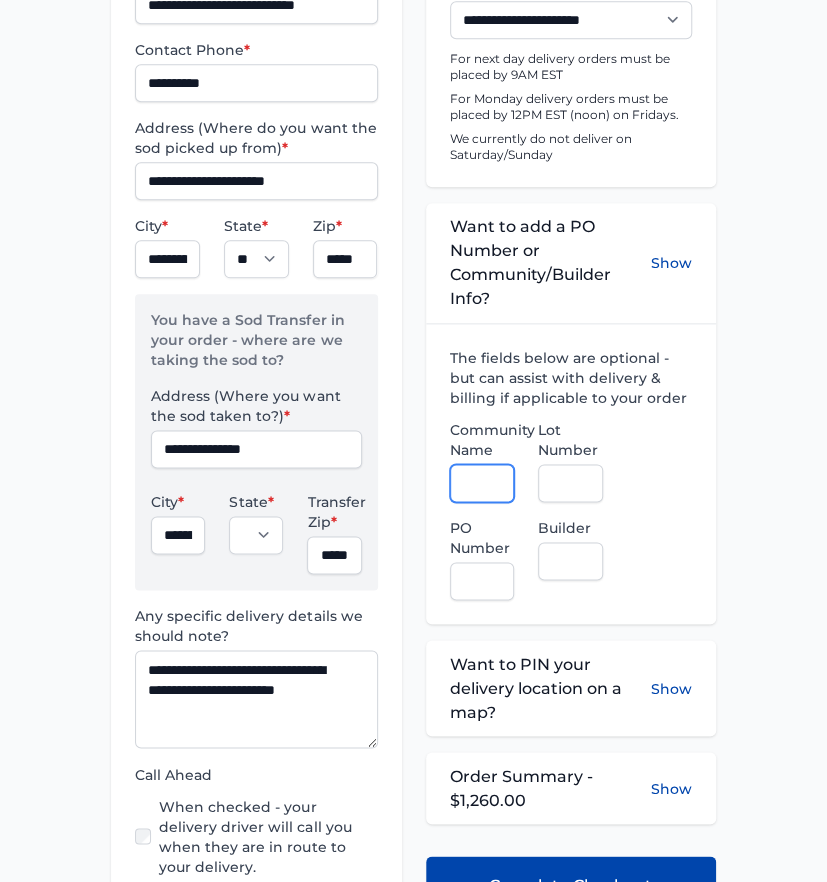 click on "Community Name" at bounding box center [482, 483] 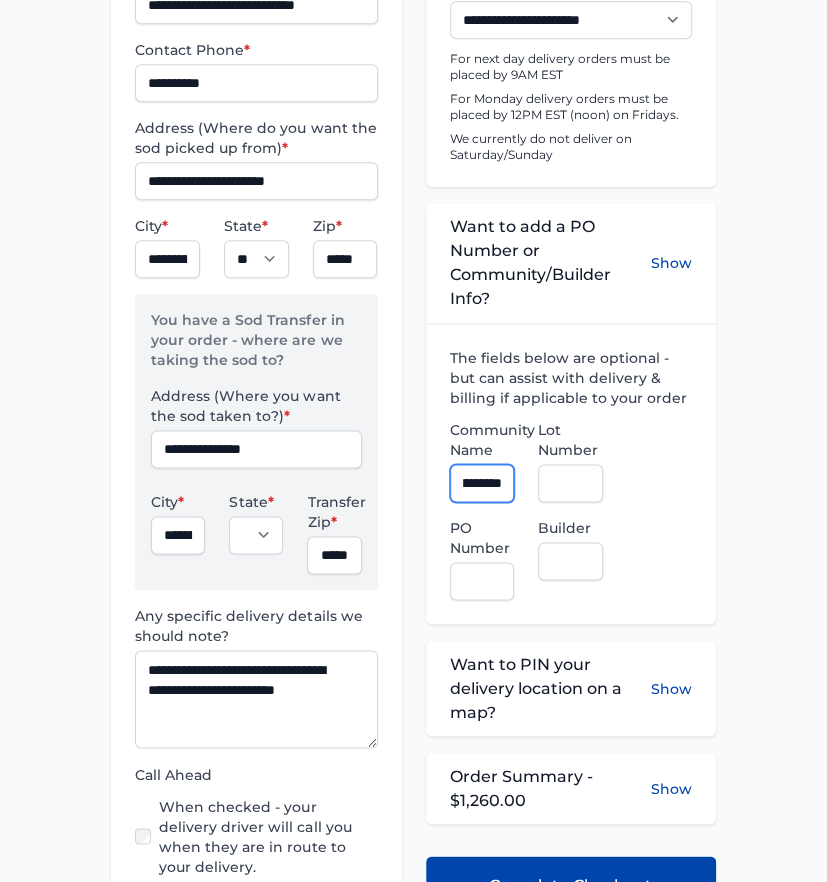 scroll, scrollTop: 0, scrollLeft: 105, axis: horizontal 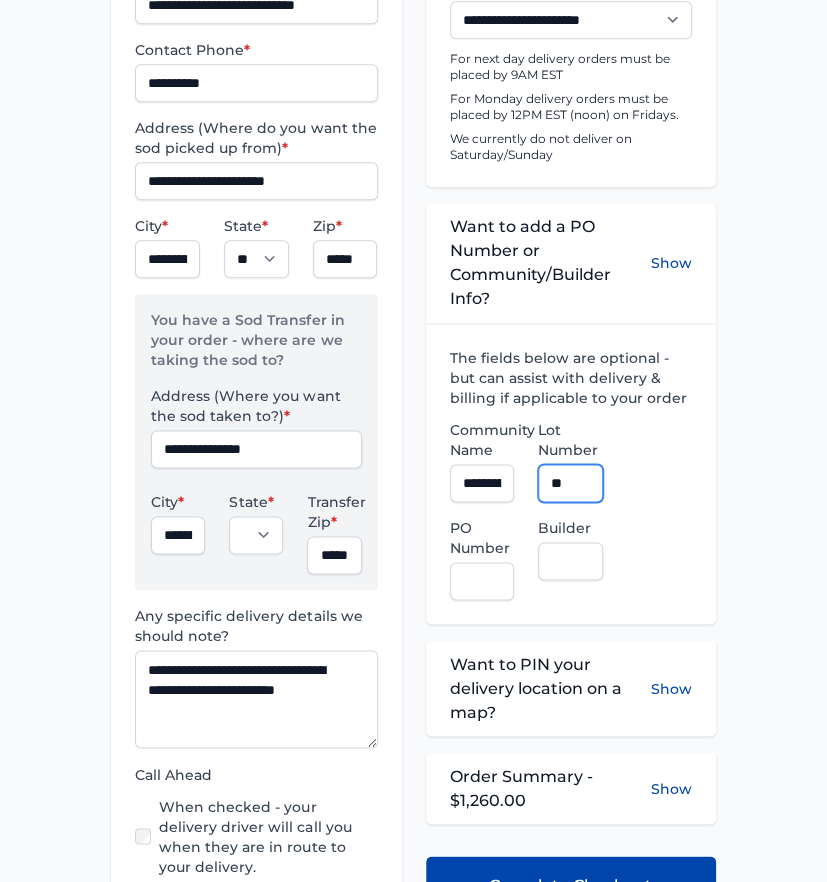 type on "**" 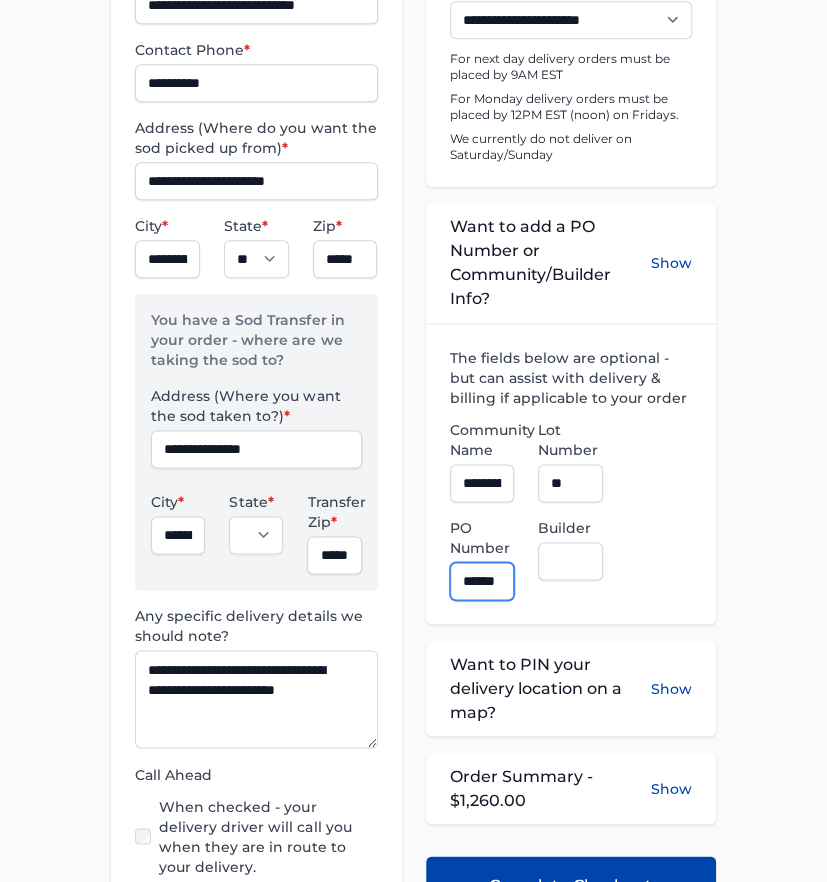 scroll, scrollTop: 0, scrollLeft: 13, axis: horizontal 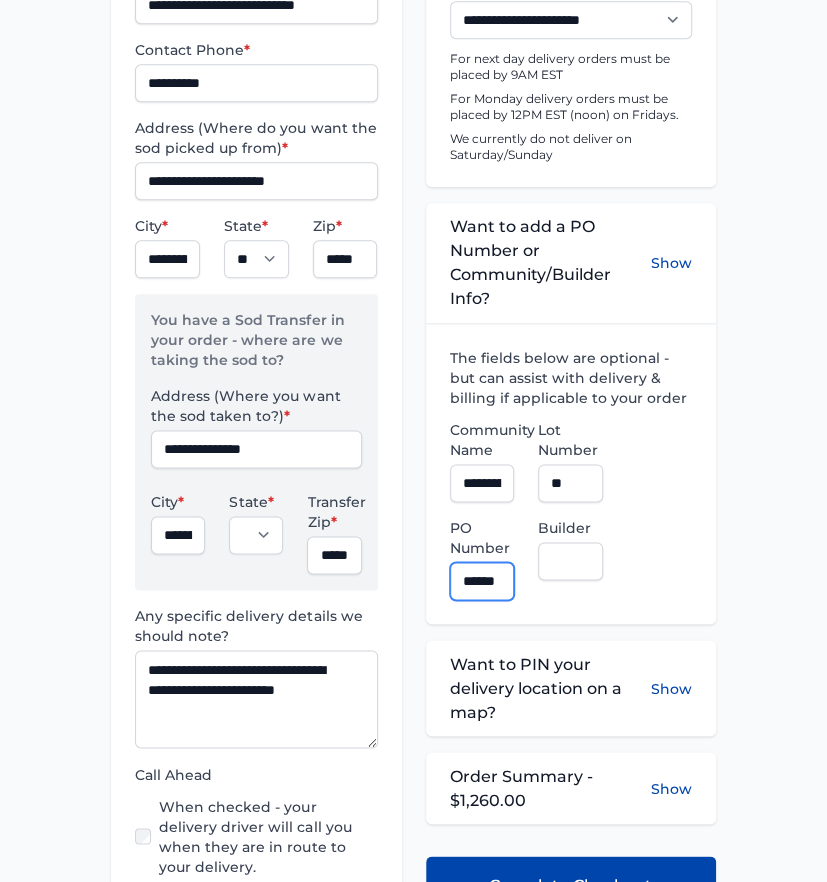 type on "******" 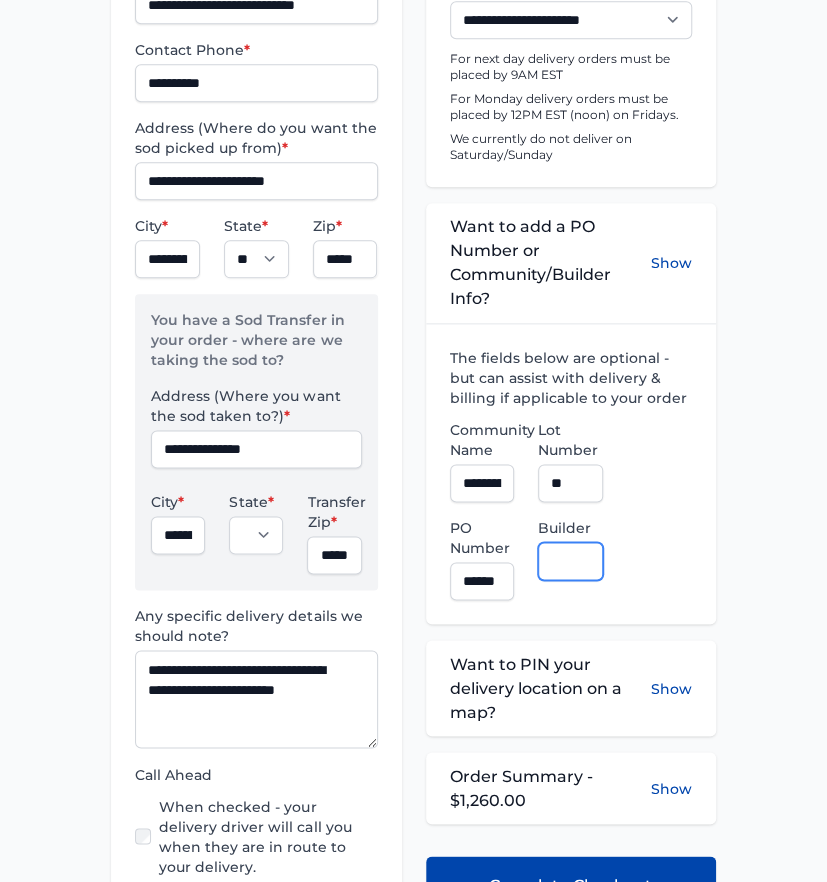 scroll, scrollTop: 0, scrollLeft: 0, axis: both 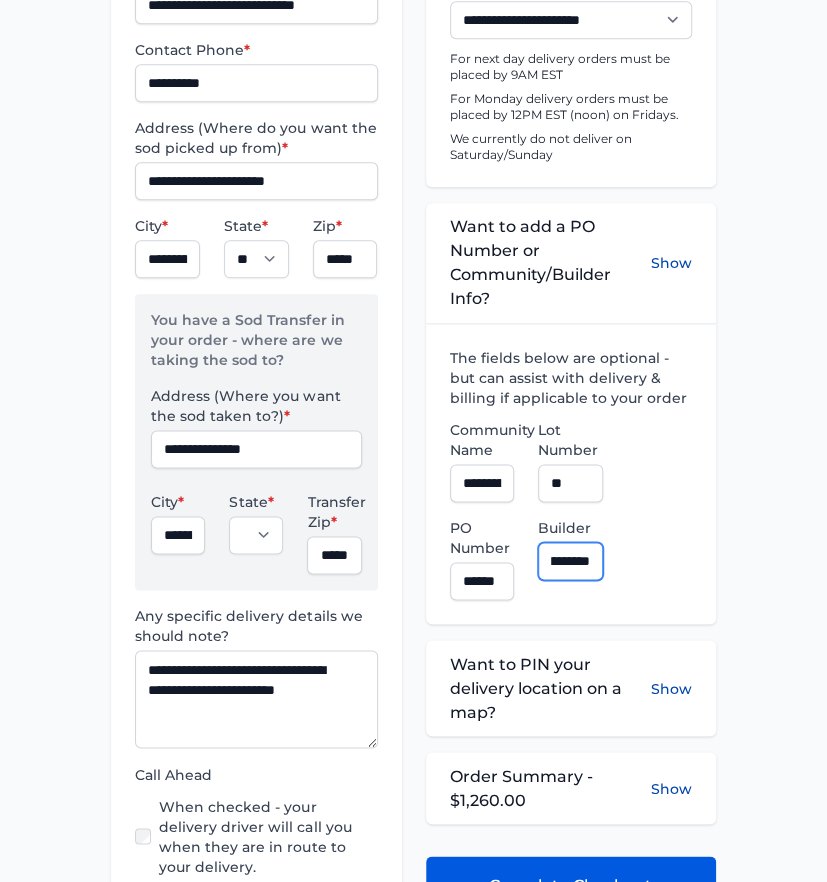 type on "**********" 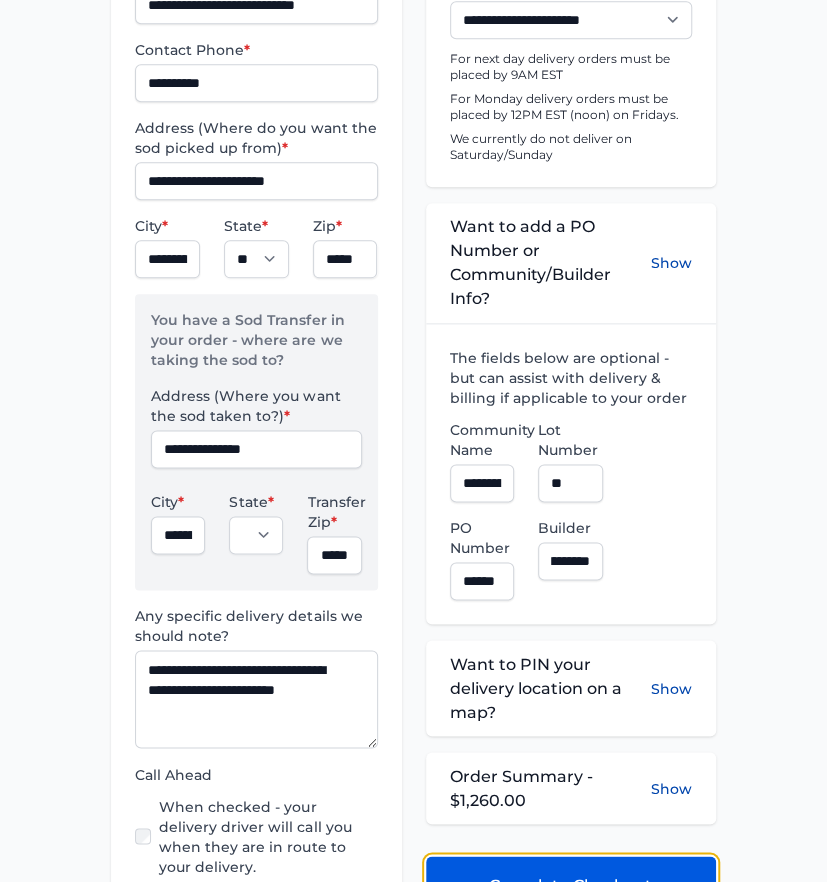 scroll, scrollTop: 0, scrollLeft: 0, axis: both 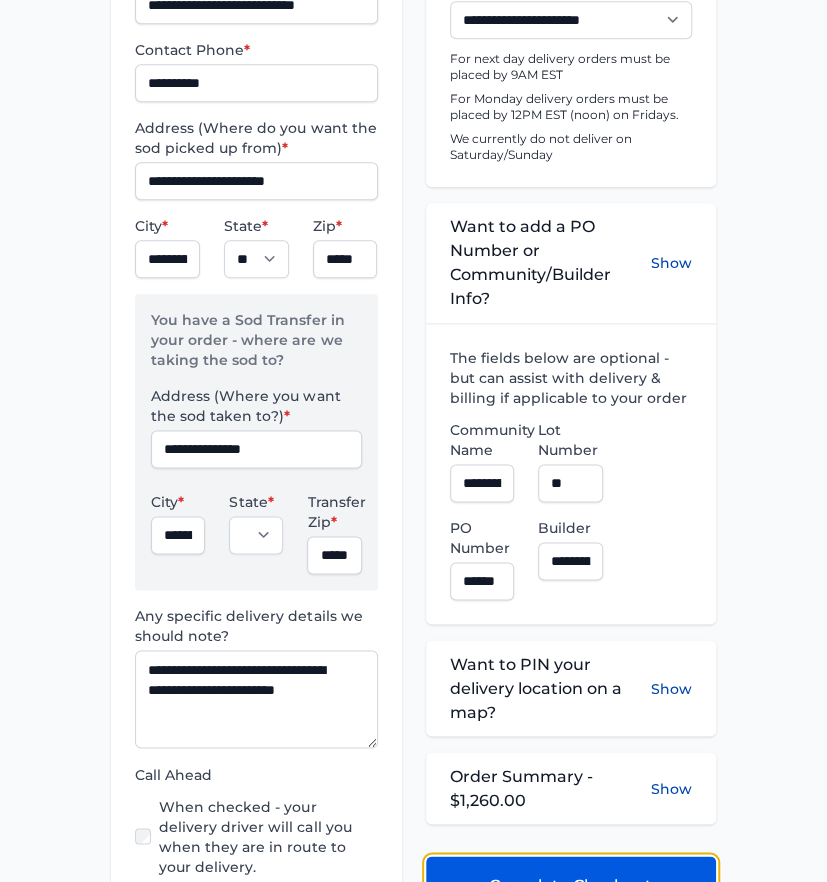click on "Complete Checkout" at bounding box center (571, 885) 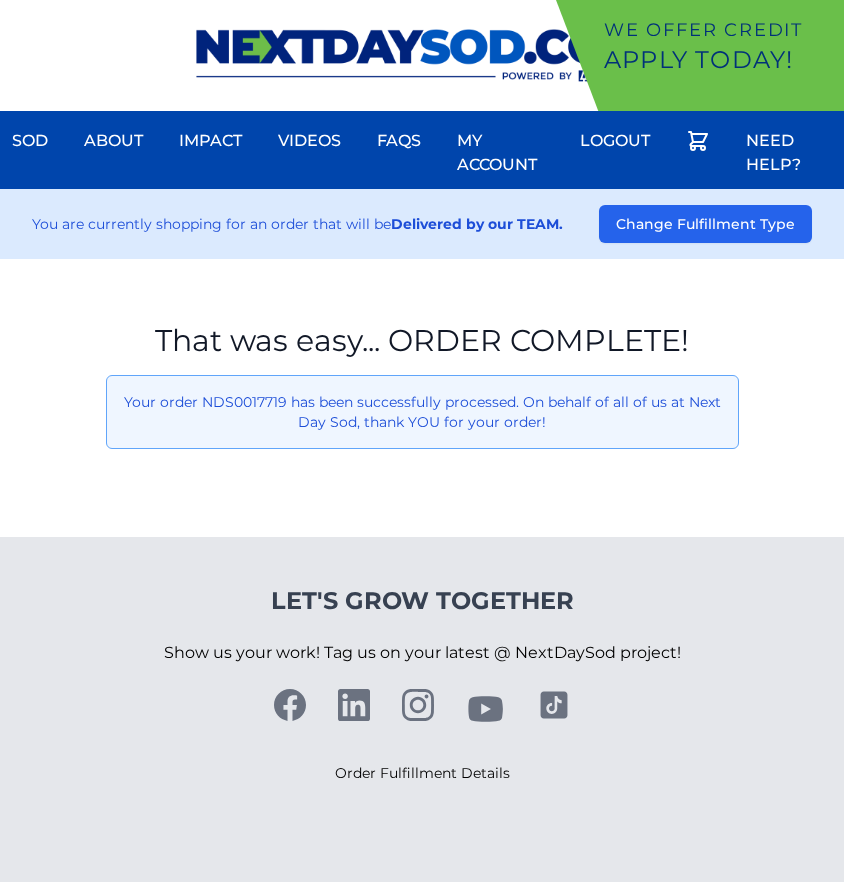 scroll, scrollTop: 0, scrollLeft: 0, axis: both 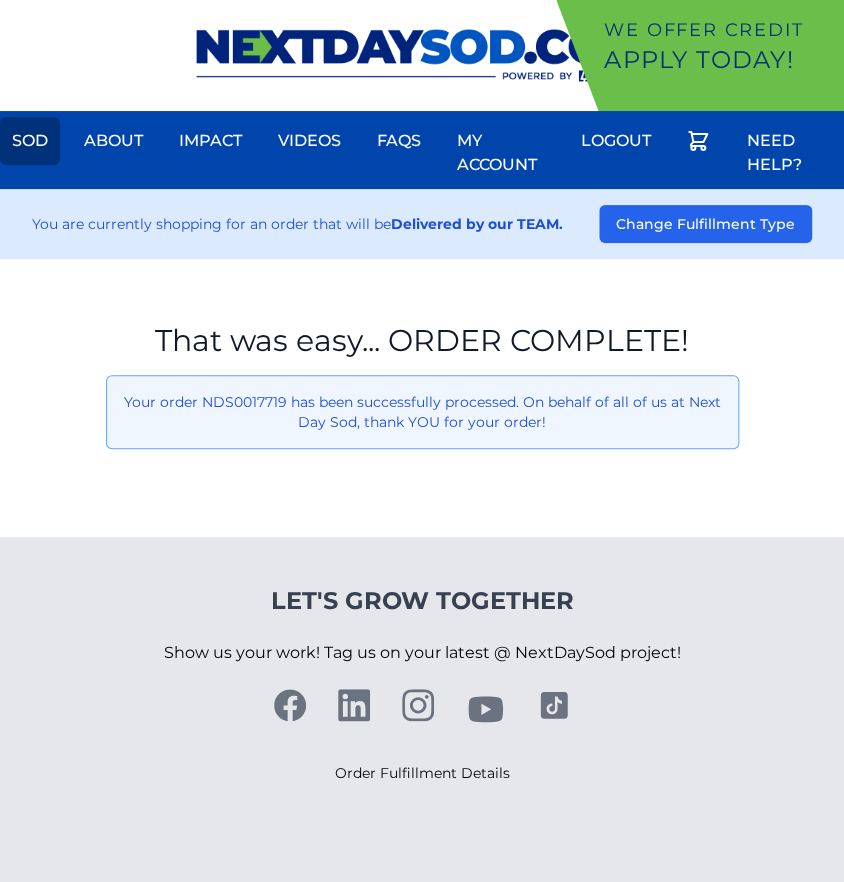 click on "Sod" at bounding box center [30, 141] 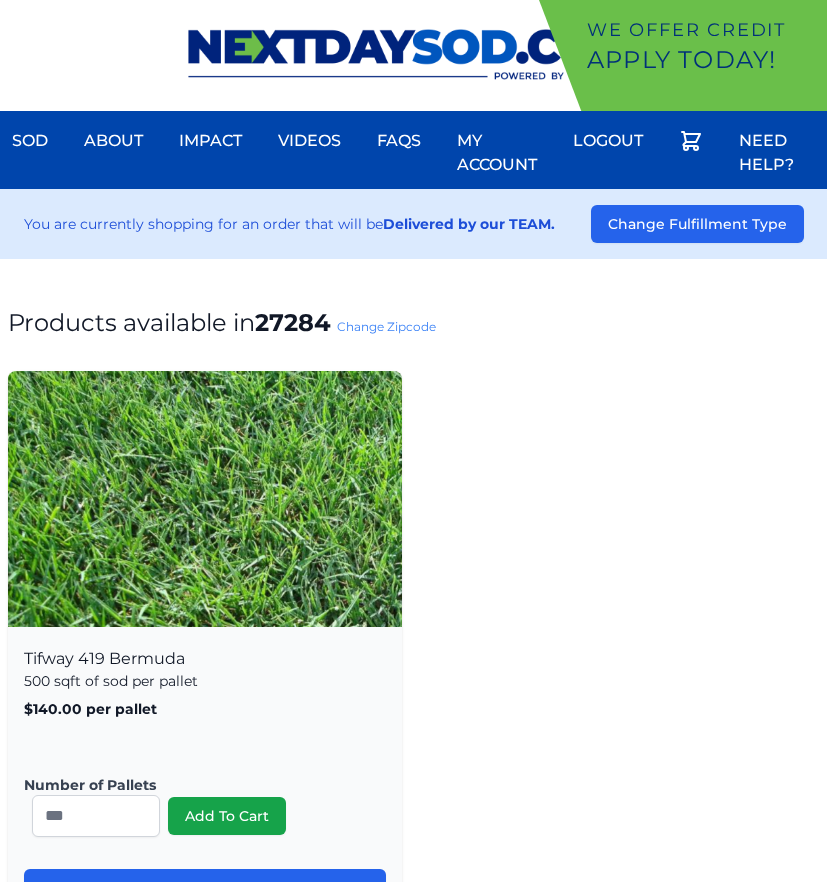 scroll, scrollTop: 0, scrollLeft: 0, axis: both 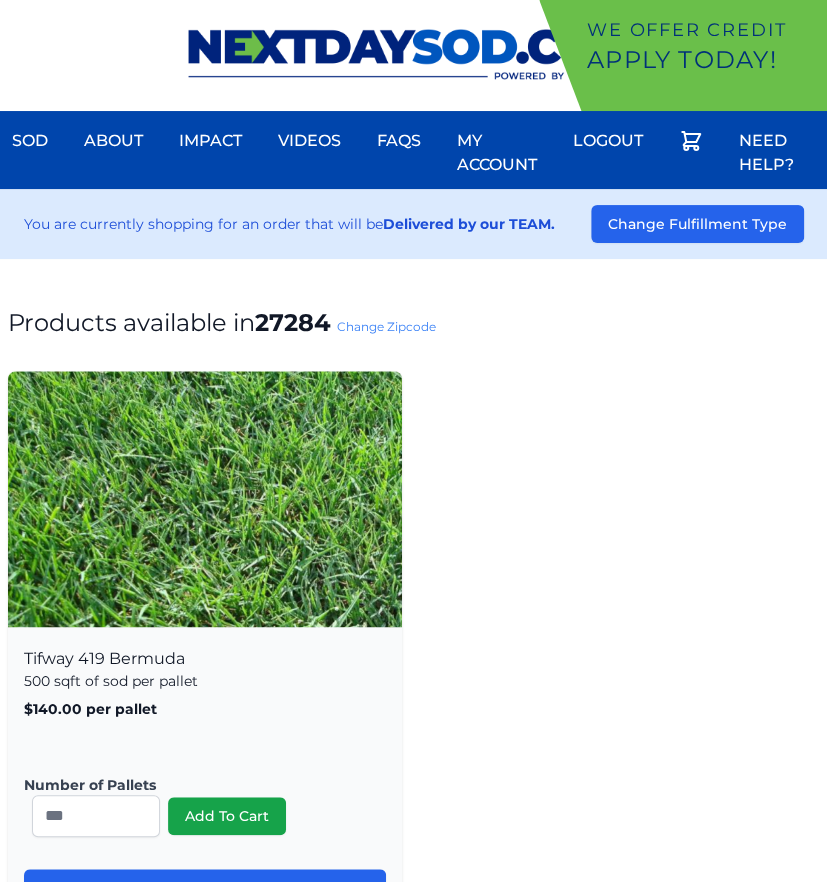 click on "Products available in  27284   Change Zipcode" at bounding box center [413, 323] 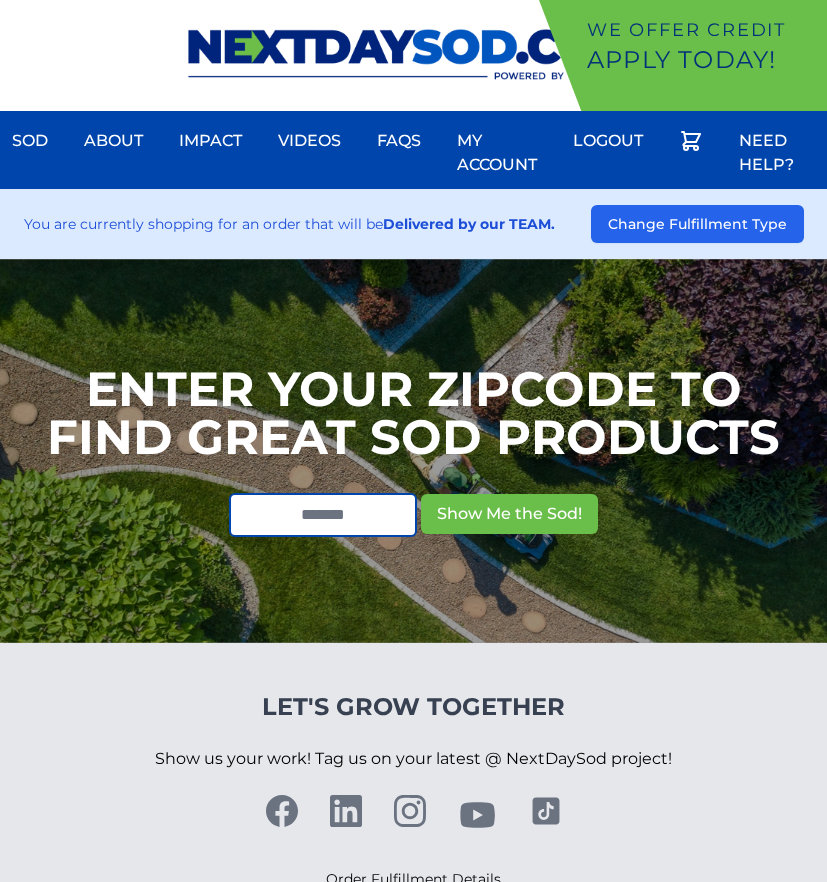 scroll, scrollTop: 0, scrollLeft: 0, axis: both 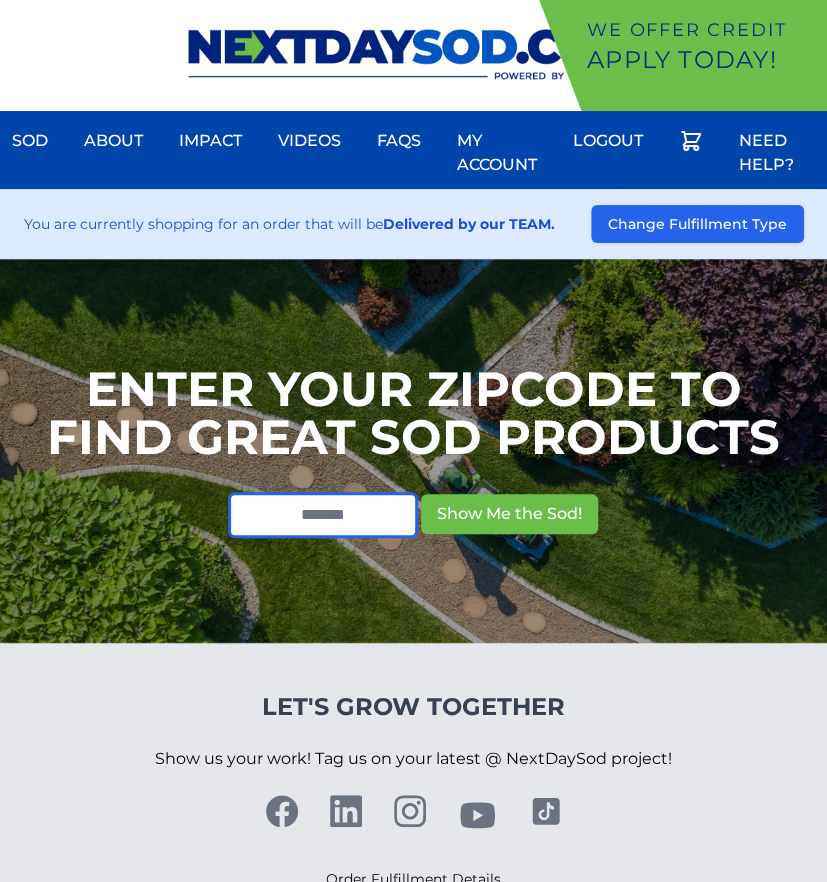 click at bounding box center [323, 515] 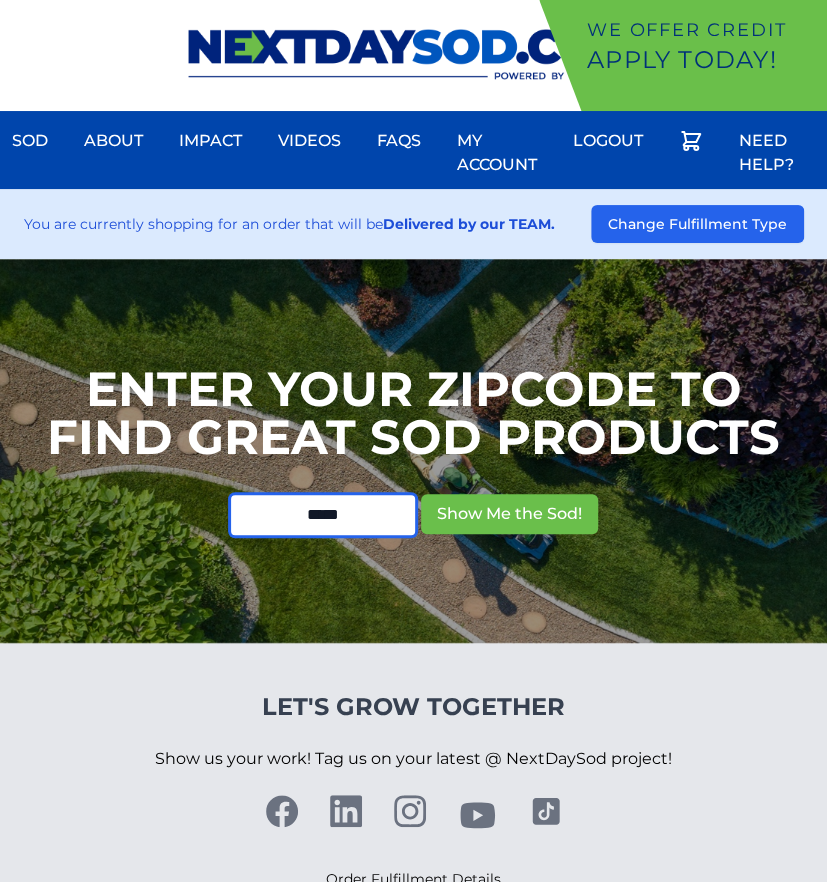 type on "*****" 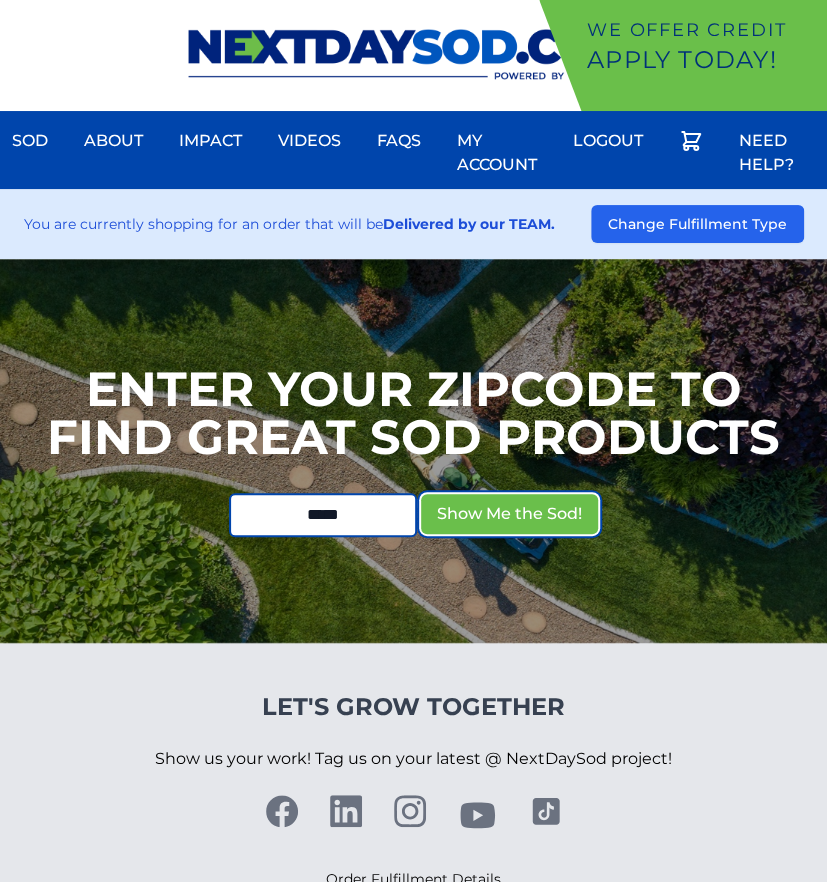 type 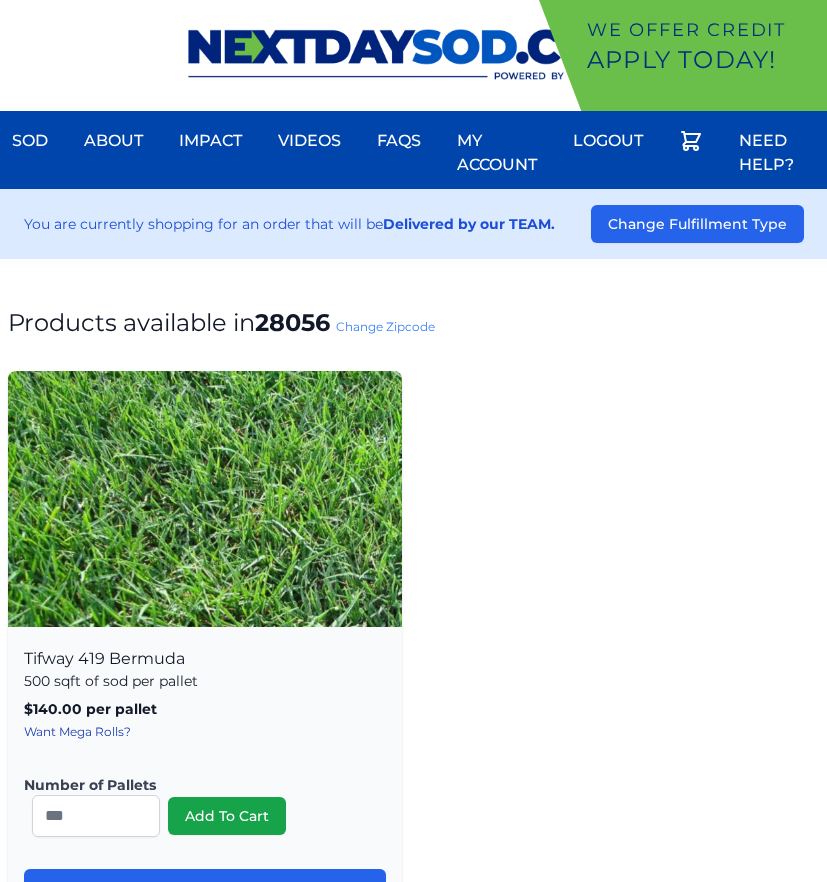 scroll, scrollTop: 0, scrollLeft: 0, axis: both 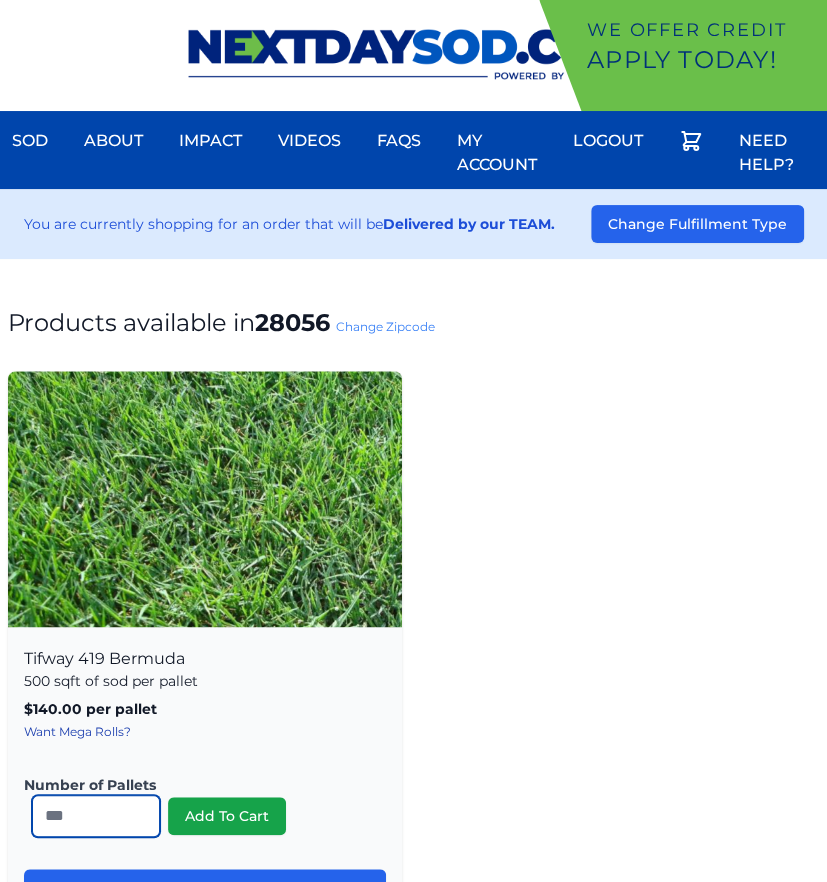 click on "*" at bounding box center [96, 816] 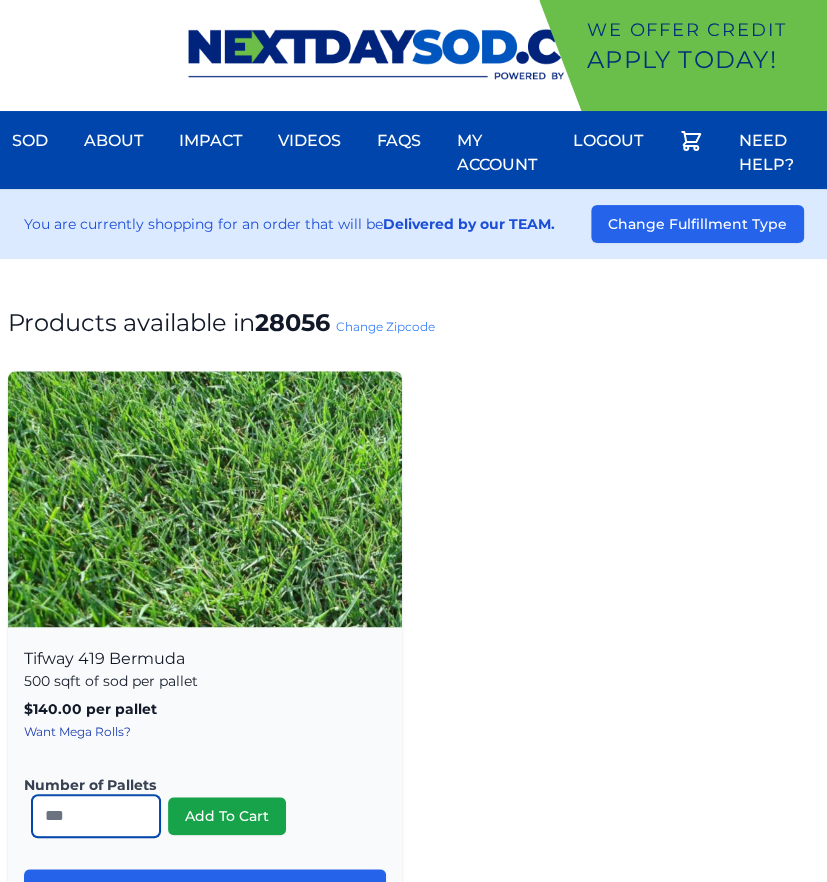 type on "**" 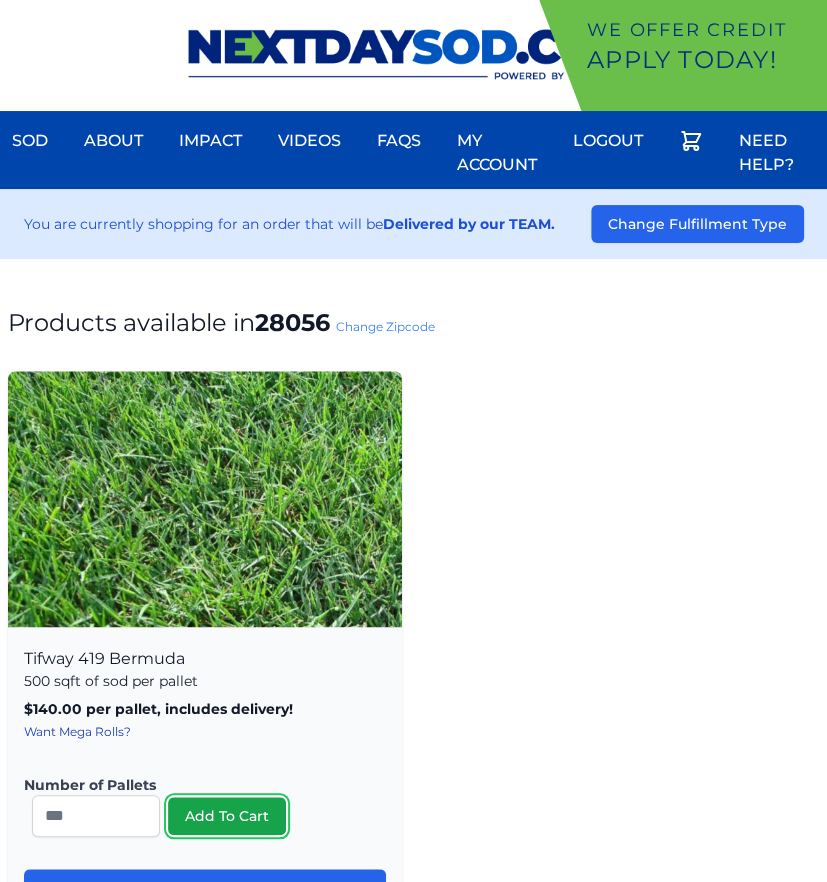 type 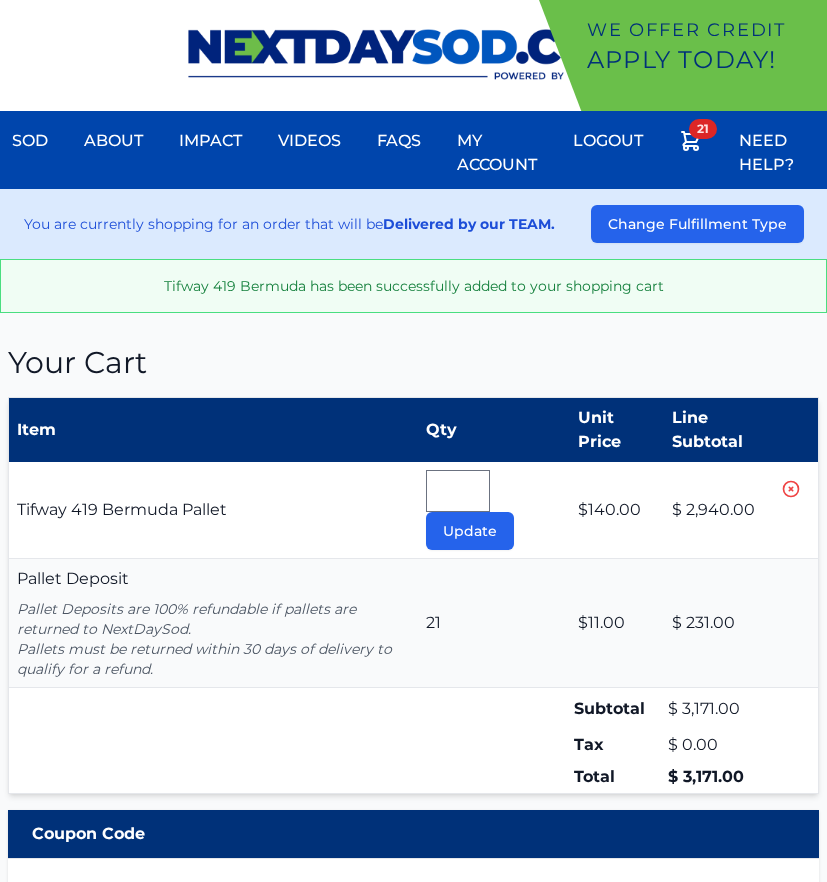 scroll, scrollTop: 0, scrollLeft: 0, axis: both 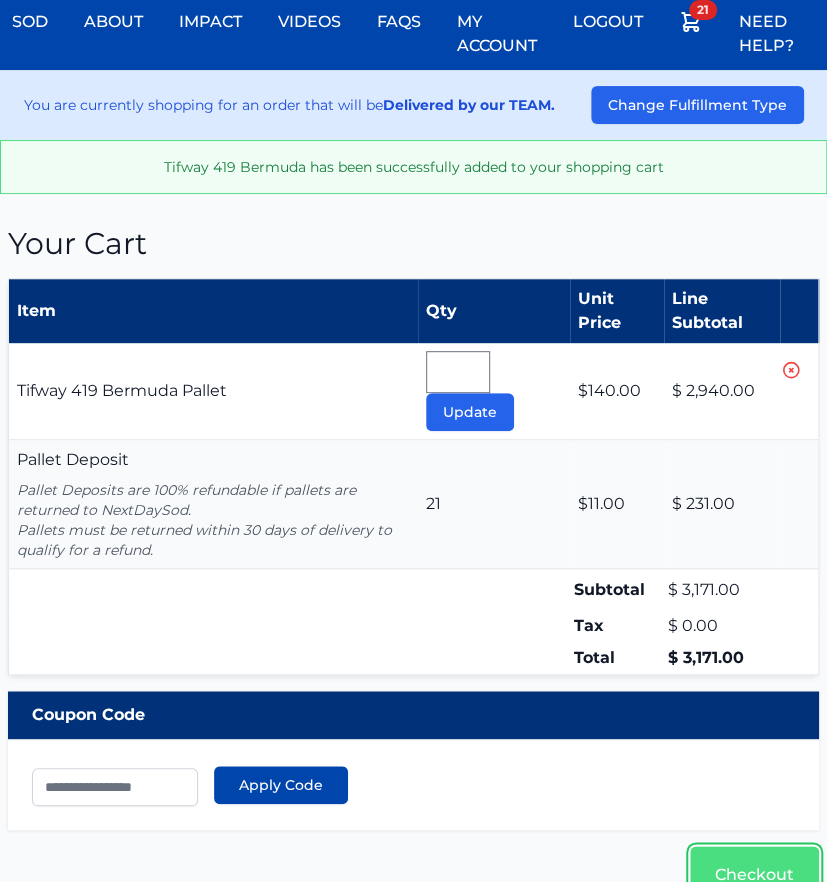 click on "Checkout" at bounding box center (754, 875) 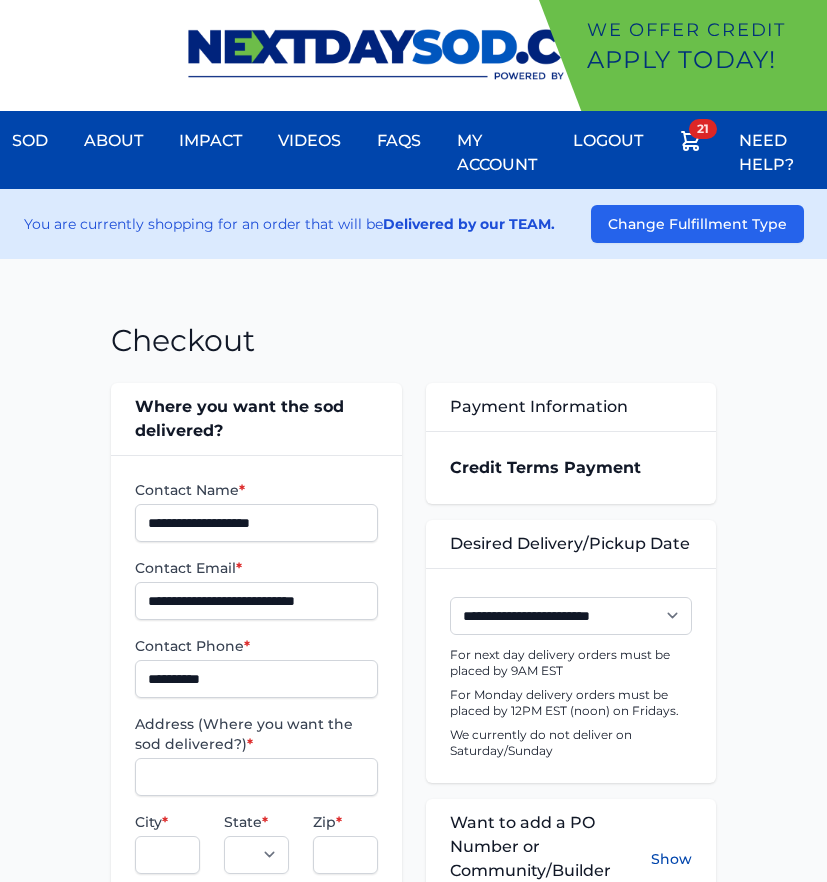 scroll, scrollTop: 0, scrollLeft: 0, axis: both 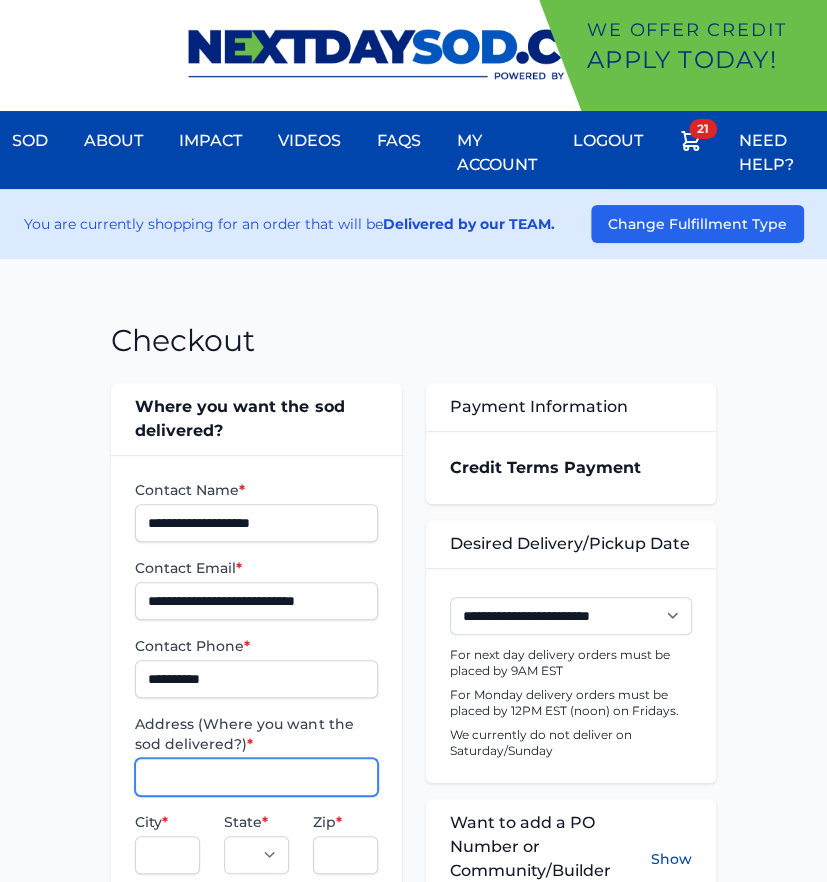 click on "Address (Where you want the sod delivered?)
*" at bounding box center (256, 777) 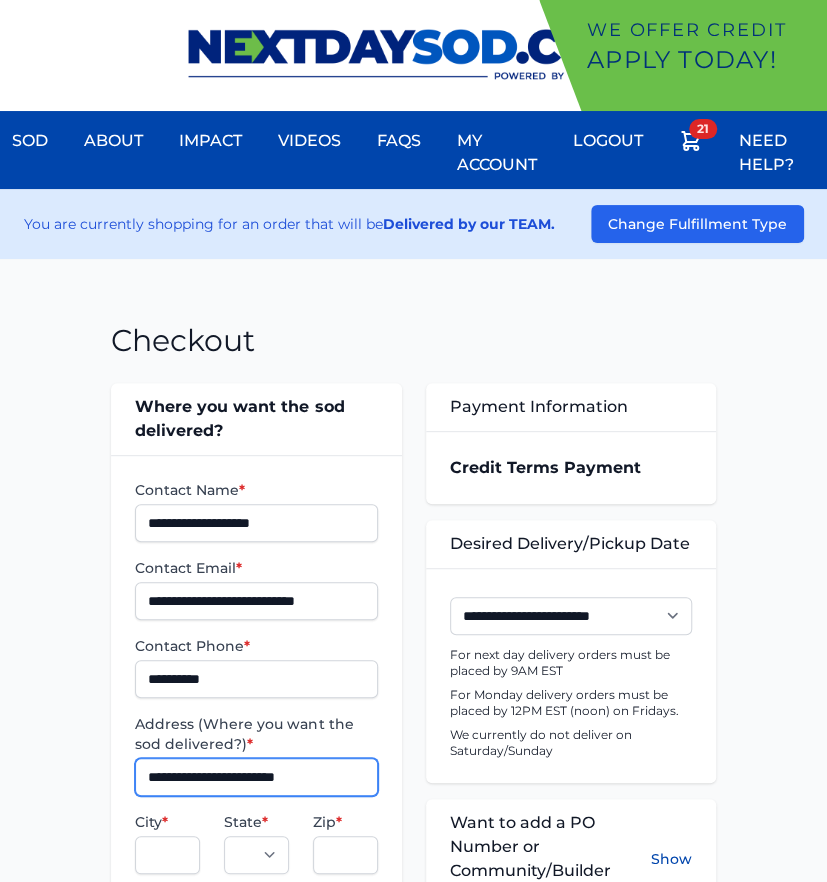type on "**********" 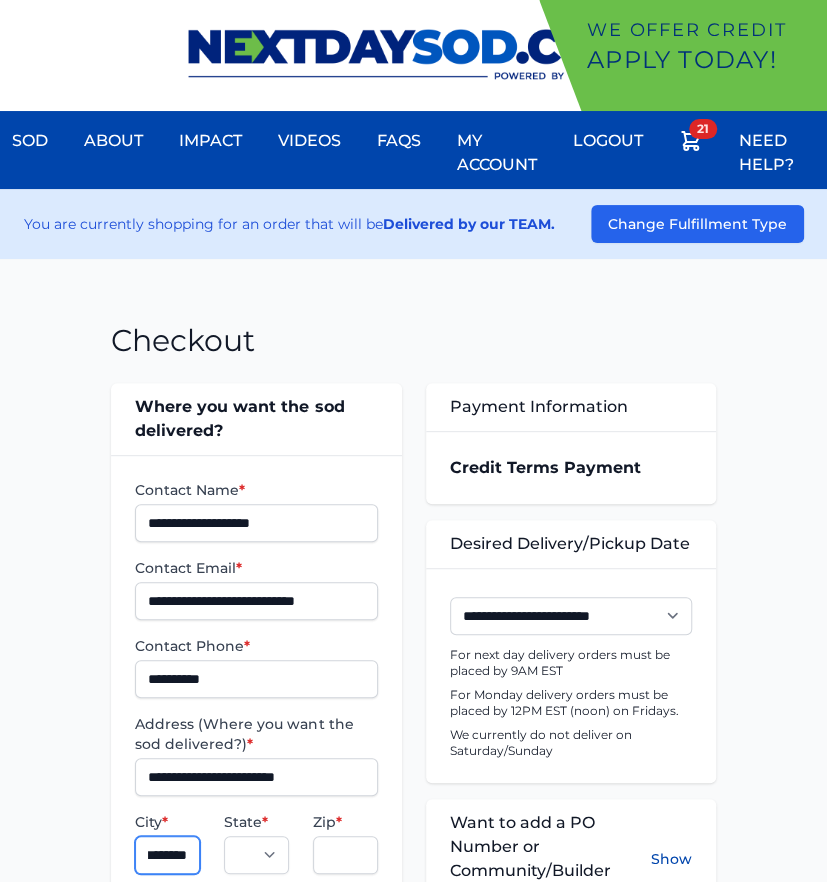 scroll, scrollTop: 0, scrollLeft: 22, axis: horizontal 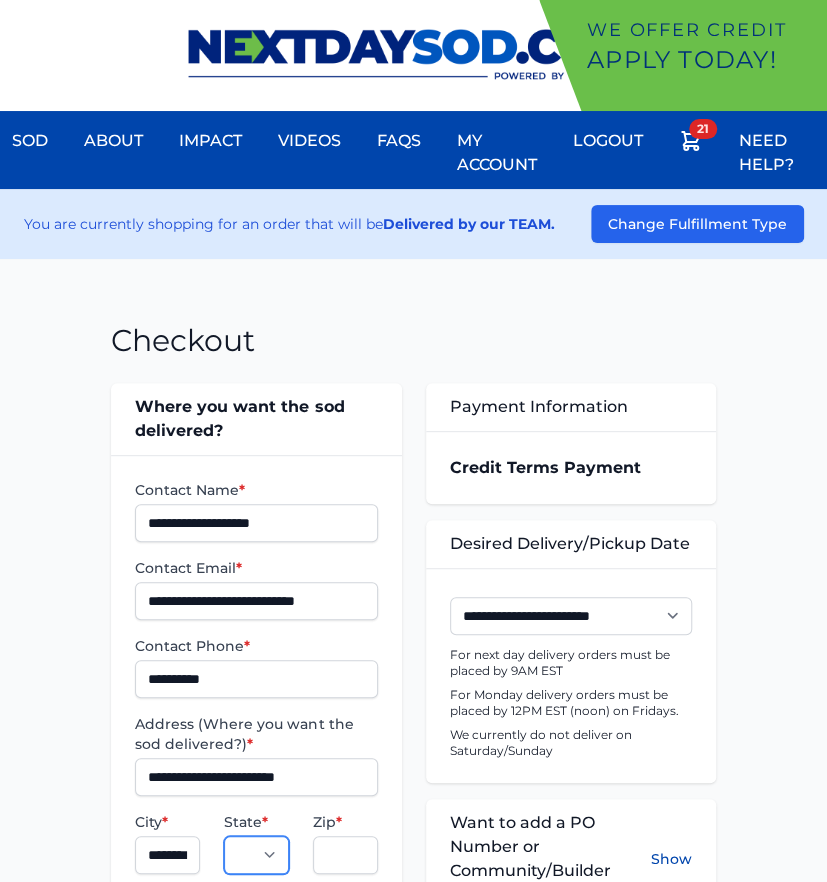 select on "**" 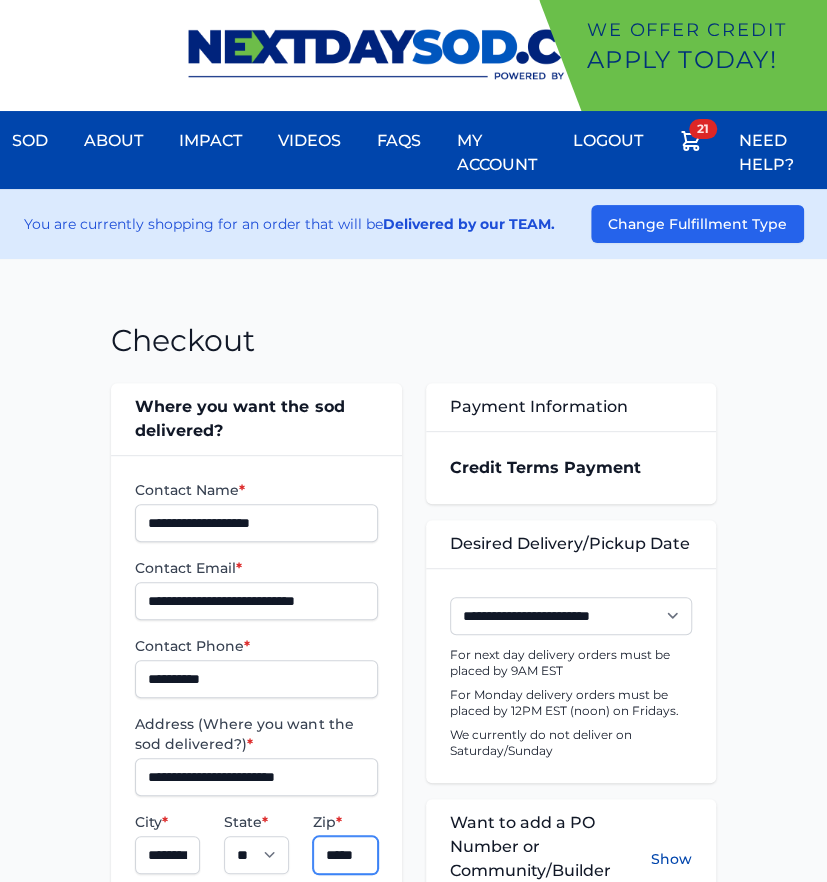 scroll, scrollTop: 0, scrollLeft: 3, axis: horizontal 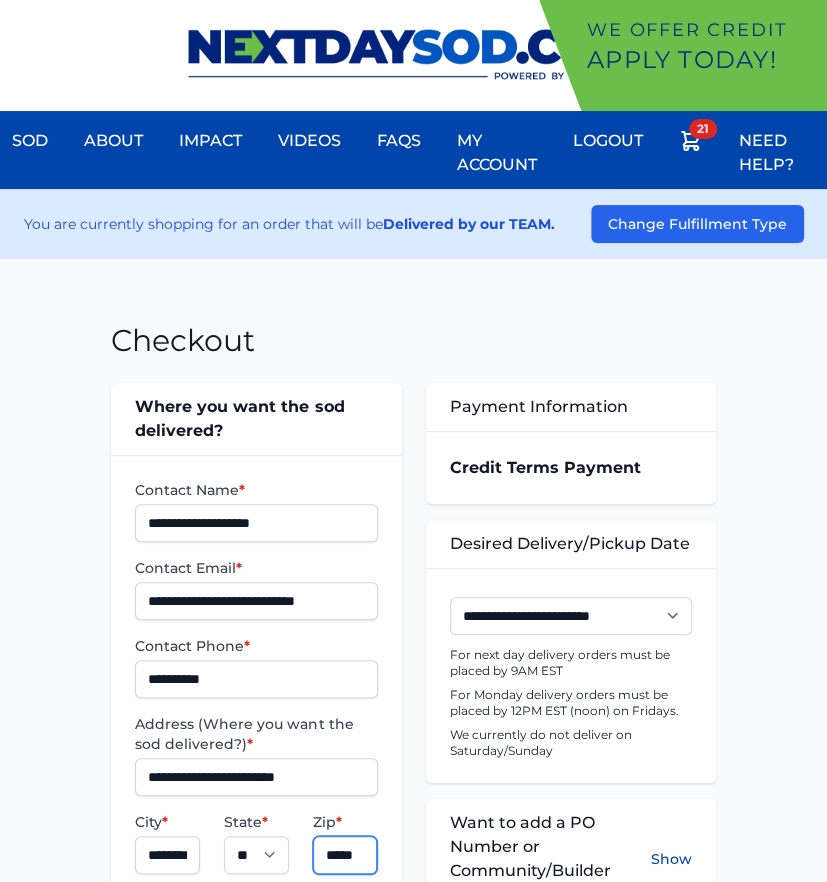 type on "*****" 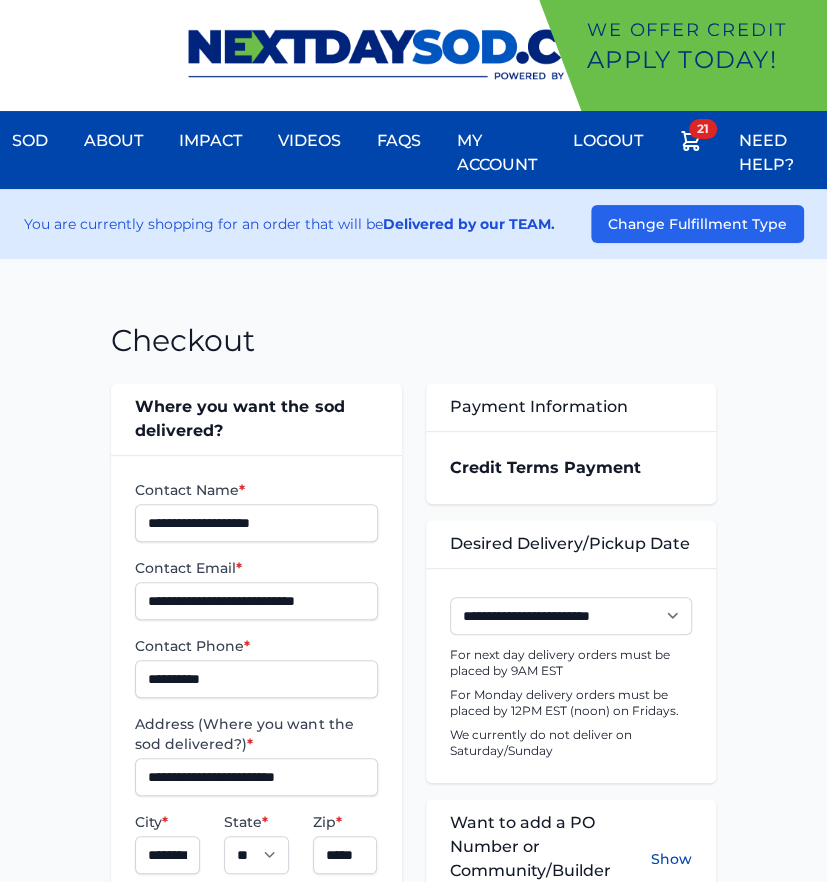 scroll, scrollTop: 511, scrollLeft: 0, axis: vertical 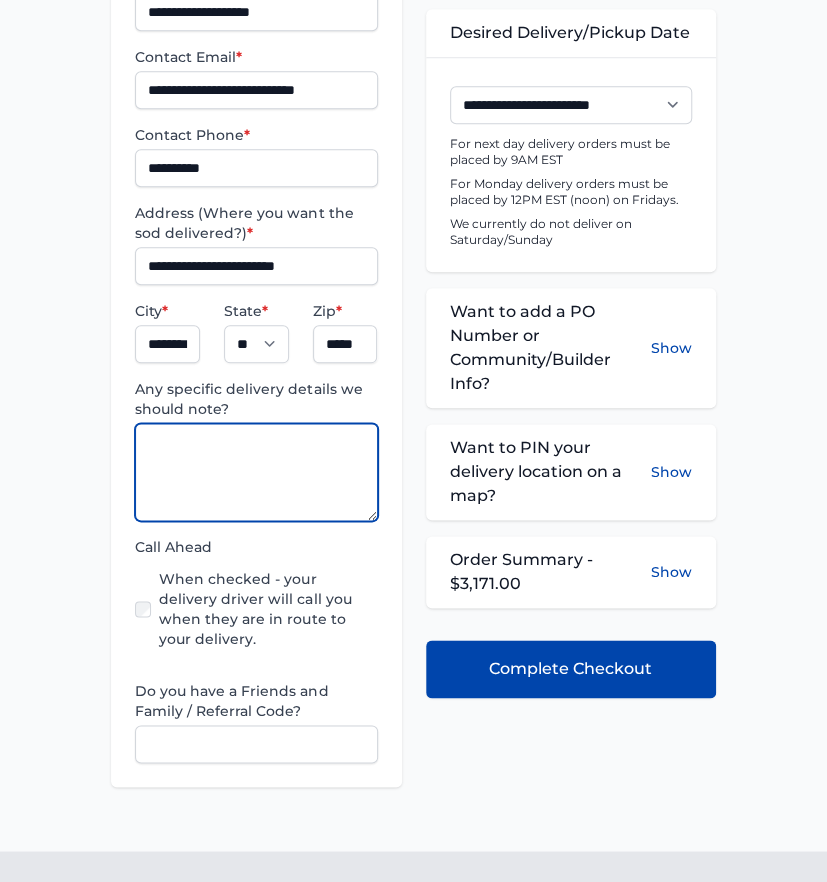 paste on "**********" 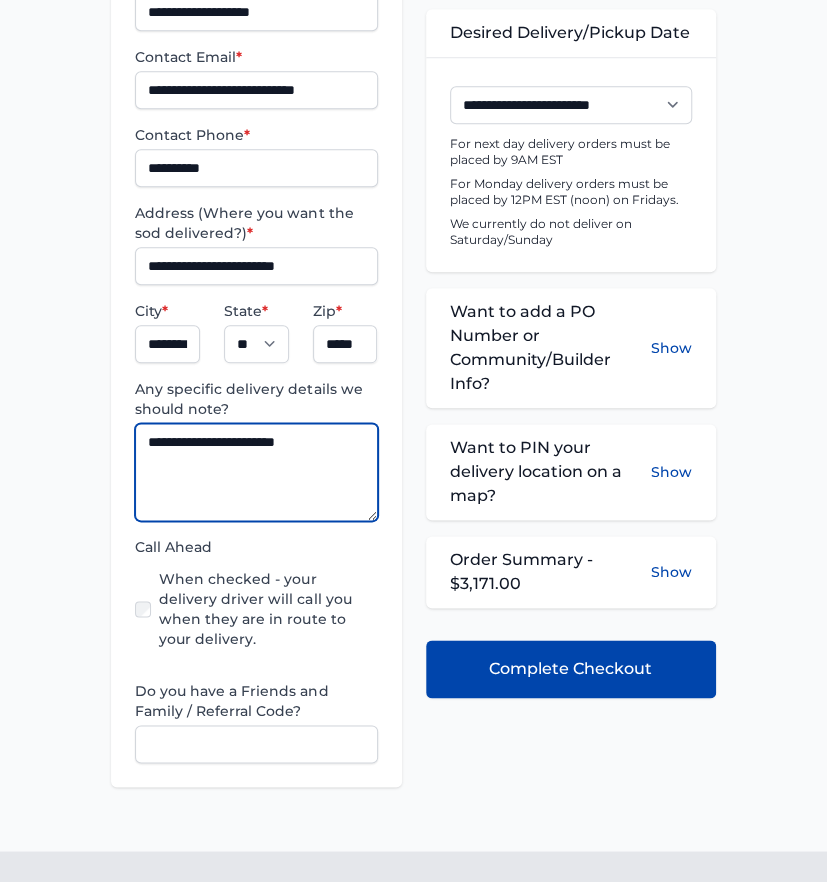 type on "**********" 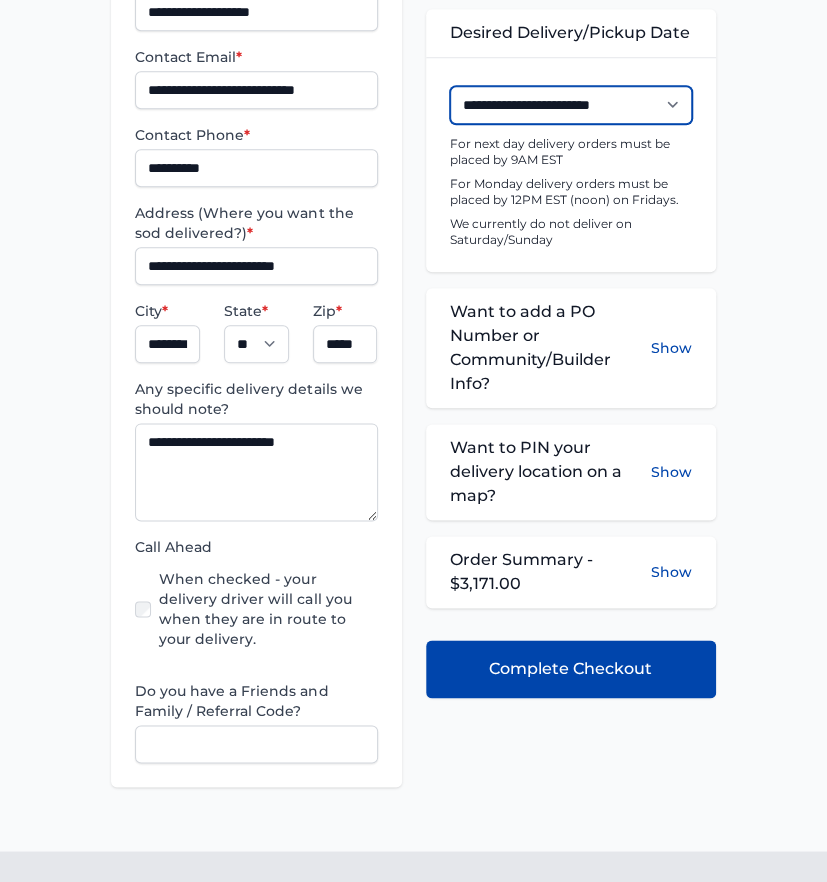 click on "**********" at bounding box center (571, 105) 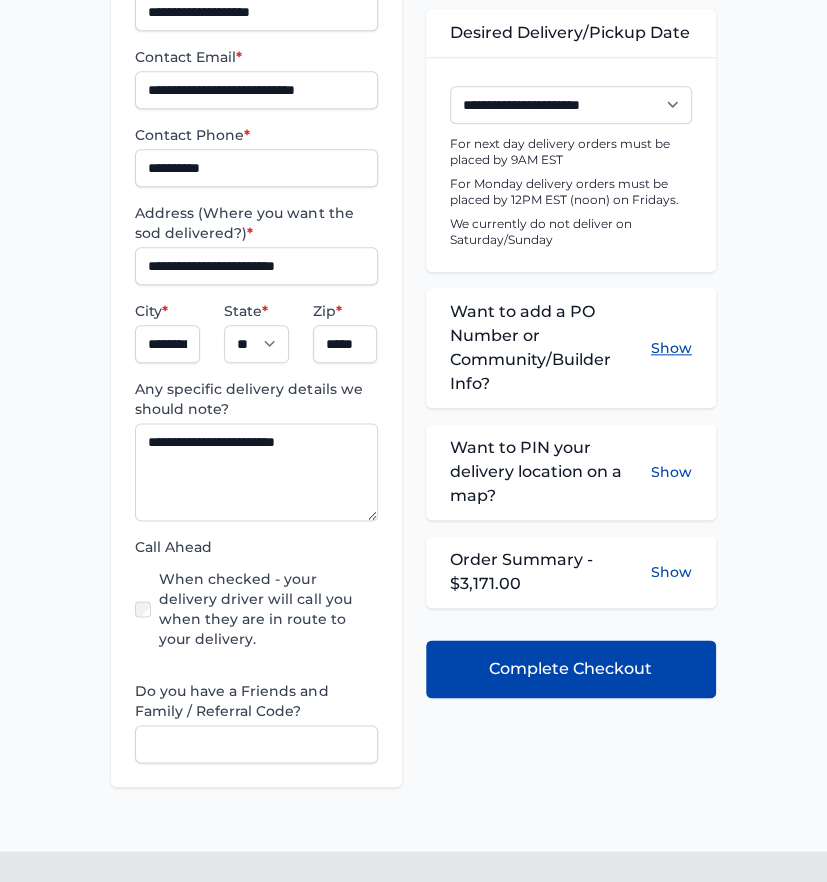 click on "Show" at bounding box center (671, 348) 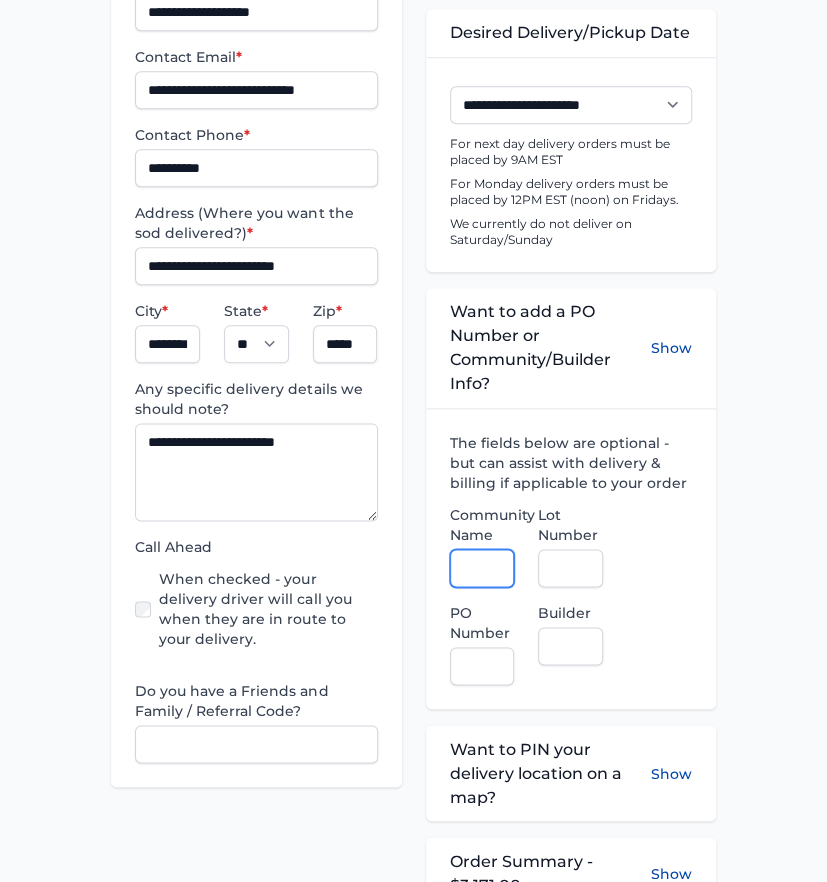 click on "Community Name" at bounding box center [482, 568] 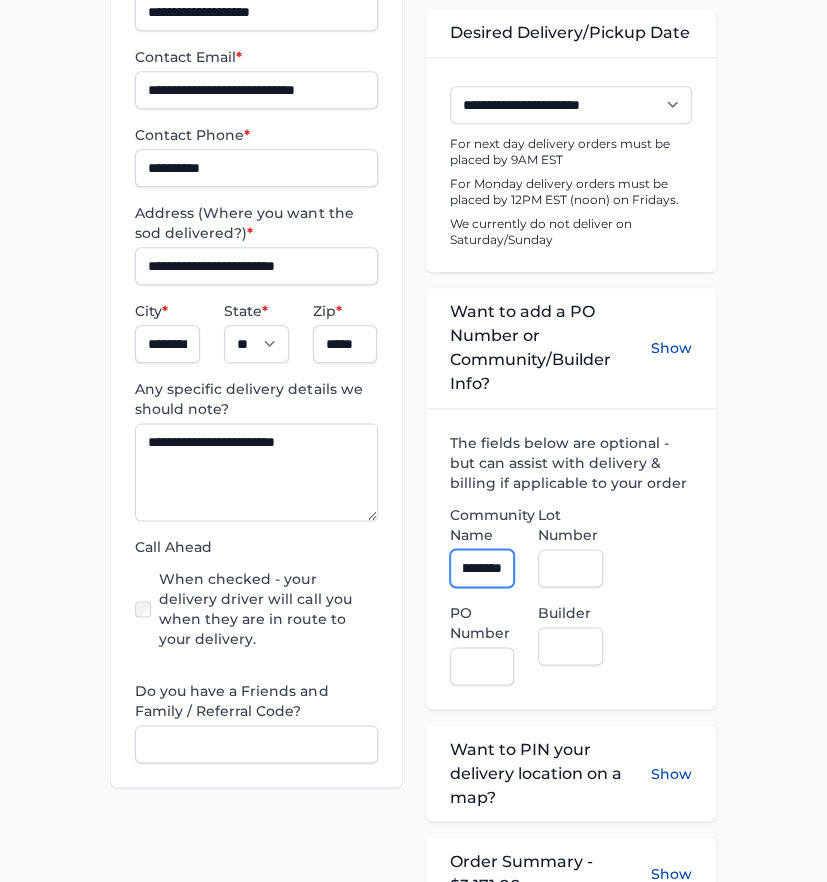 scroll, scrollTop: 0, scrollLeft: 95, axis: horizontal 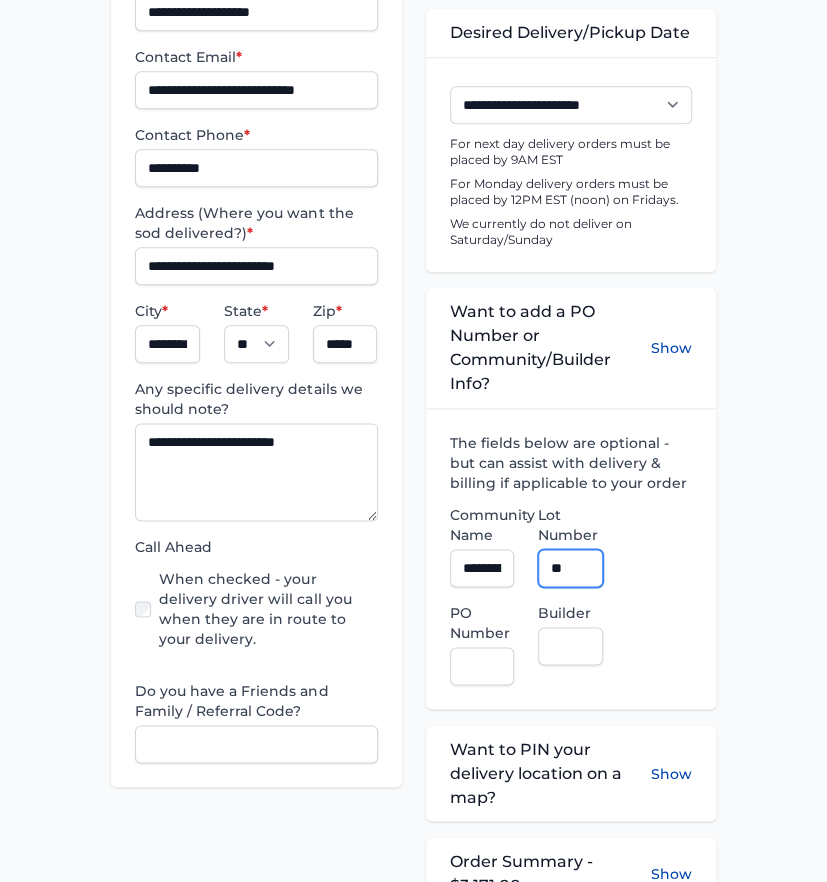 type on "**" 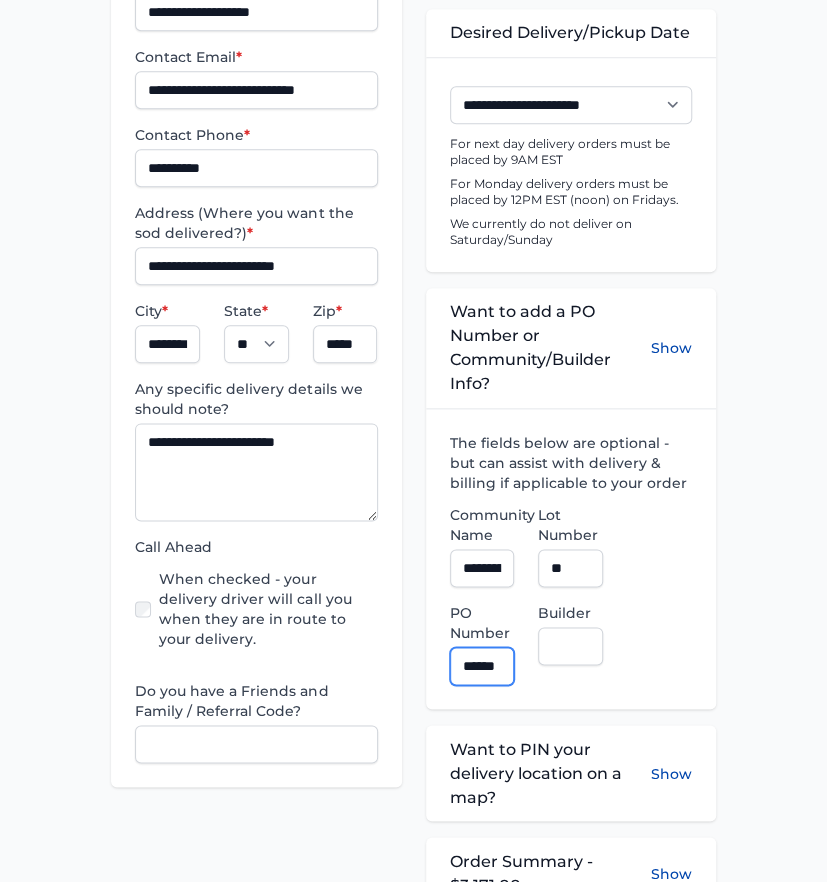 scroll, scrollTop: 0, scrollLeft: 9, axis: horizontal 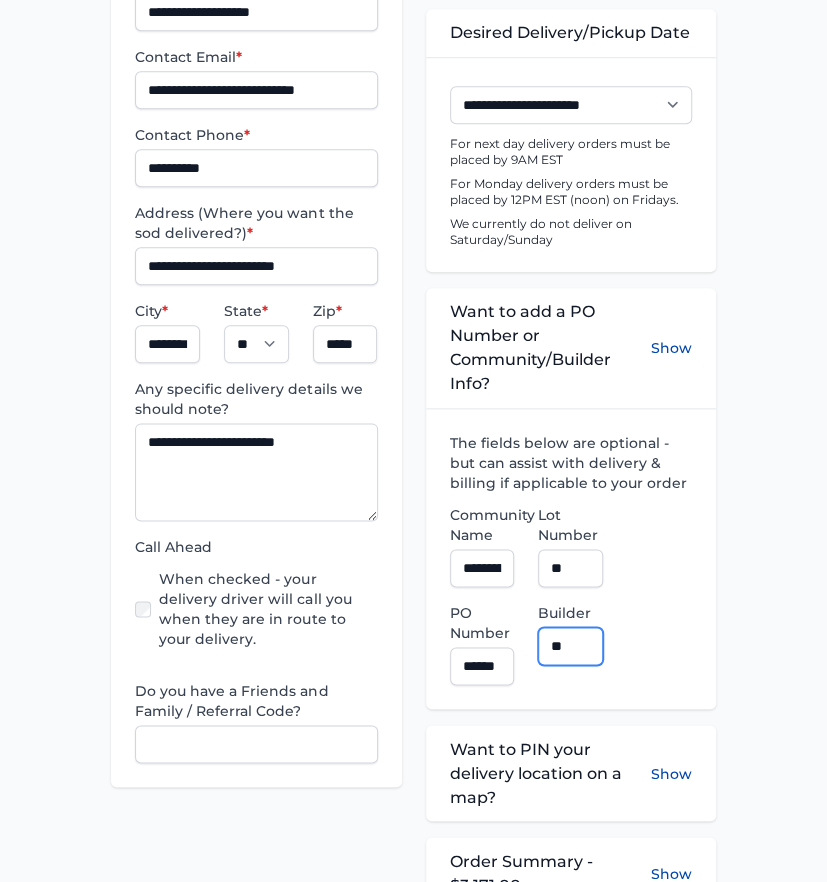 type on "**********" 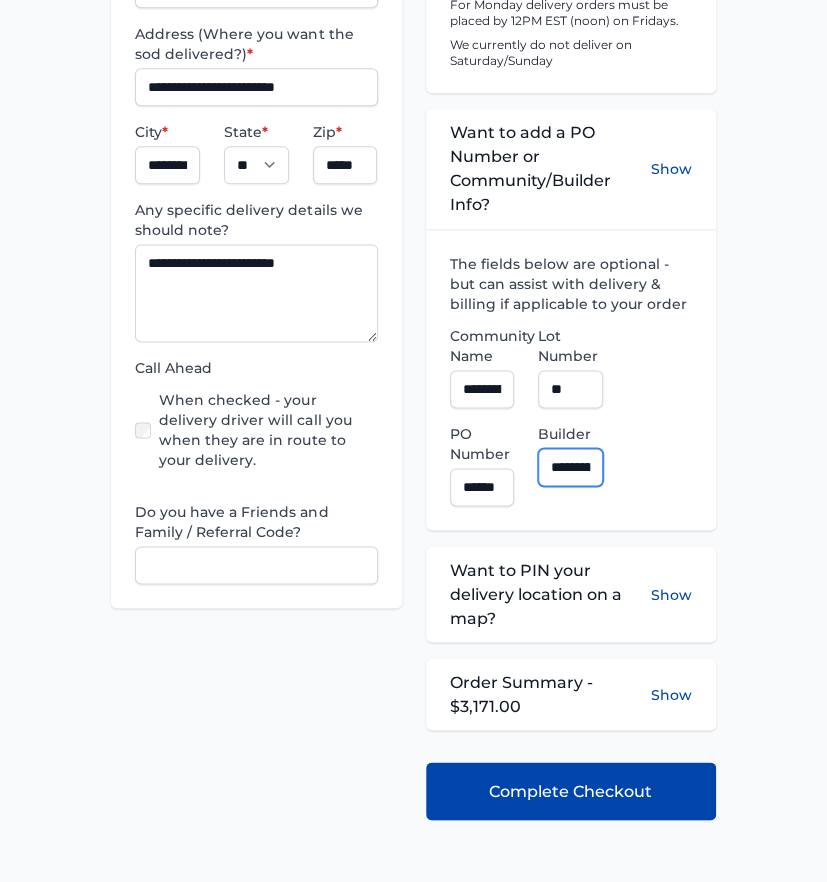 scroll, scrollTop: 760, scrollLeft: 0, axis: vertical 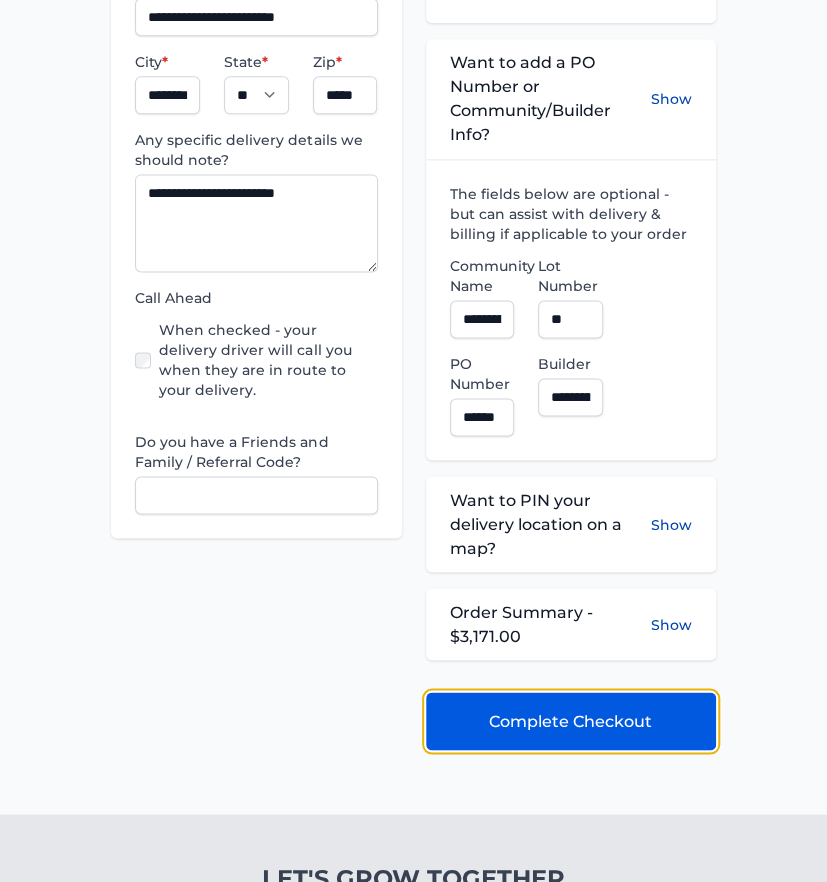 click on "Complete Checkout" at bounding box center (571, 721) 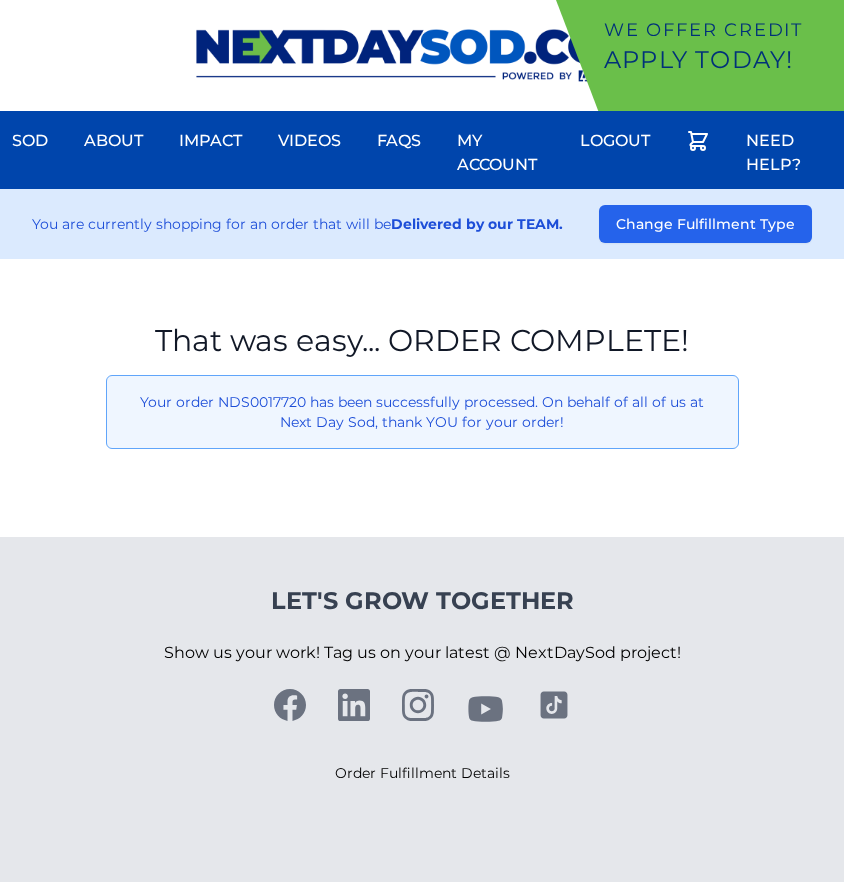 scroll, scrollTop: 0, scrollLeft: 0, axis: both 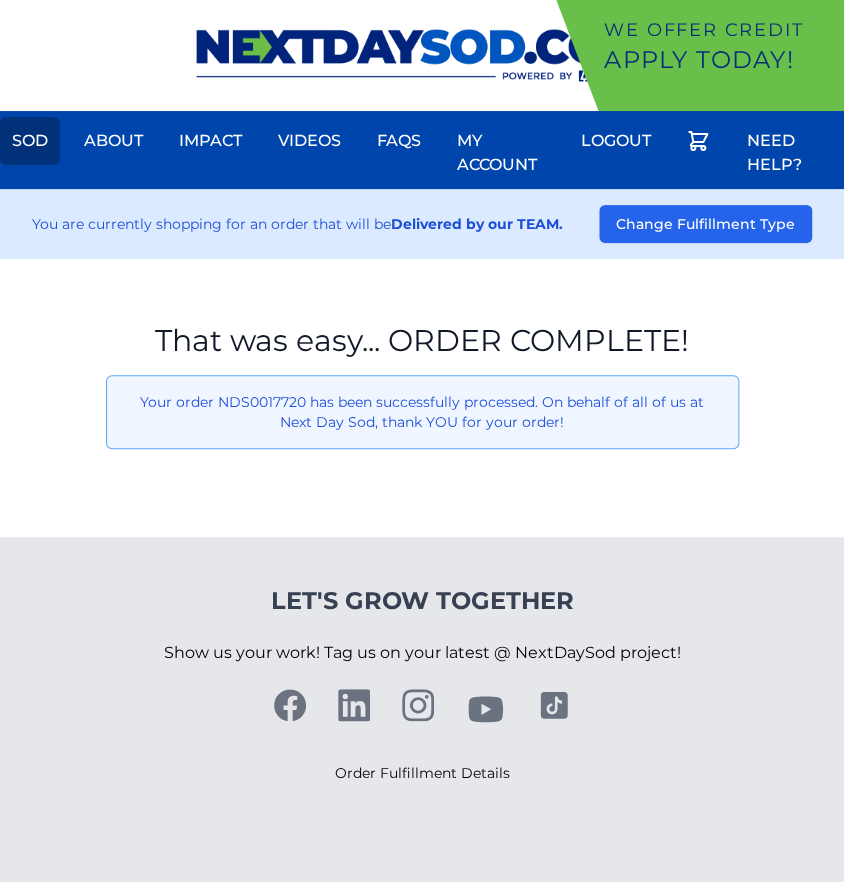 click on "Sod" at bounding box center (30, 141) 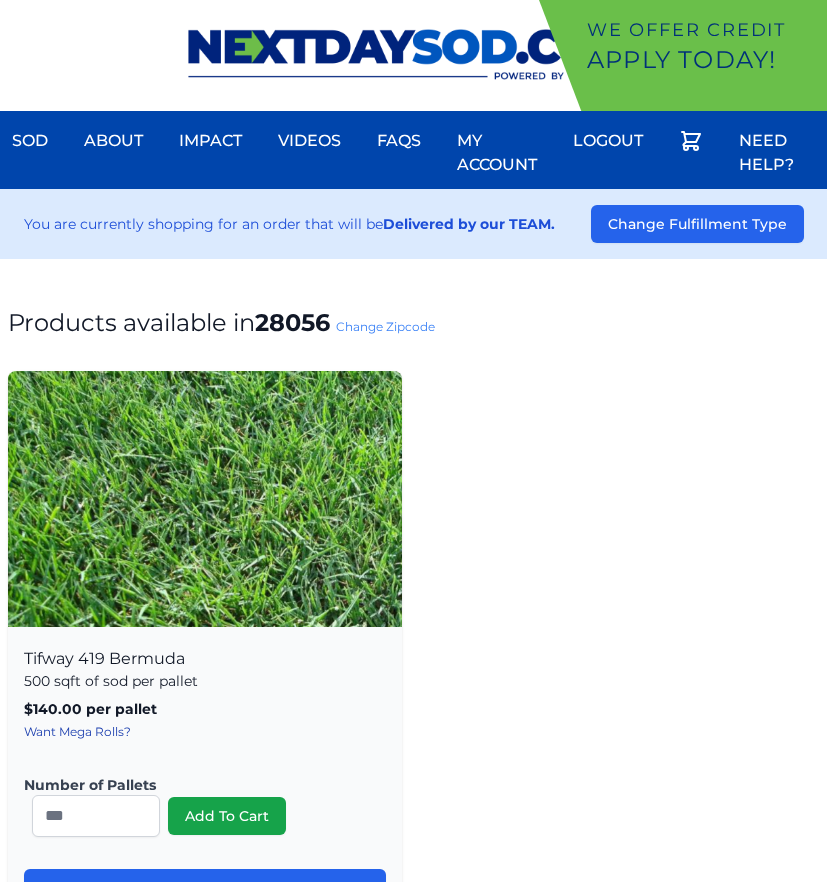 scroll, scrollTop: 0, scrollLeft: 0, axis: both 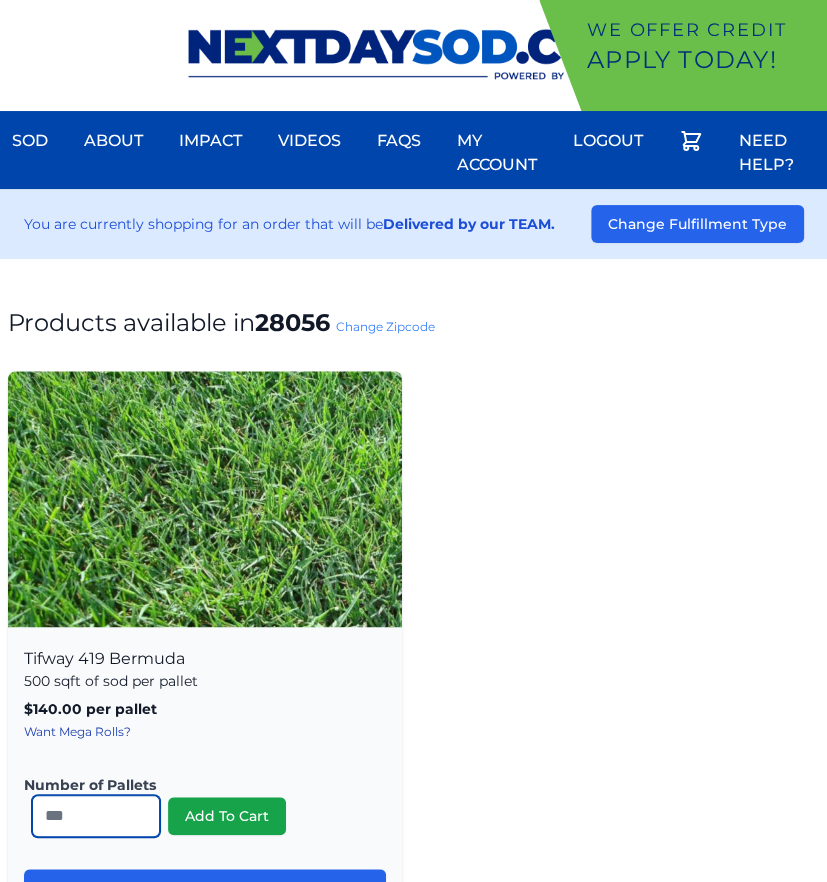 drag, startPoint x: 75, startPoint y: 811, endPoint x: -34, endPoint y: 794, distance: 110.317726 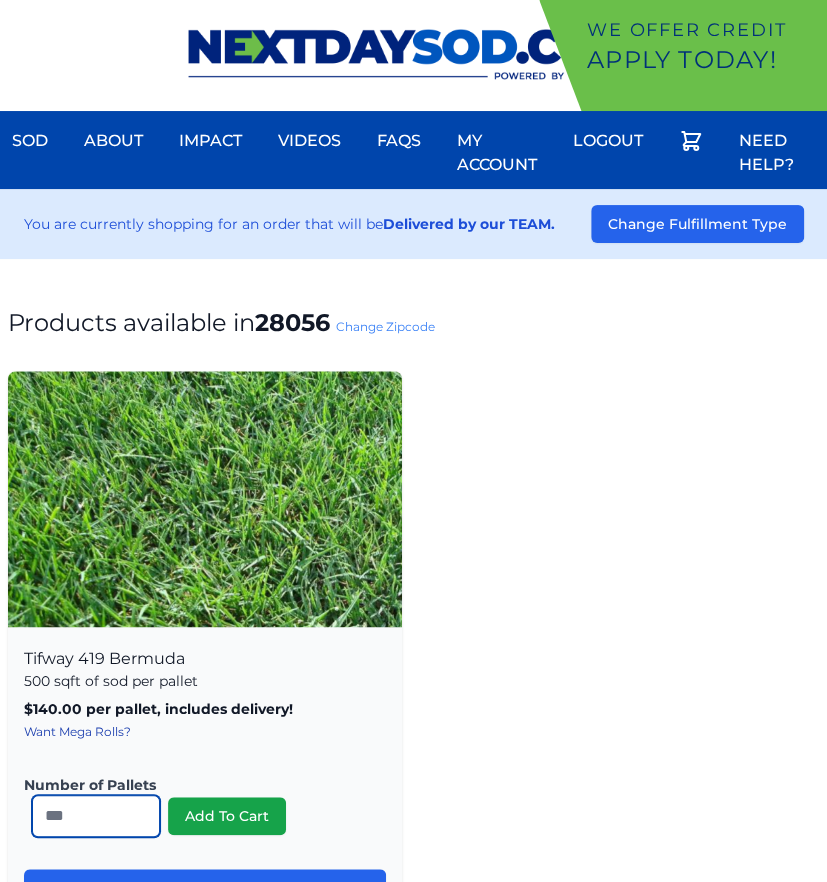 type on "*" 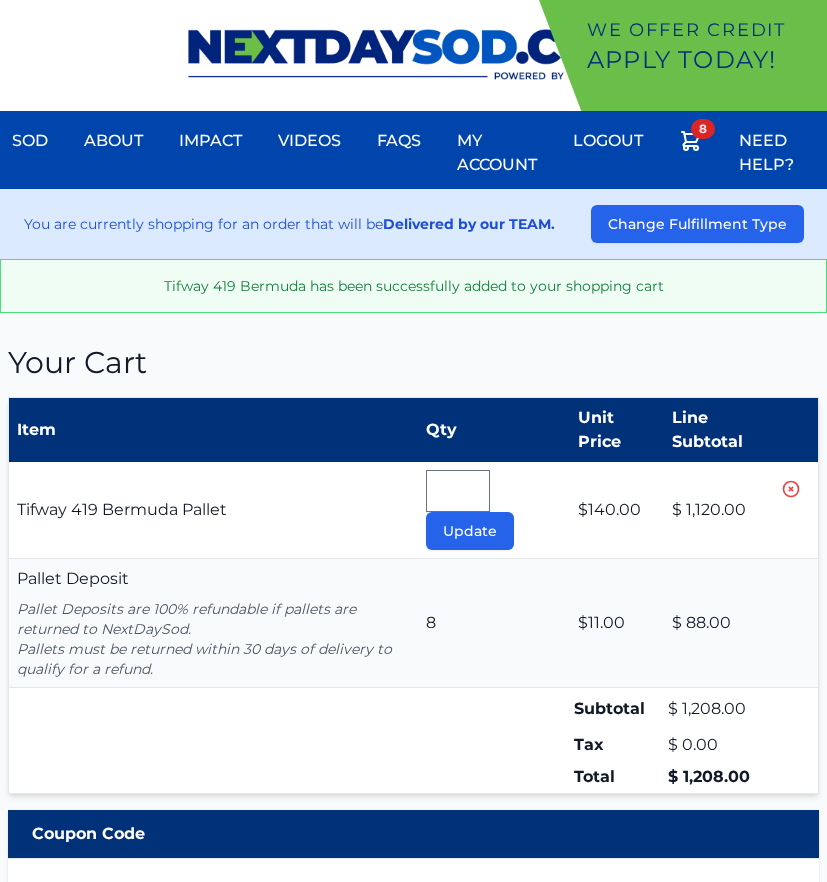 scroll, scrollTop: 0, scrollLeft: 0, axis: both 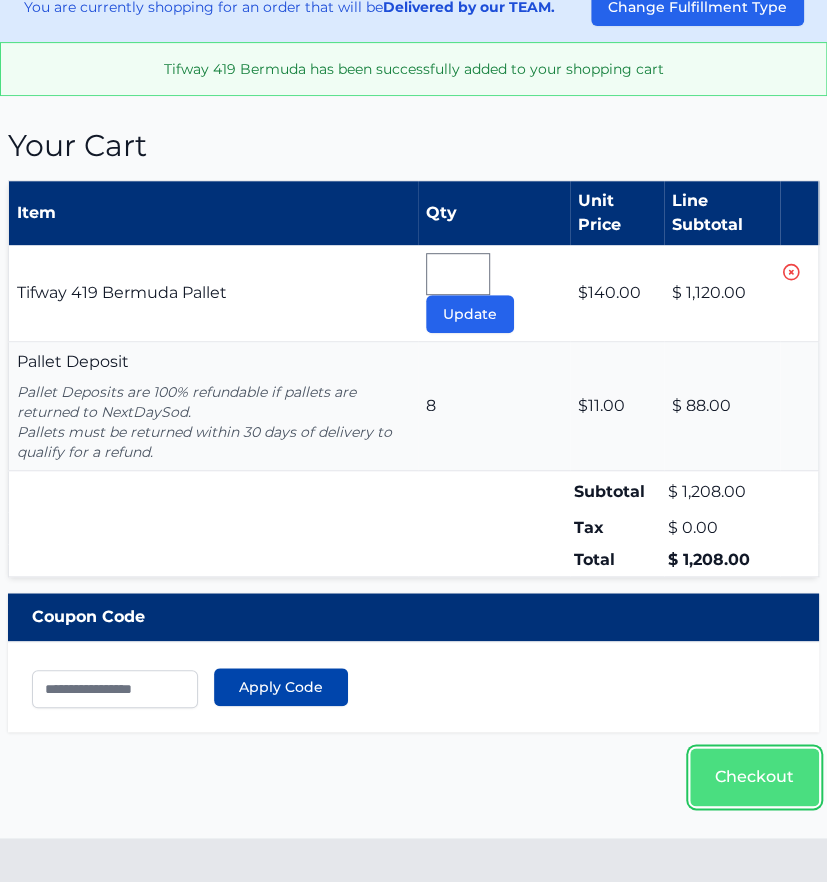 click on "Checkout" at bounding box center [754, 777] 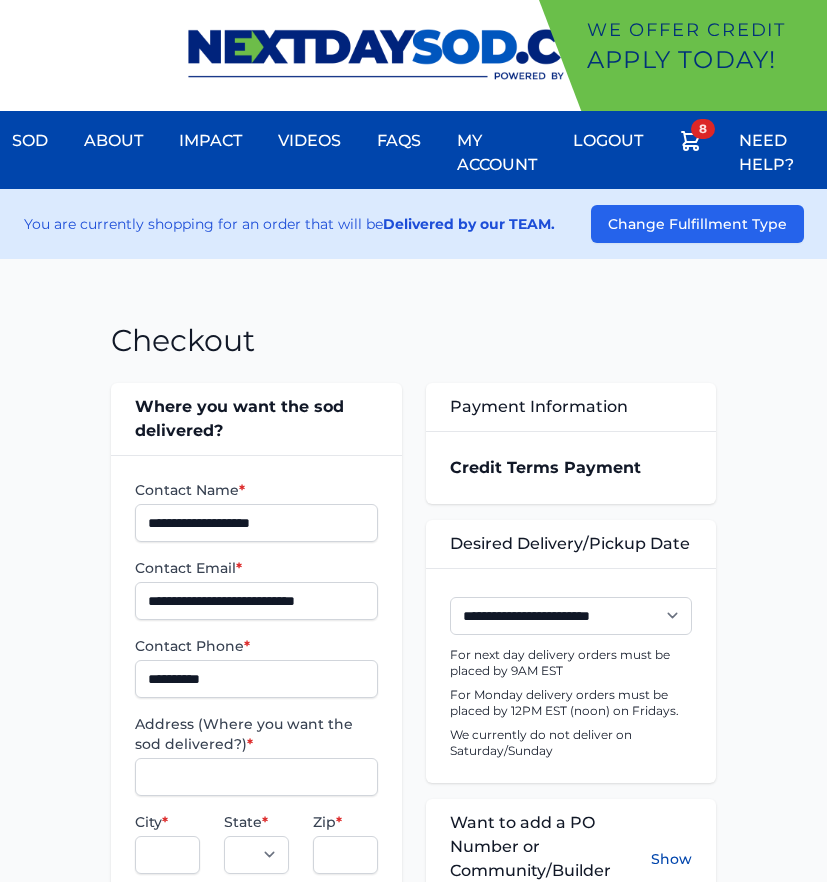scroll, scrollTop: 0, scrollLeft: 0, axis: both 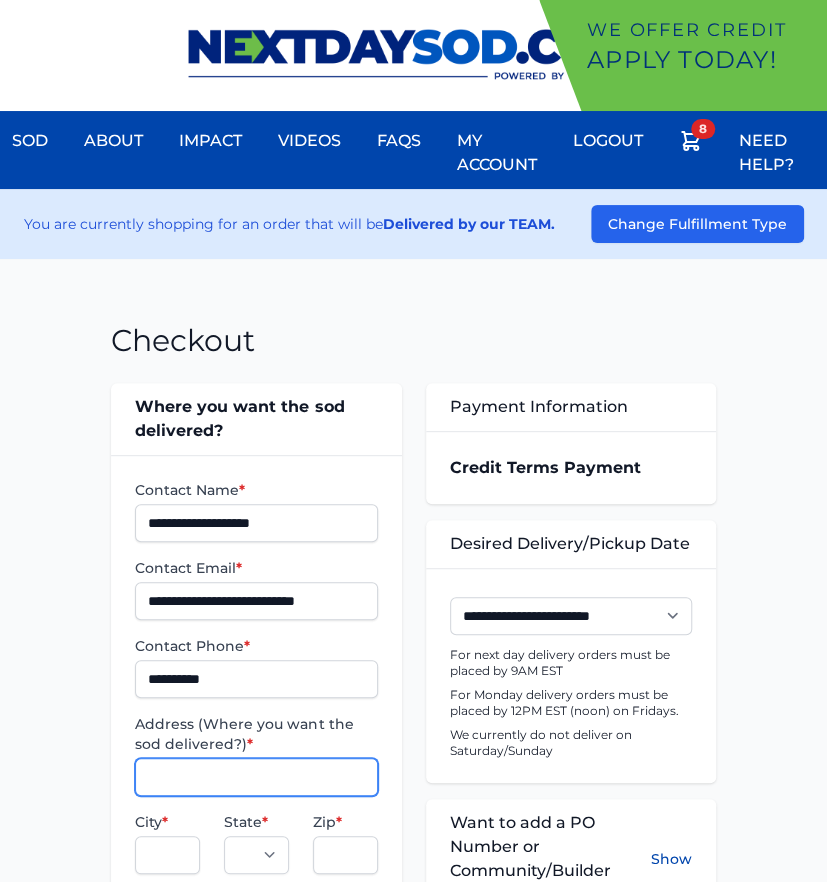 click on "Address (Where you want the sod delivered?)
*" at bounding box center [256, 777] 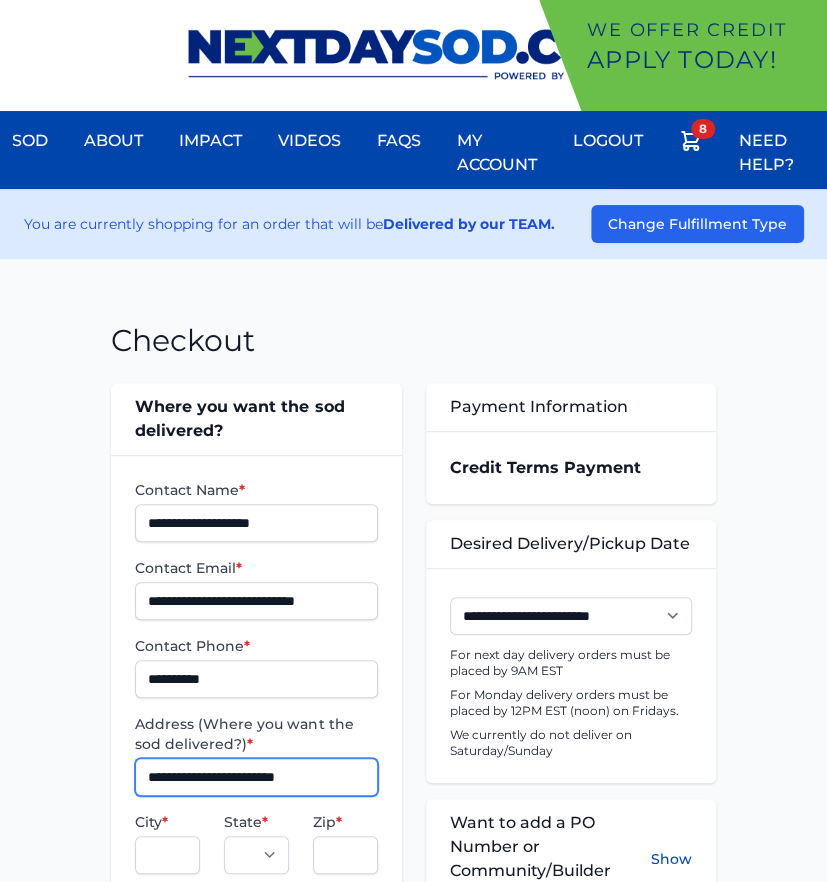 type on "**********" 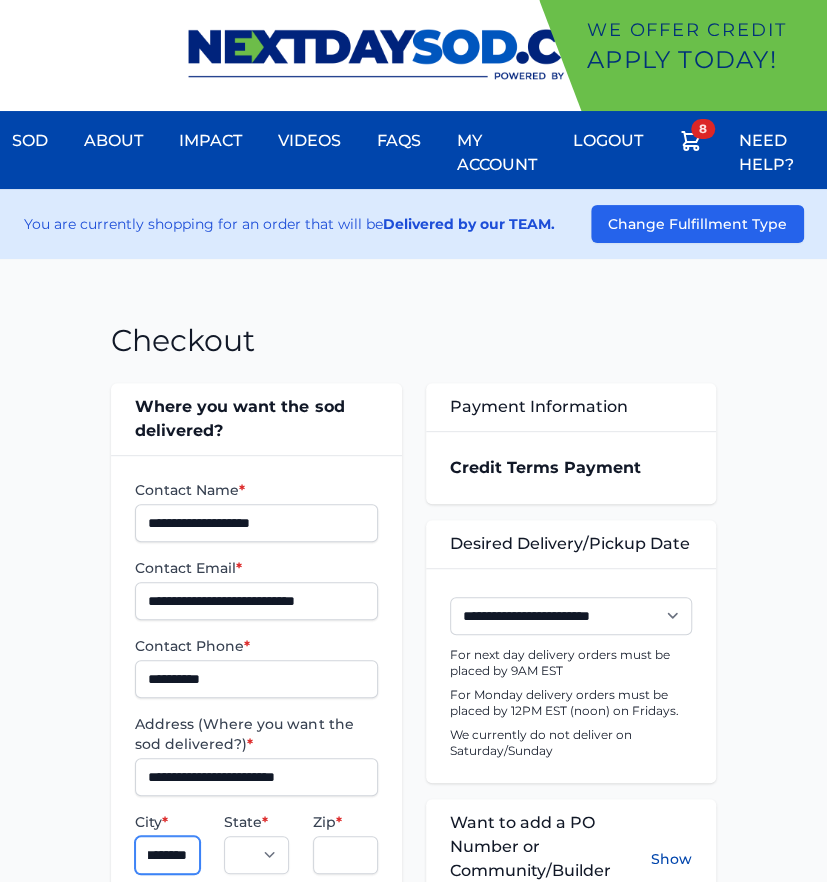 scroll, scrollTop: 0, scrollLeft: 22, axis: horizontal 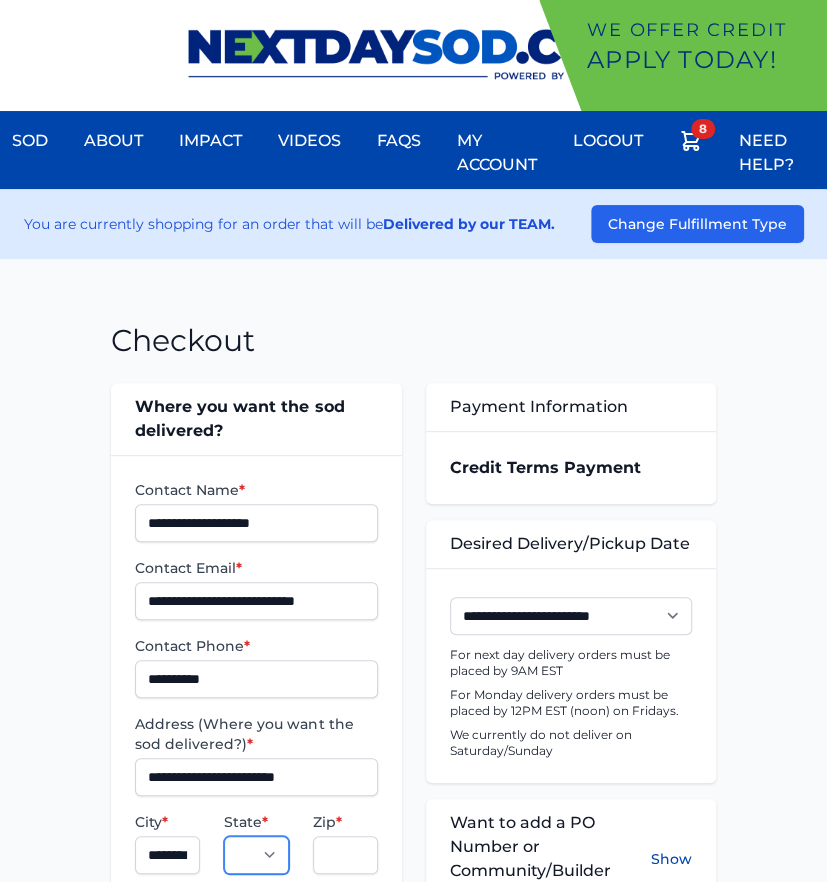 select on "**" 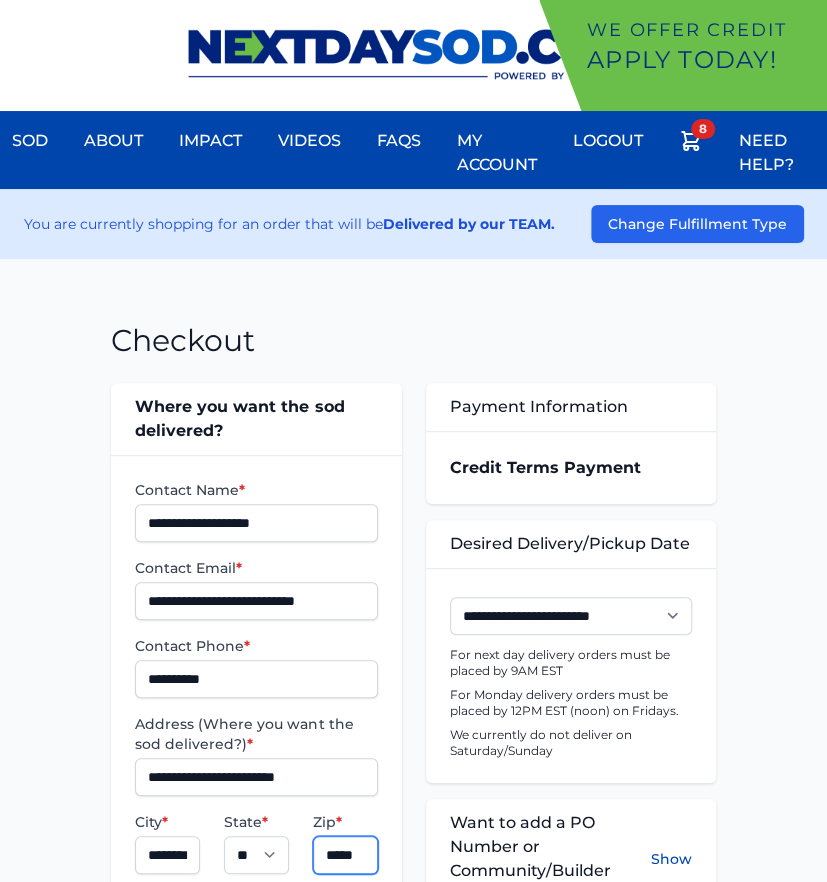 scroll, scrollTop: 0, scrollLeft: 0, axis: both 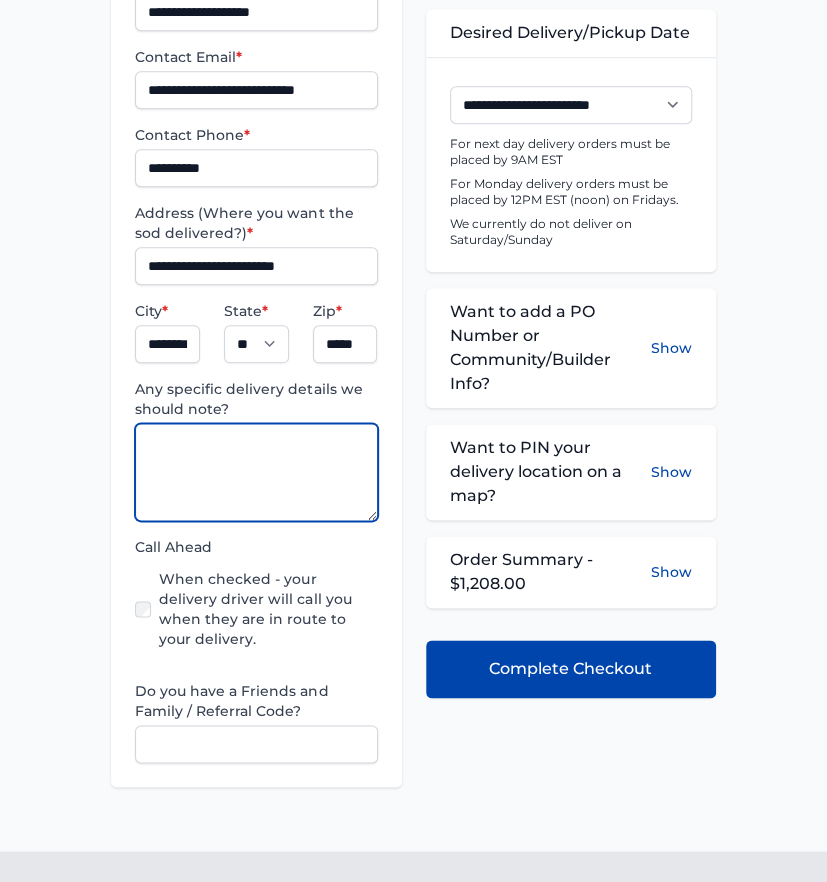 paste on "**********" 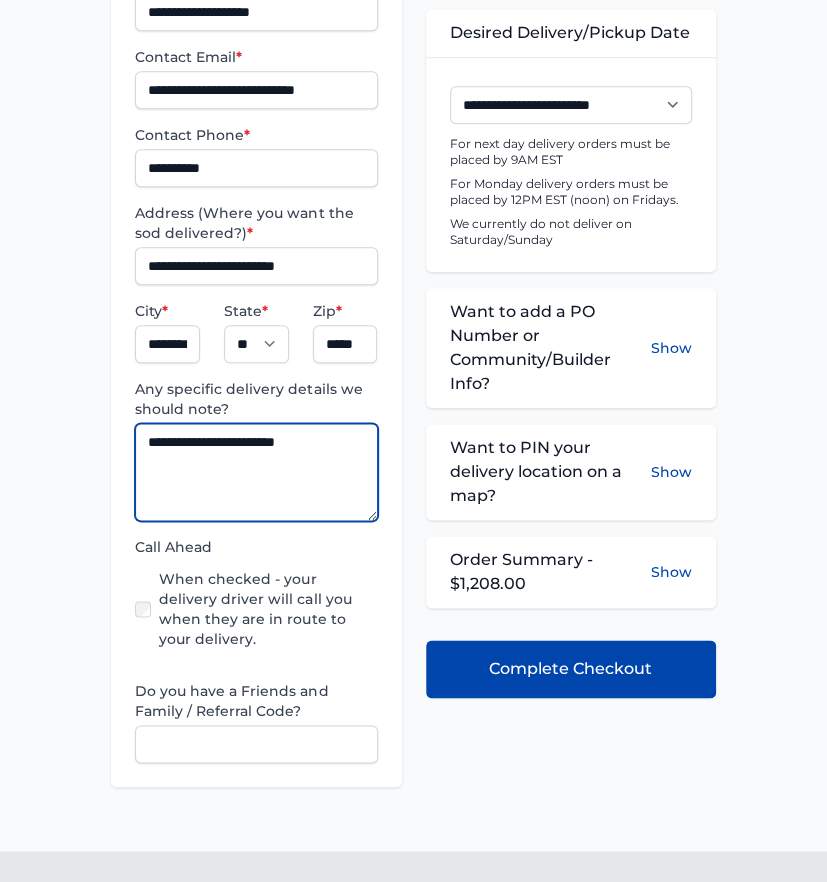 type on "**********" 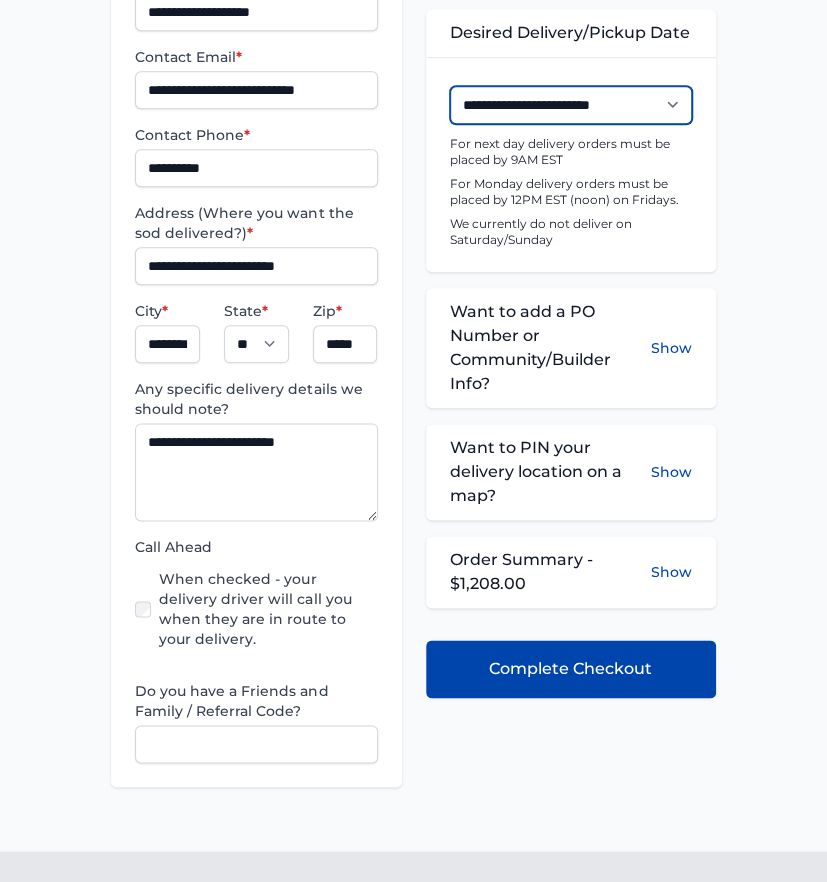 click on "**********" at bounding box center [571, 105] 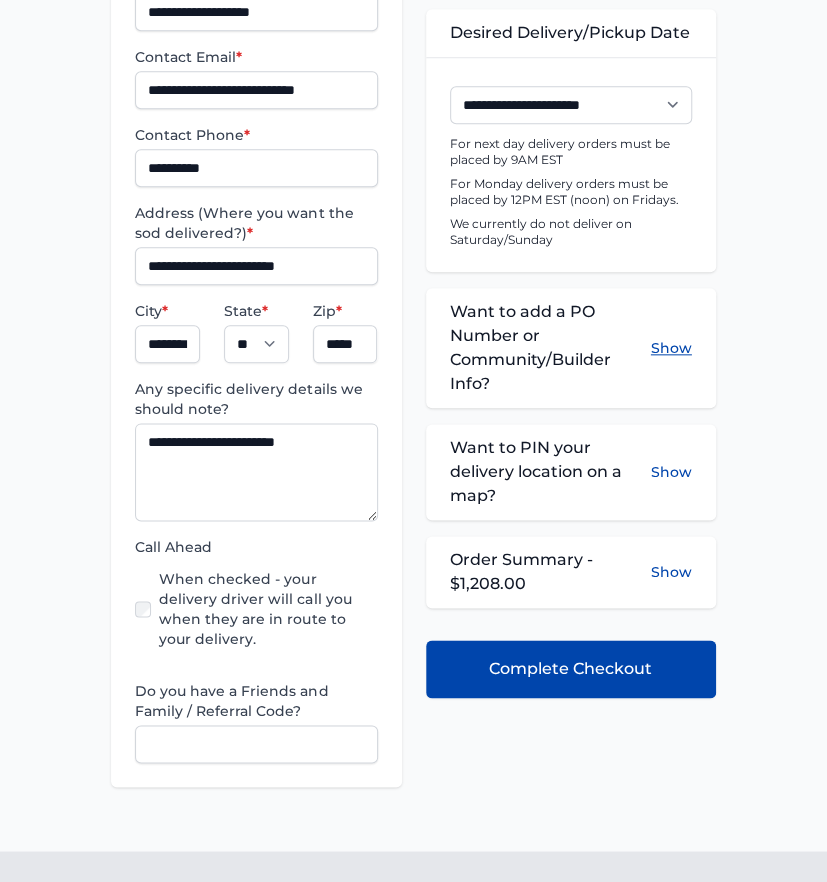 click on "Show" at bounding box center (671, 348) 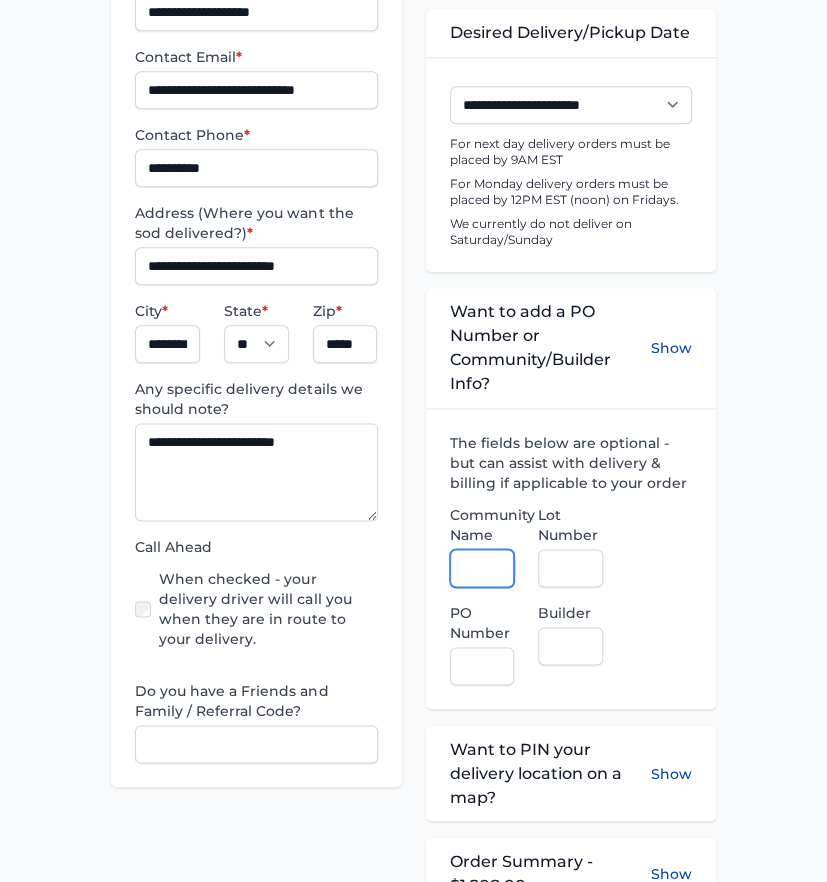 click on "Community Name" at bounding box center (482, 568) 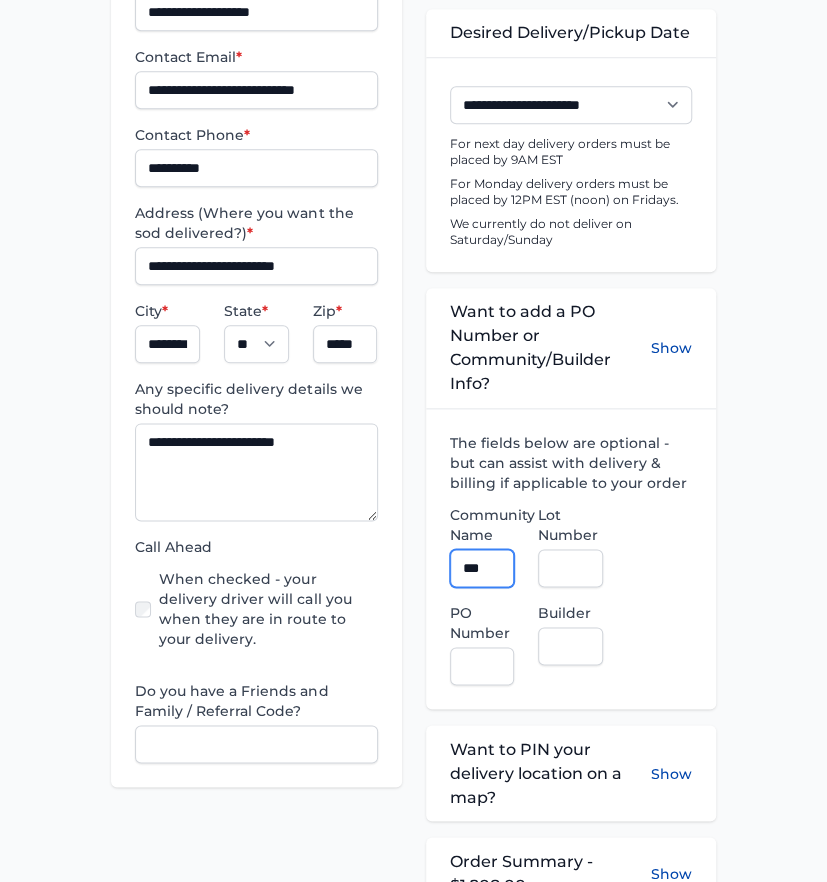 type on "**********" 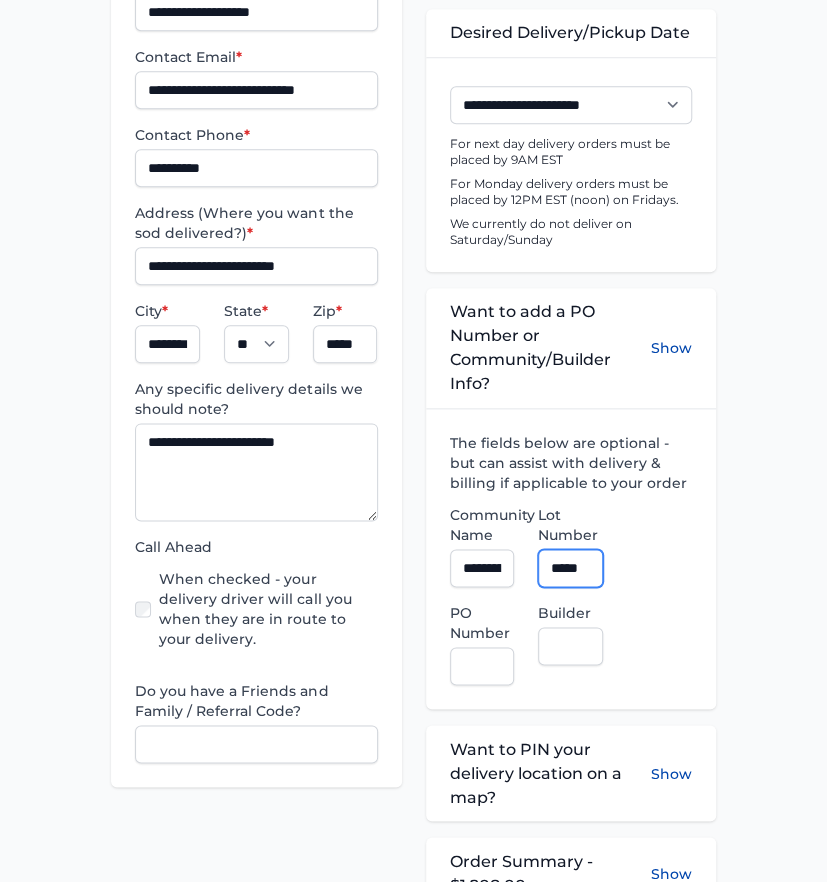 type on "*****" 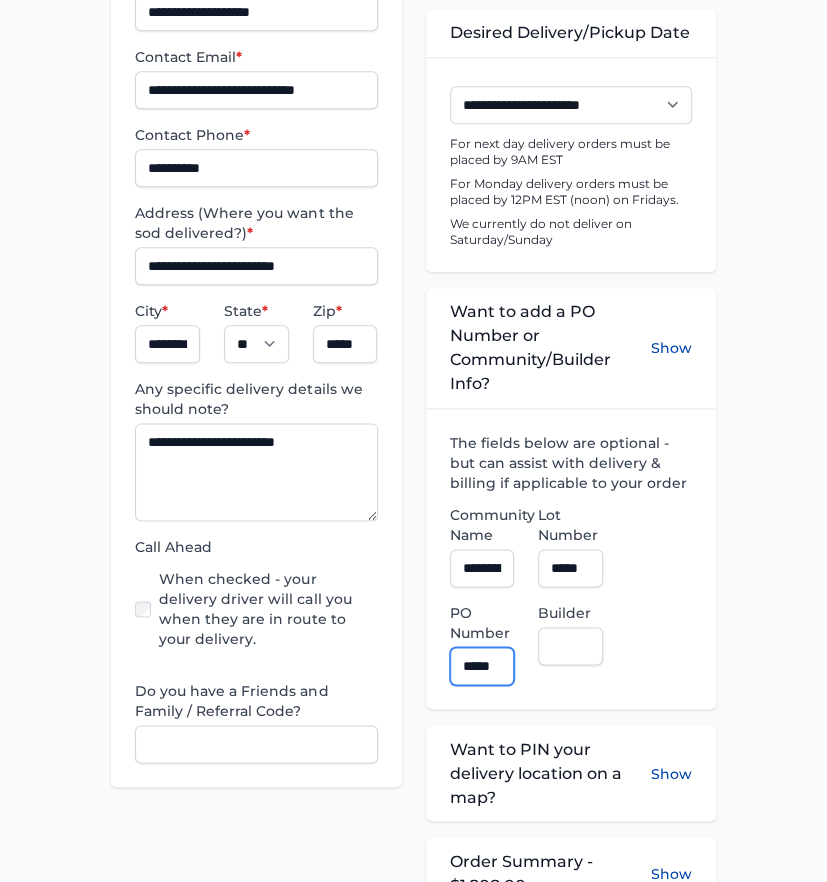 scroll, scrollTop: 0, scrollLeft: 9, axis: horizontal 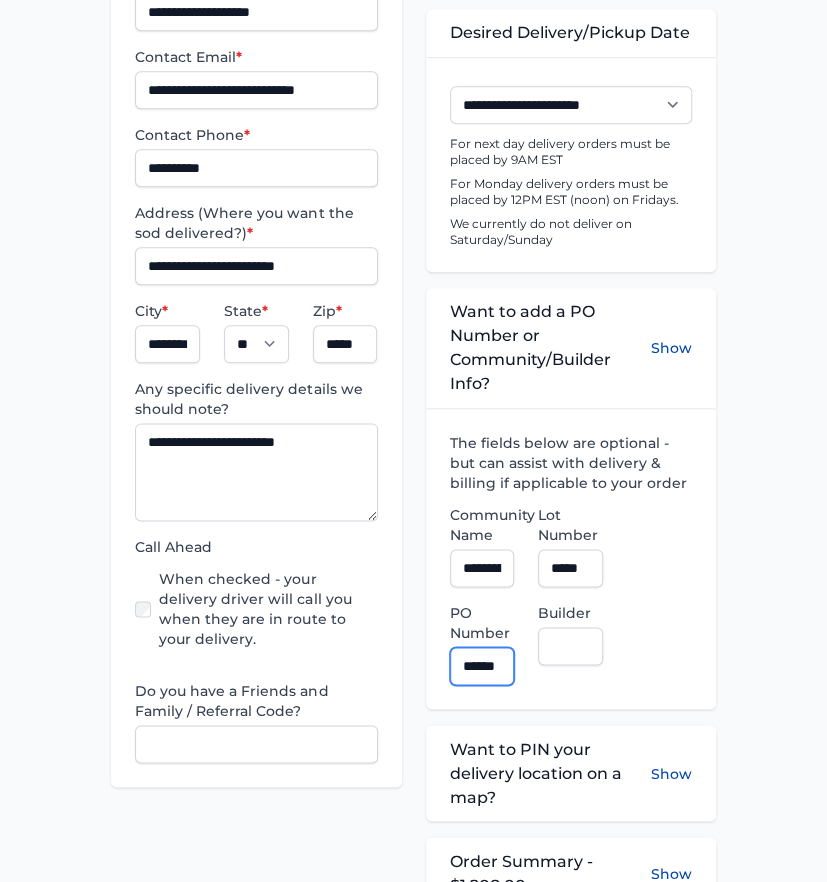 type on "******" 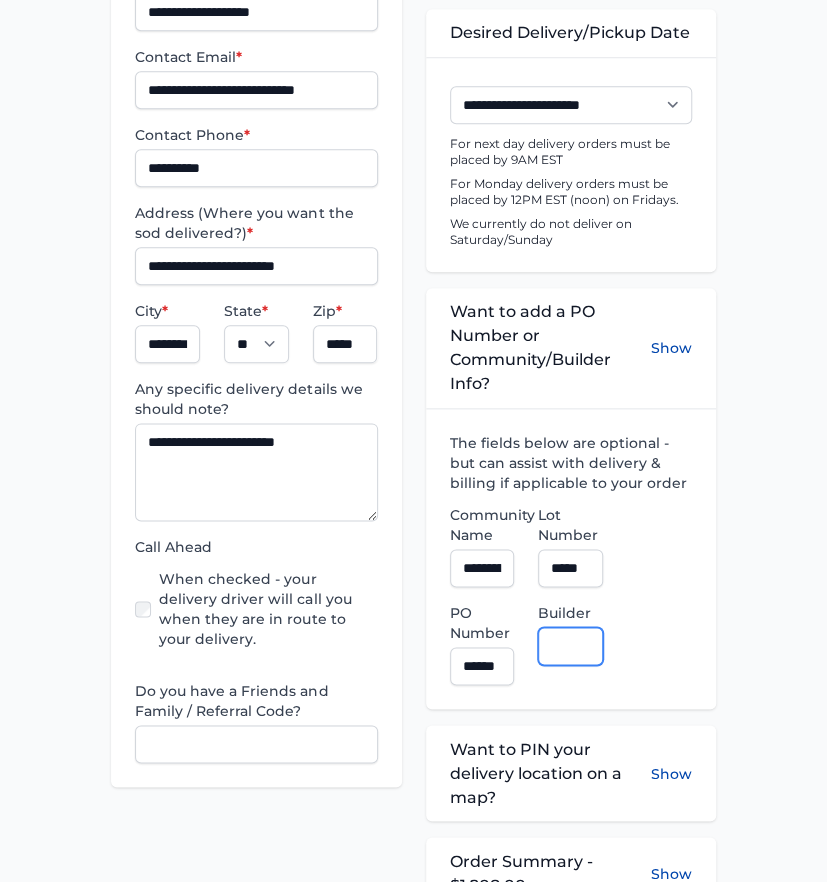 scroll, scrollTop: 0, scrollLeft: 0, axis: both 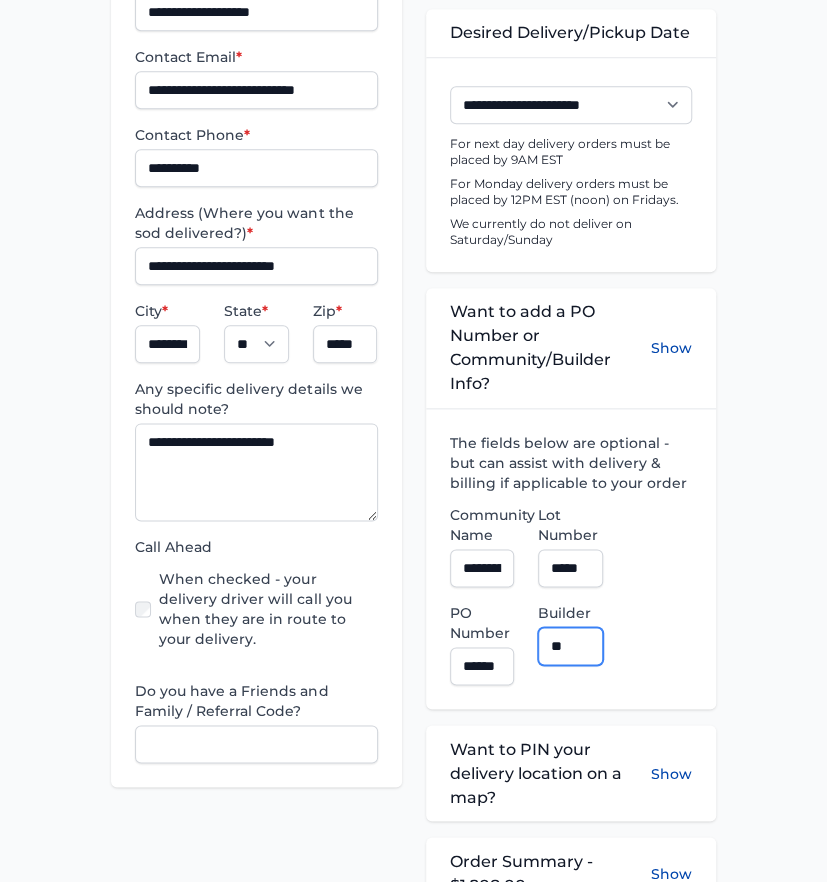 type on "**********" 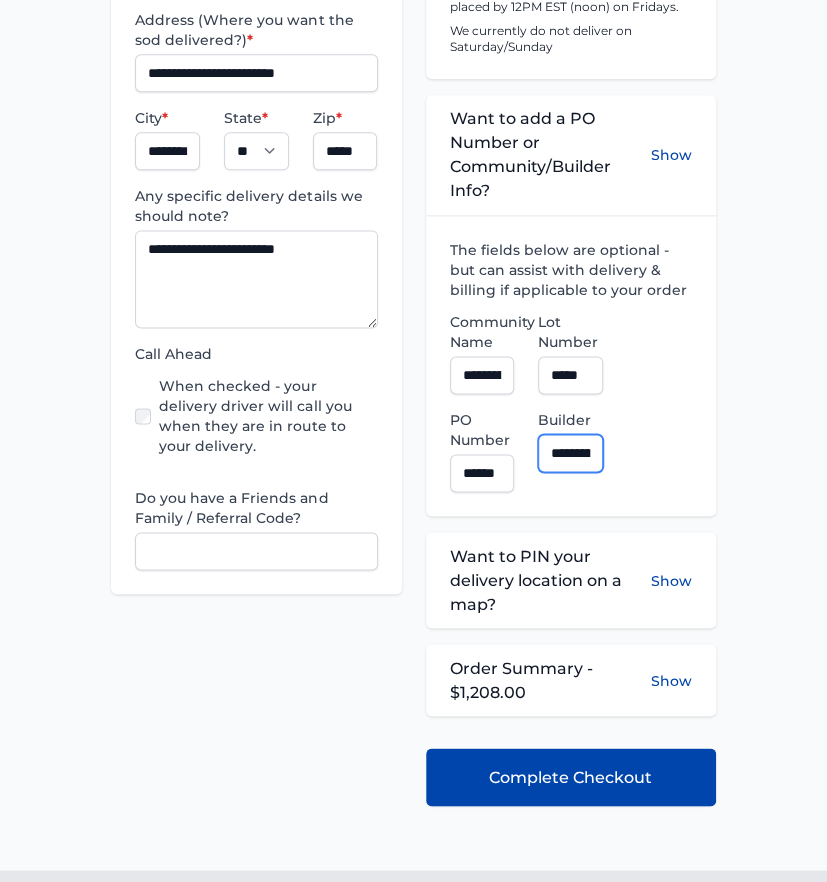 scroll, scrollTop: 796, scrollLeft: 0, axis: vertical 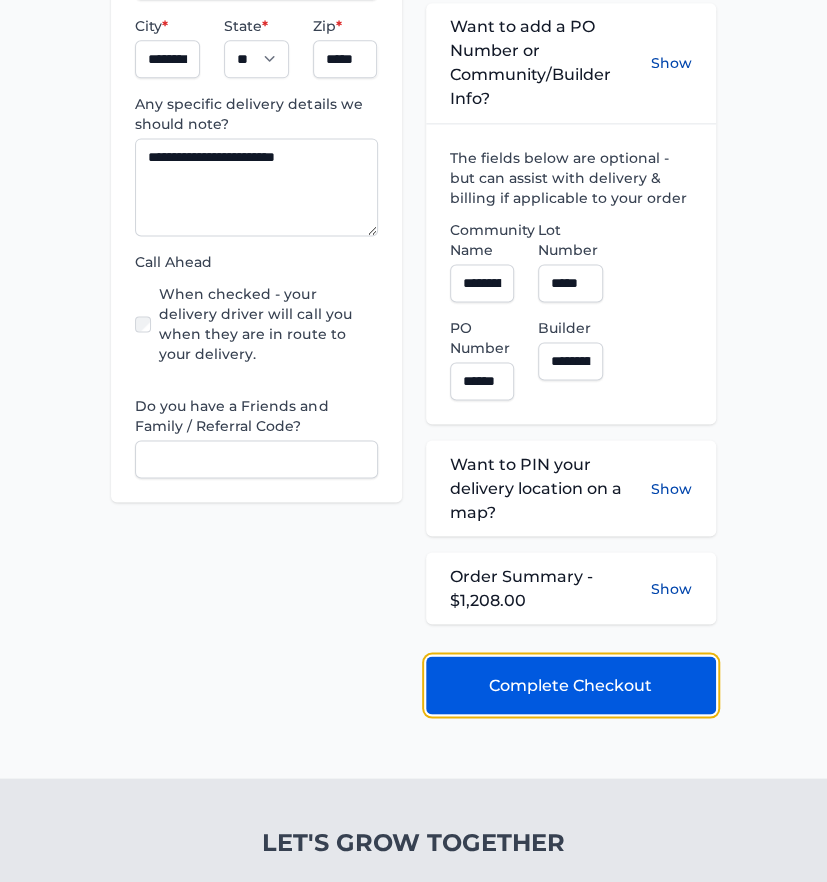 click on "Complete Checkout" at bounding box center [570, 685] 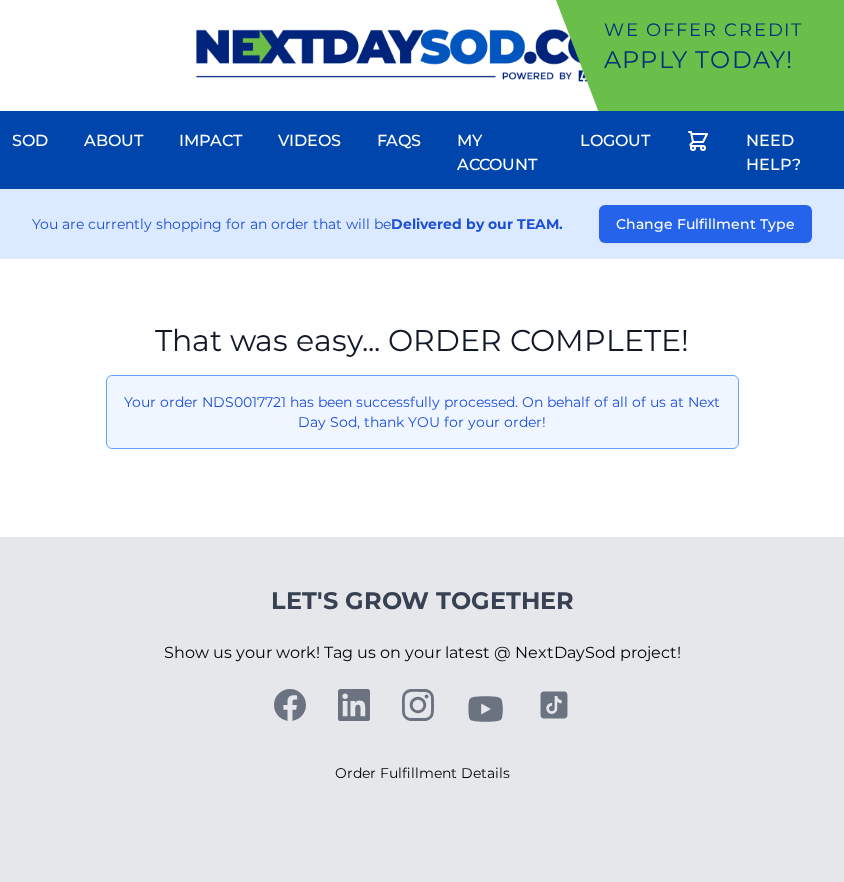 scroll, scrollTop: 0, scrollLeft: 0, axis: both 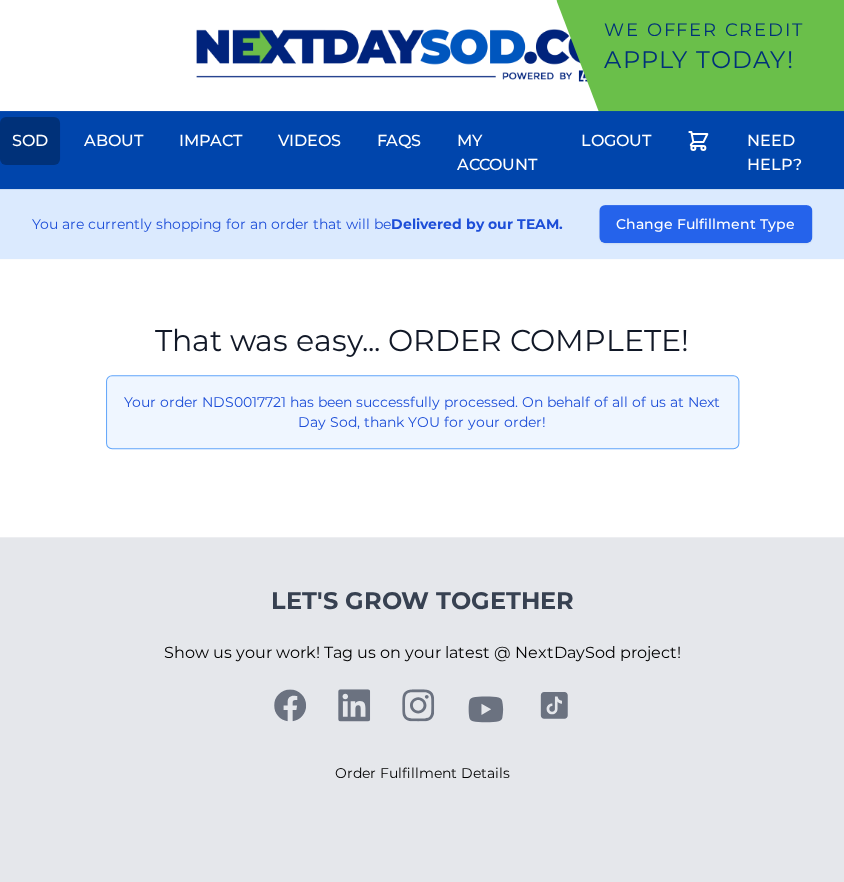 click on "Sod" at bounding box center (30, 141) 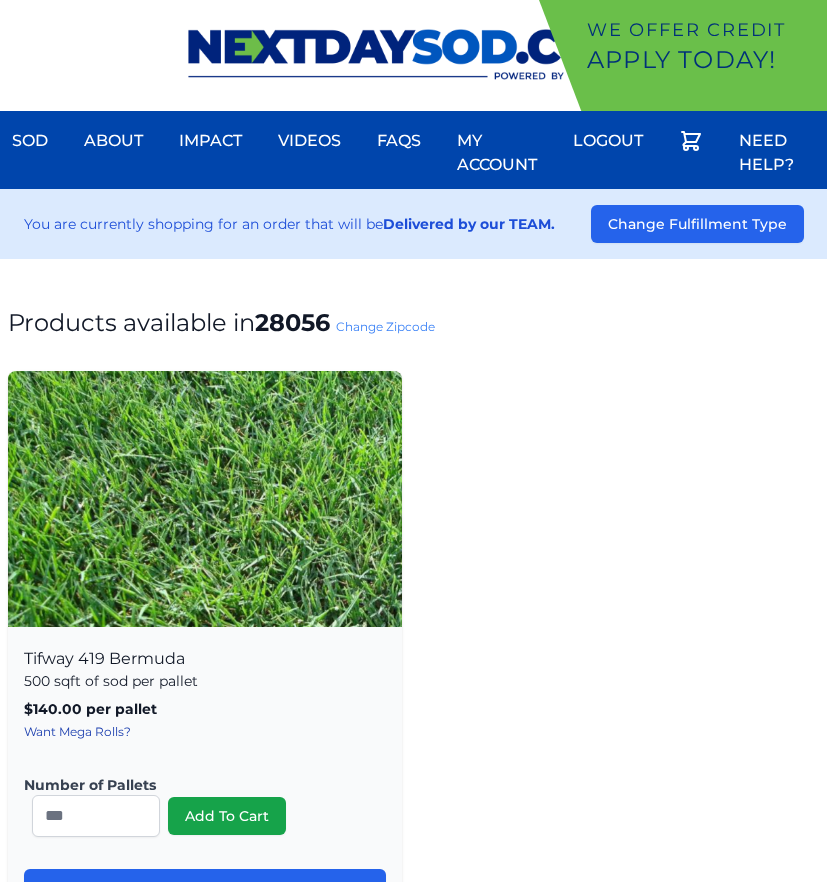 scroll, scrollTop: 0, scrollLeft: 0, axis: both 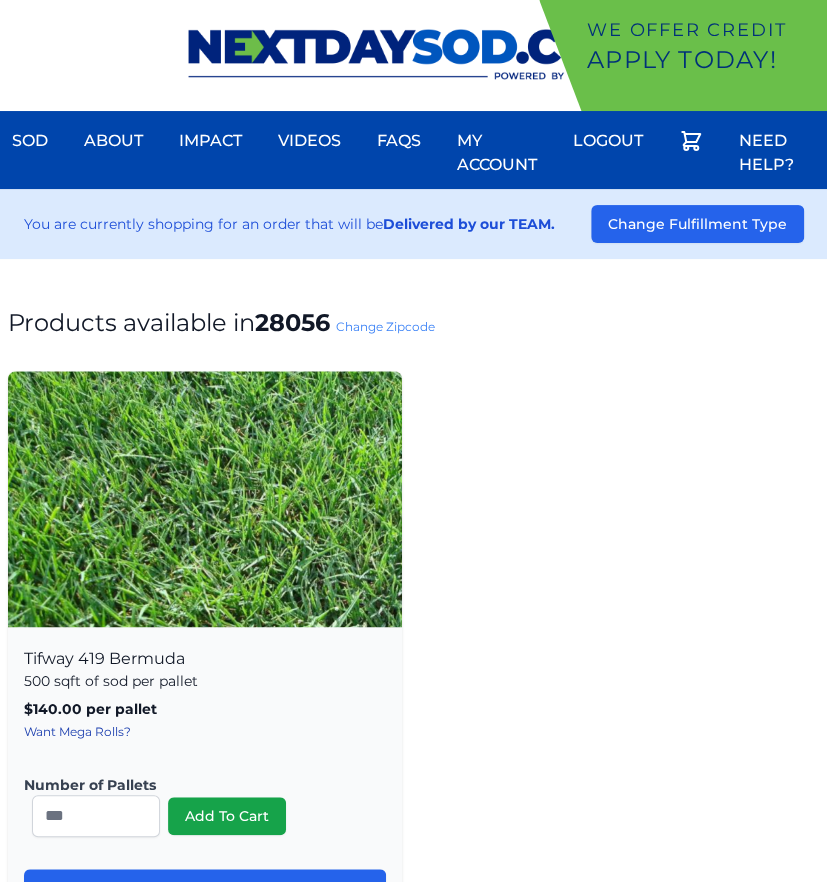 click on "Change Zipcode" at bounding box center [385, 326] 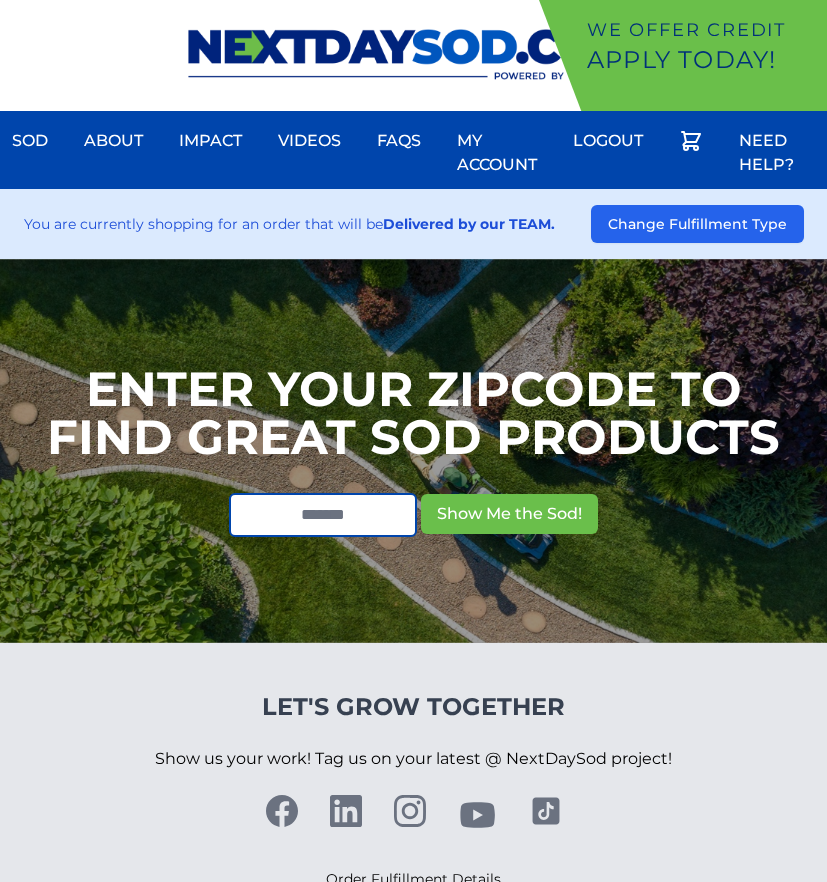 scroll, scrollTop: 0, scrollLeft: 0, axis: both 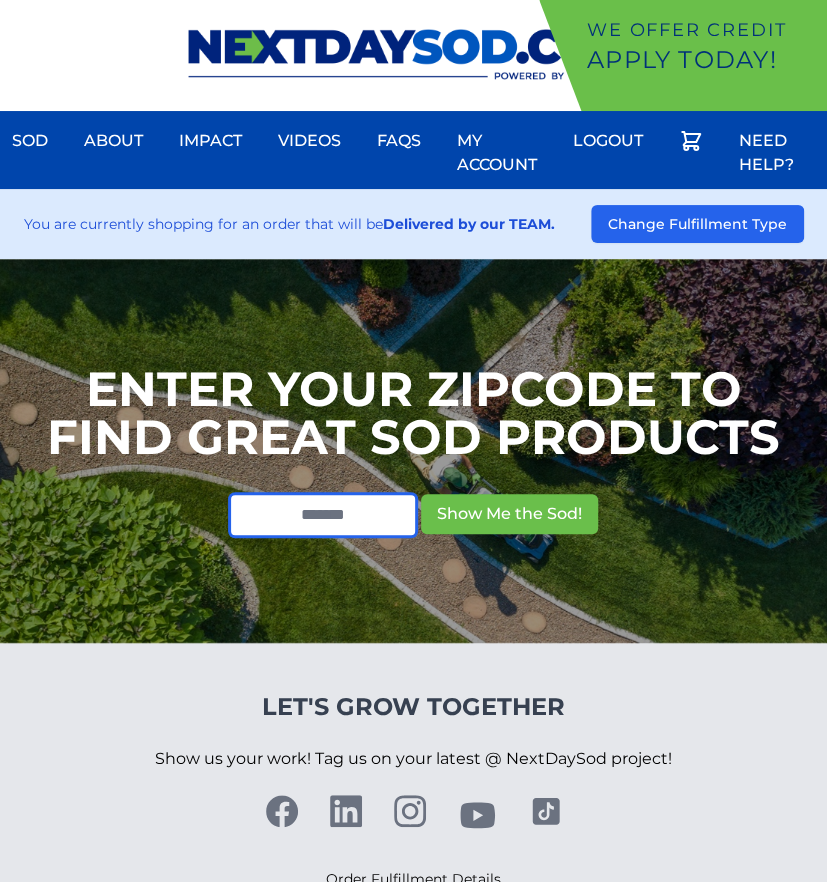 click at bounding box center [323, 515] 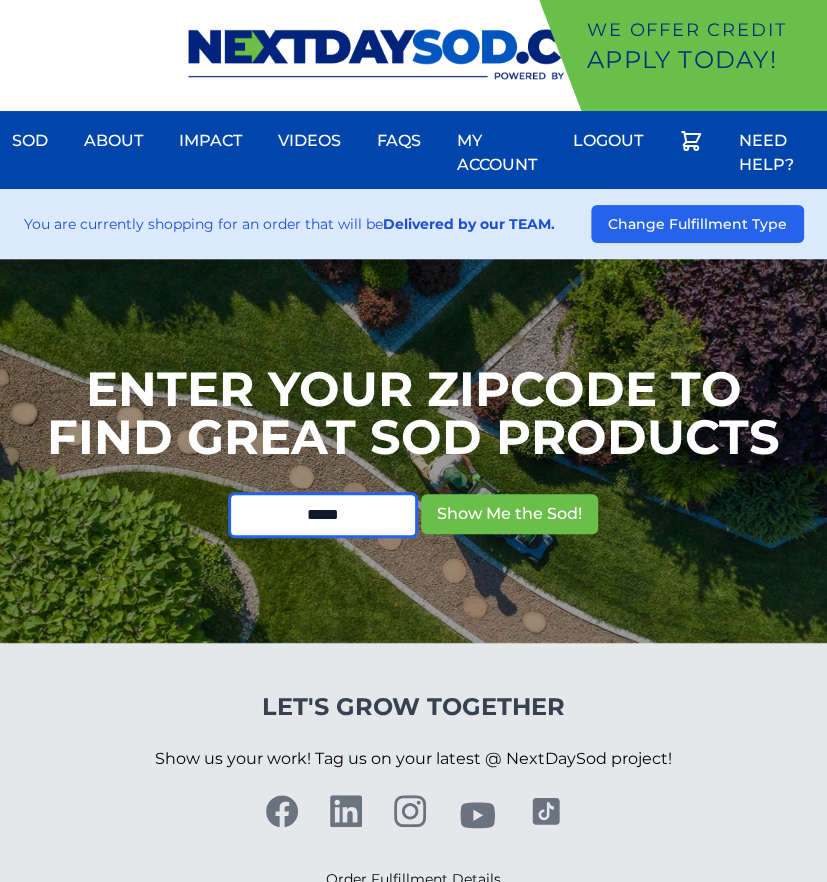 type on "*****" 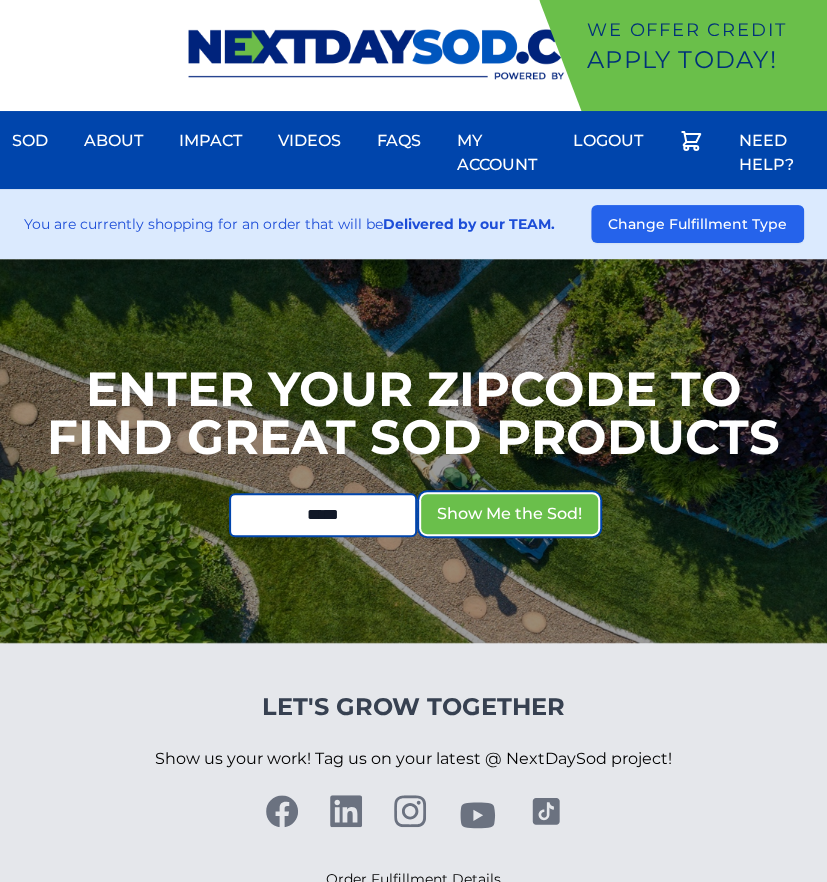 type 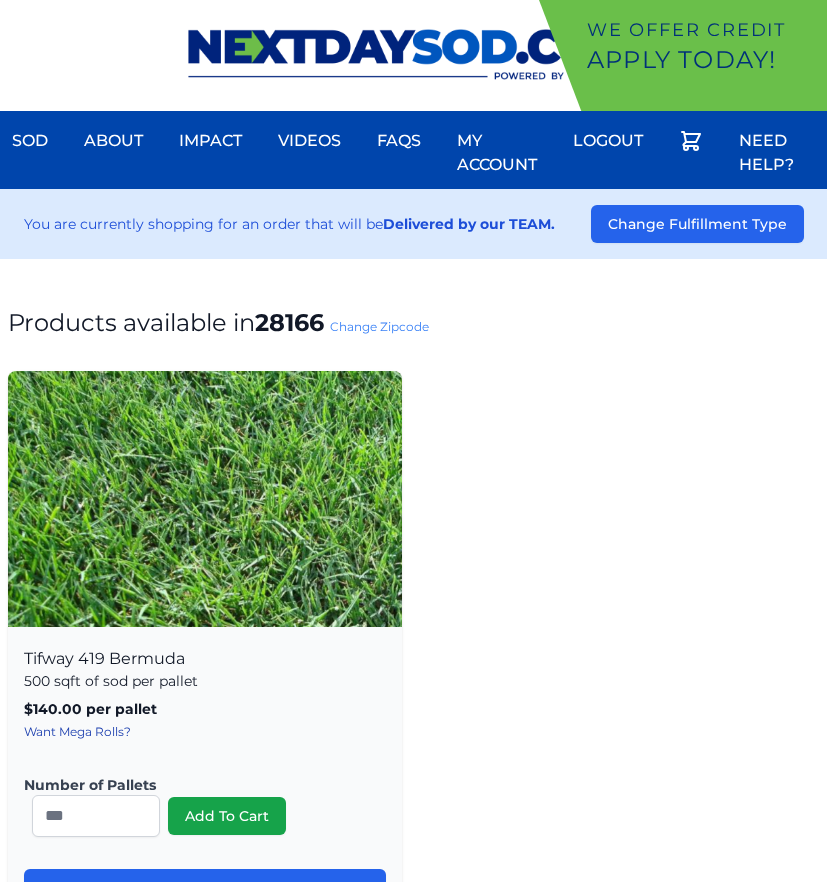 scroll, scrollTop: 0, scrollLeft: 0, axis: both 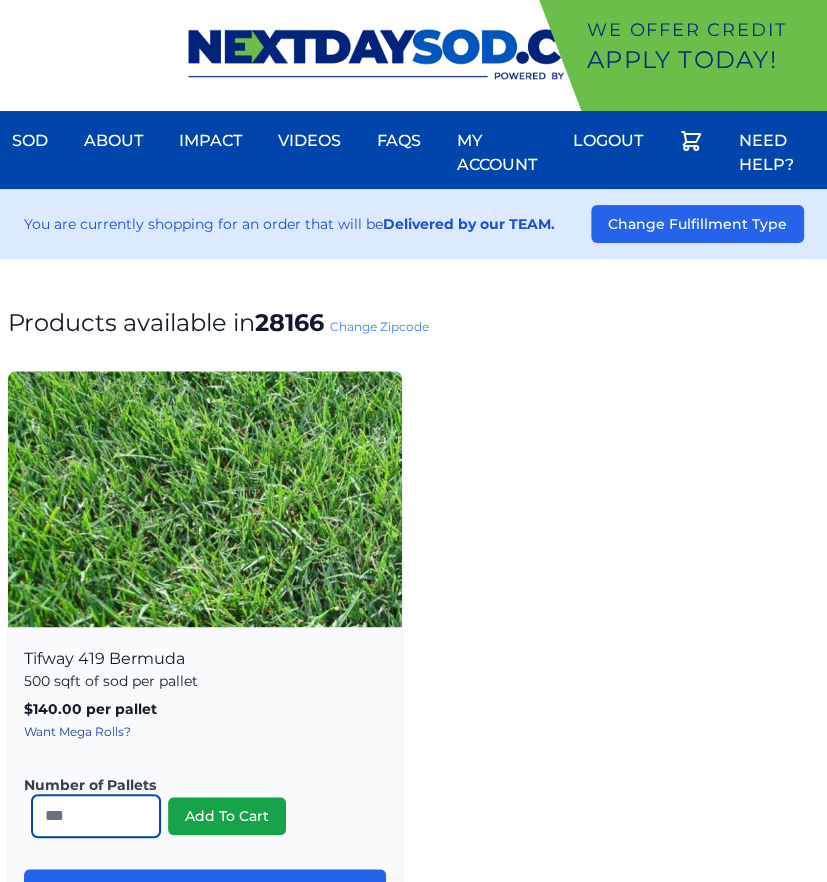 click on "*" at bounding box center (96, 816) 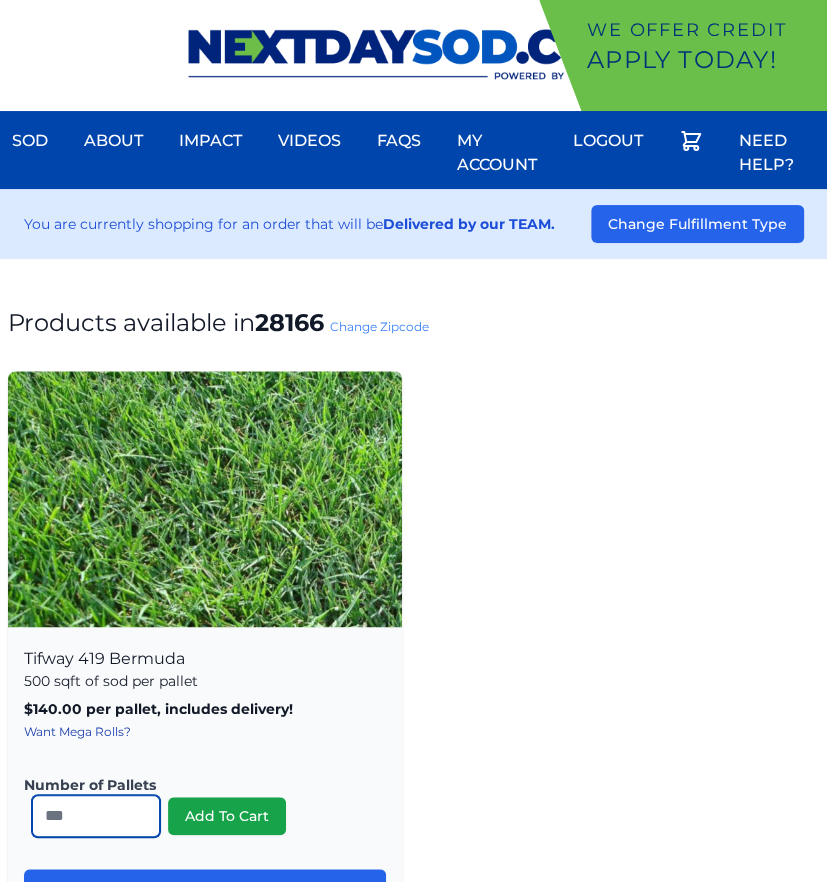 type on "**" 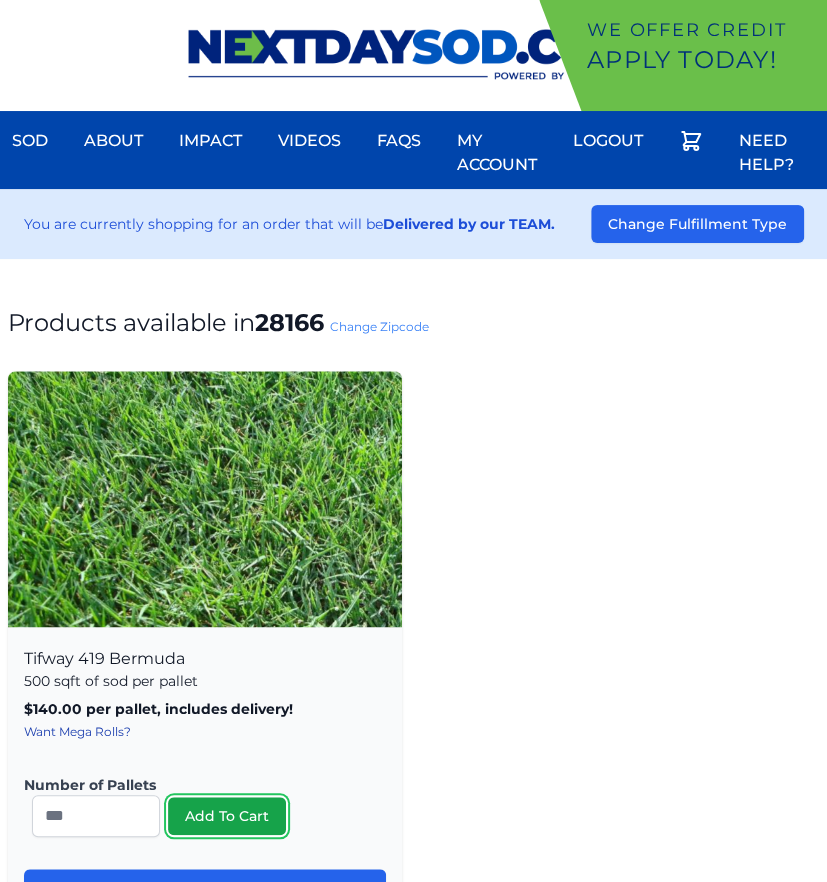 type 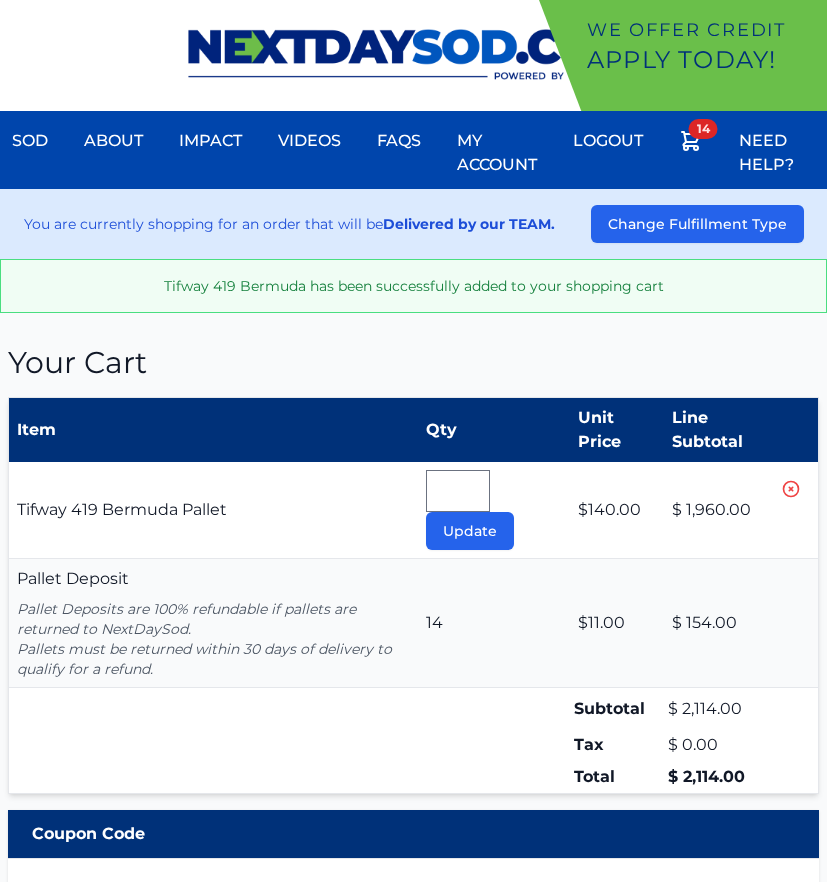 scroll, scrollTop: 69, scrollLeft: 0, axis: vertical 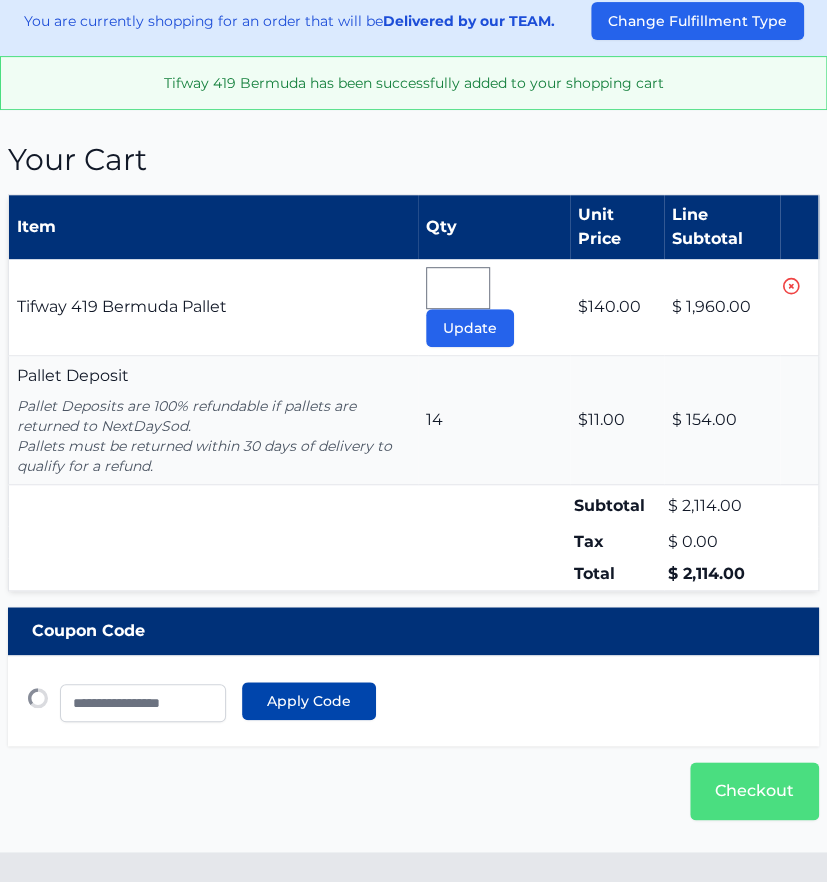 type 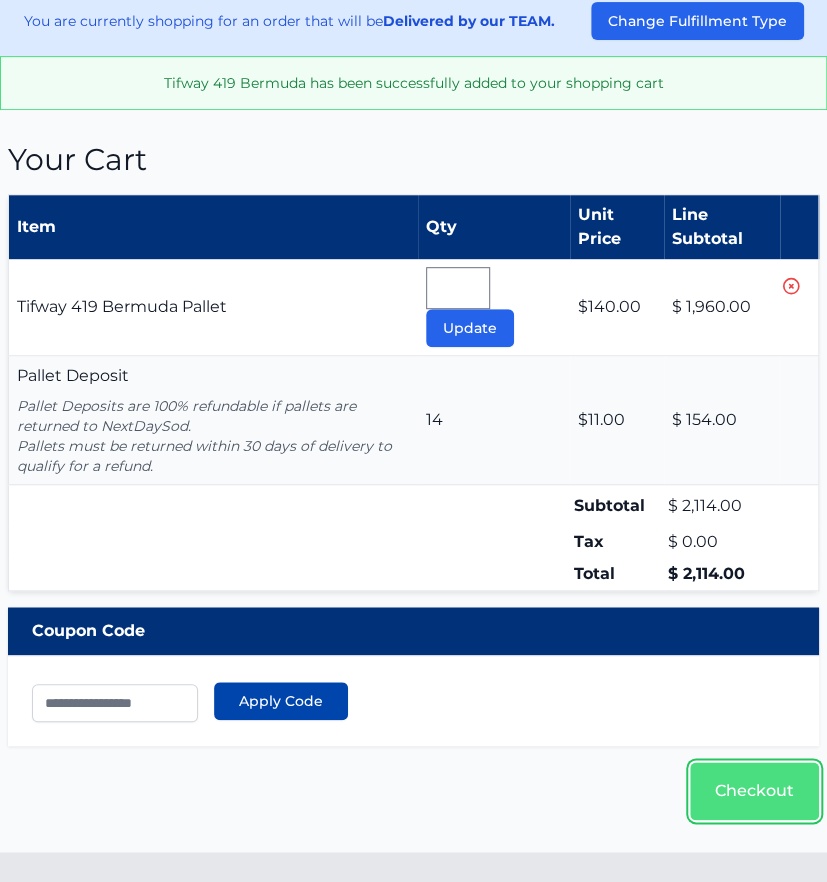 click on "Checkout" at bounding box center (754, 791) 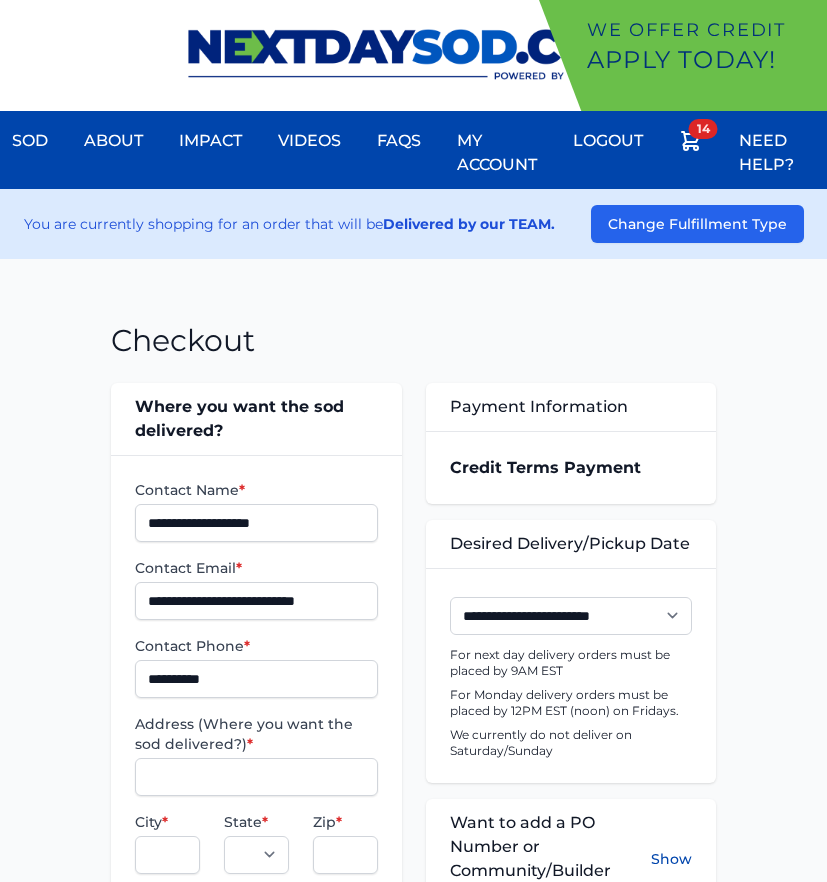 scroll, scrollTop: 0, scrollLeft: 0, axis: both 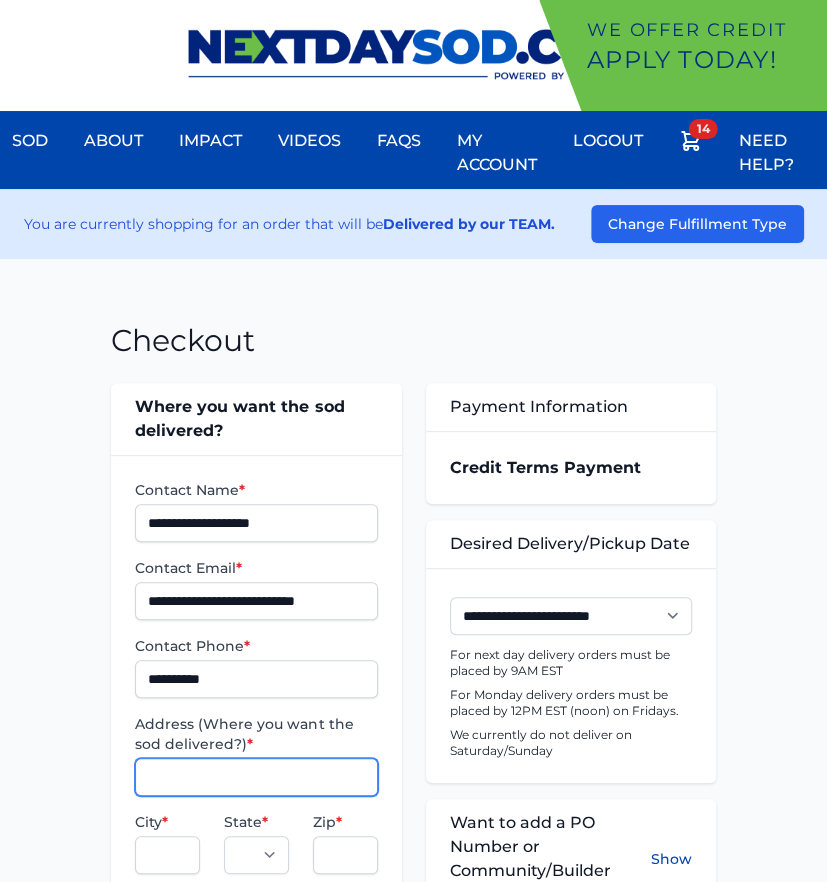 click on "Address (Where you want the sod delivered?)
*" at bounding box center (256, 777) 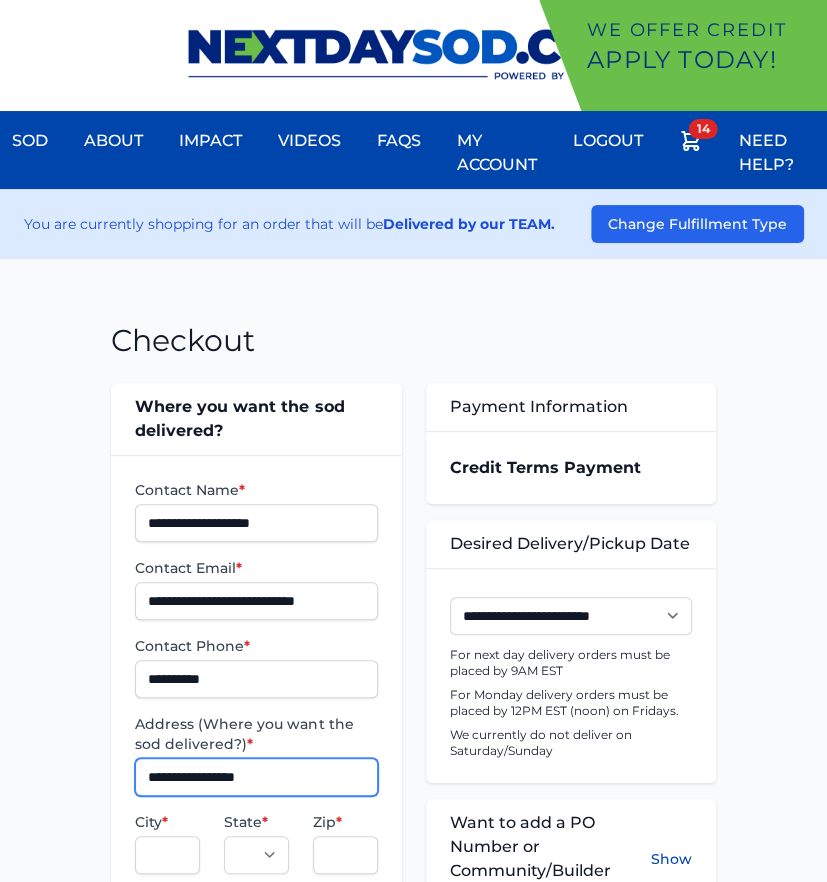 type on "**********" 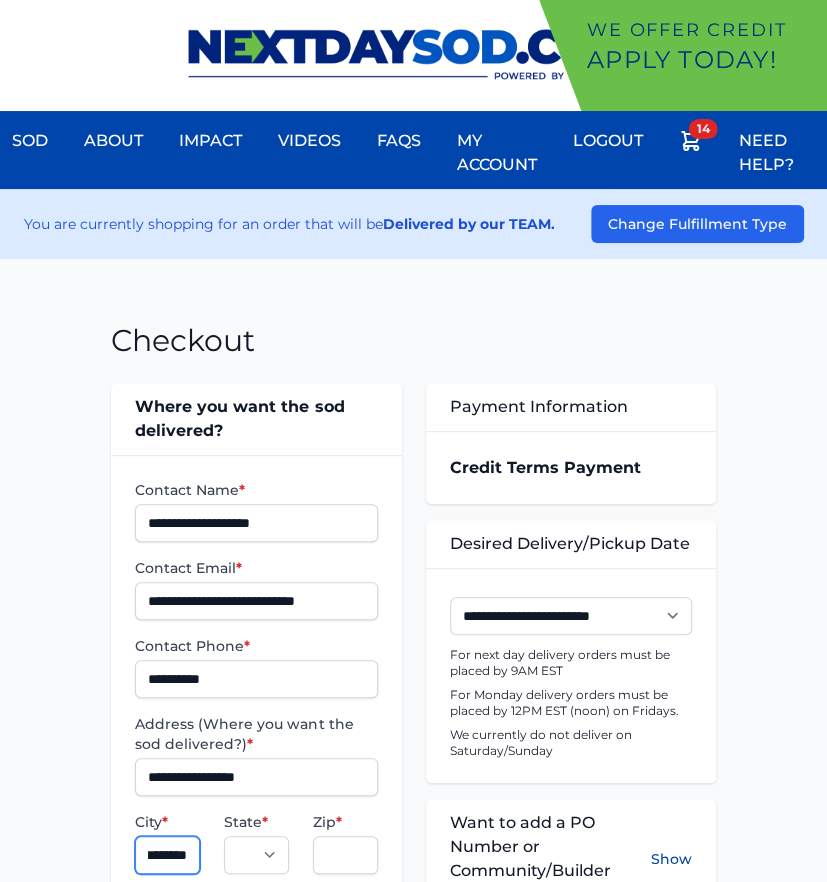 scroll, scrollTop: 0, scrollLeft: 30, axis: horizontal 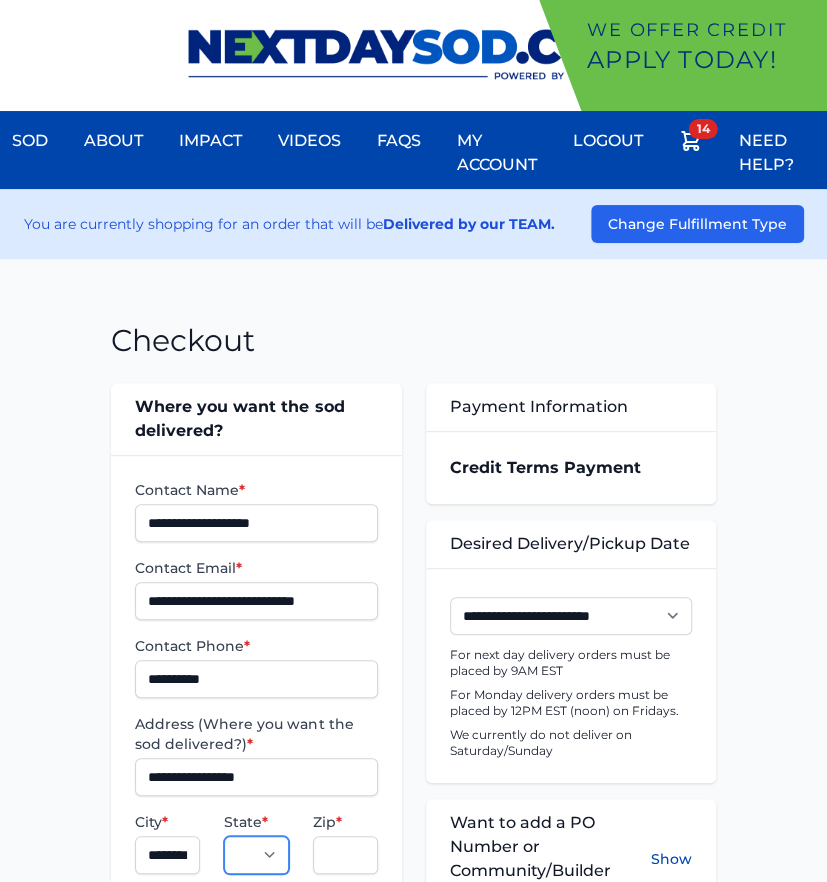 select on "**" 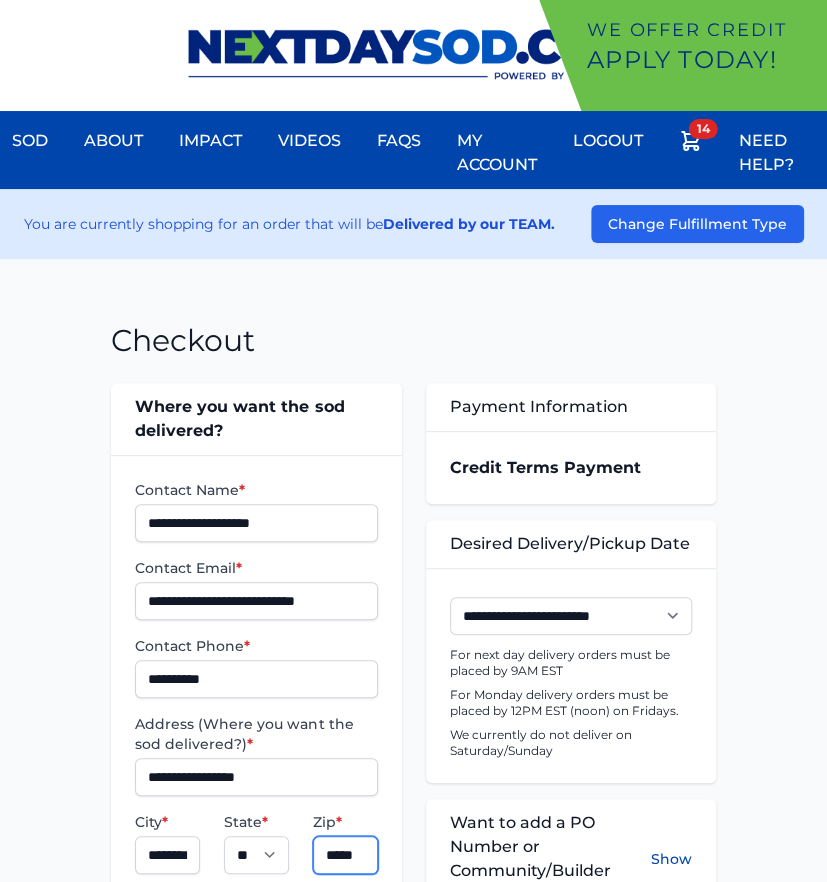 type on "*****" 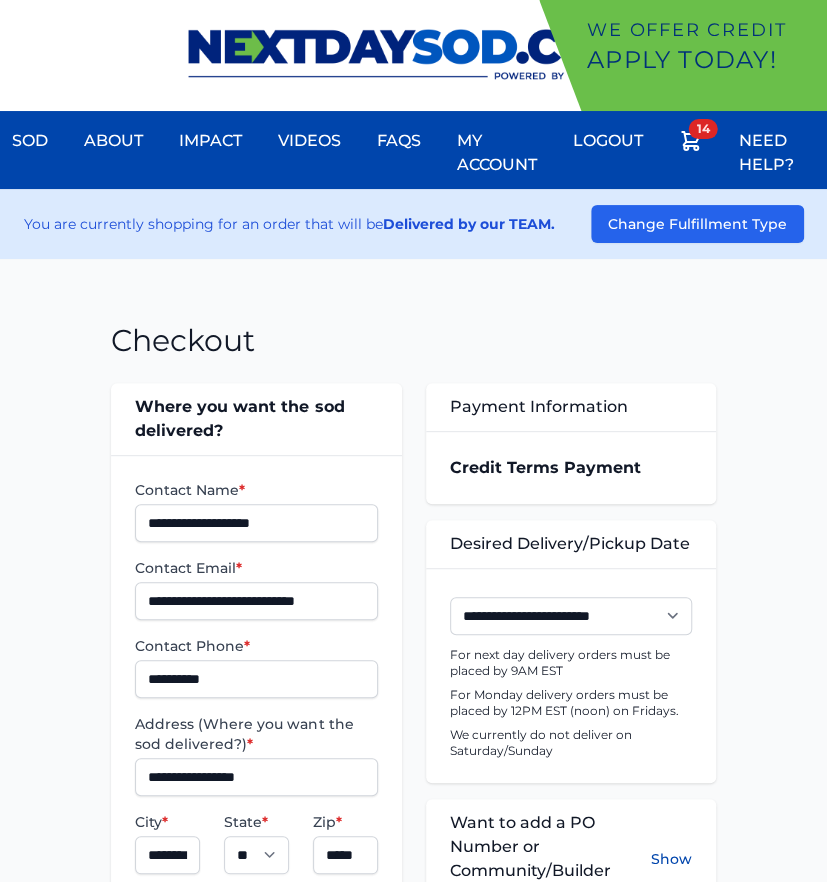 scroll, scrollTop: 511, scrollLeft: 0, axis: vertical 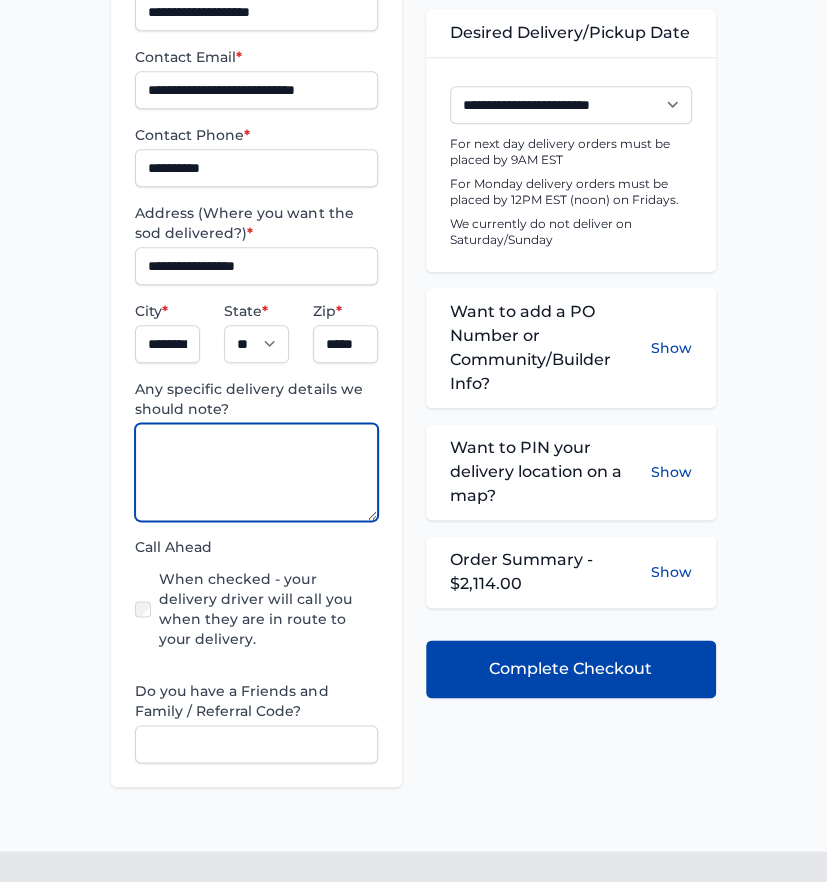 paste on "**********" 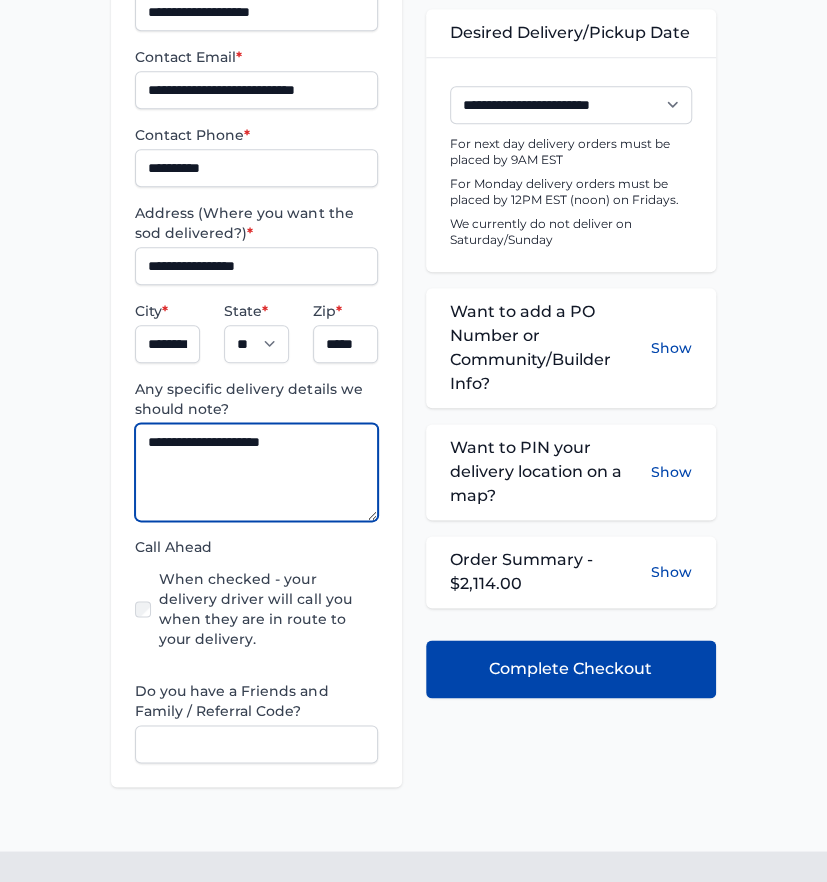 type on "**********" 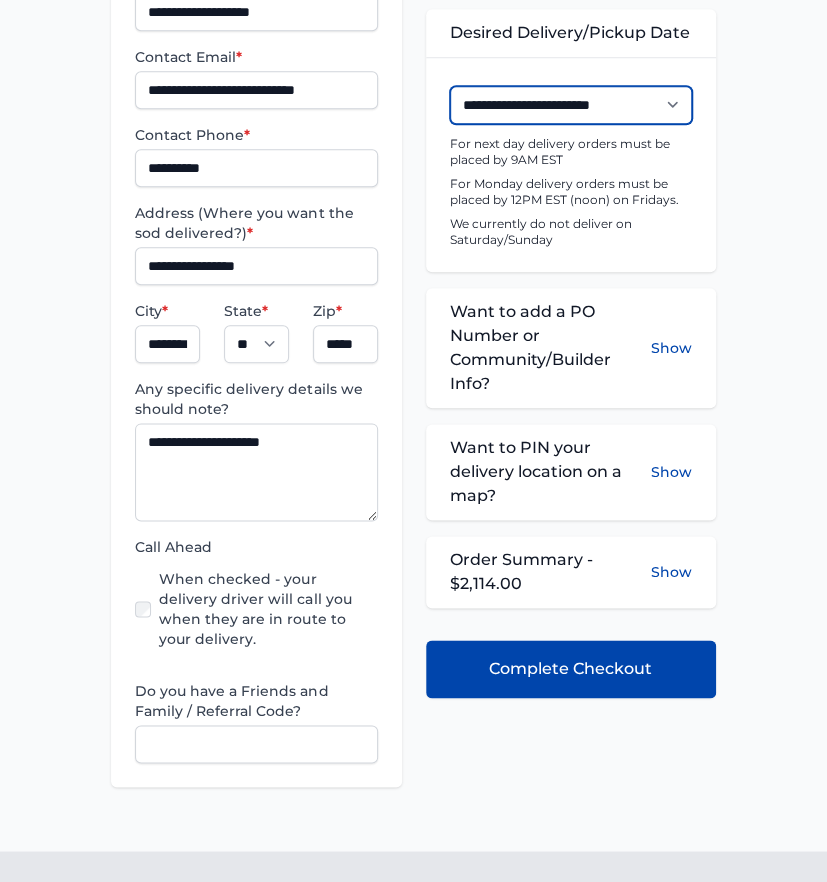 click on "**********" at bounding box center [571, 105] 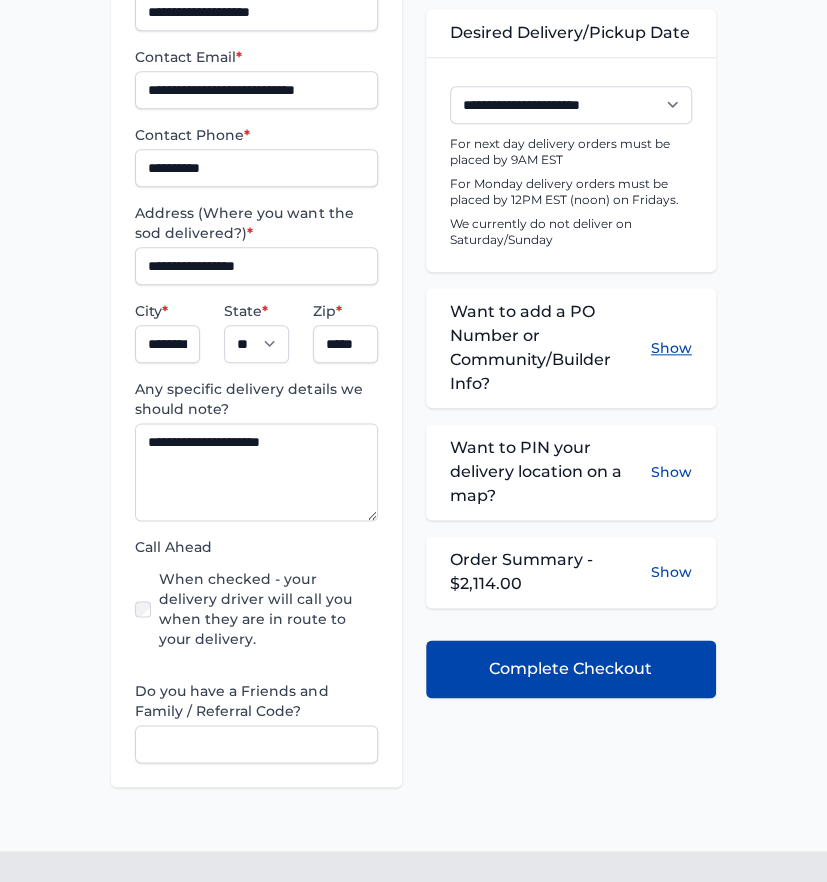 click on "Show" at bounding box center [671, 348] 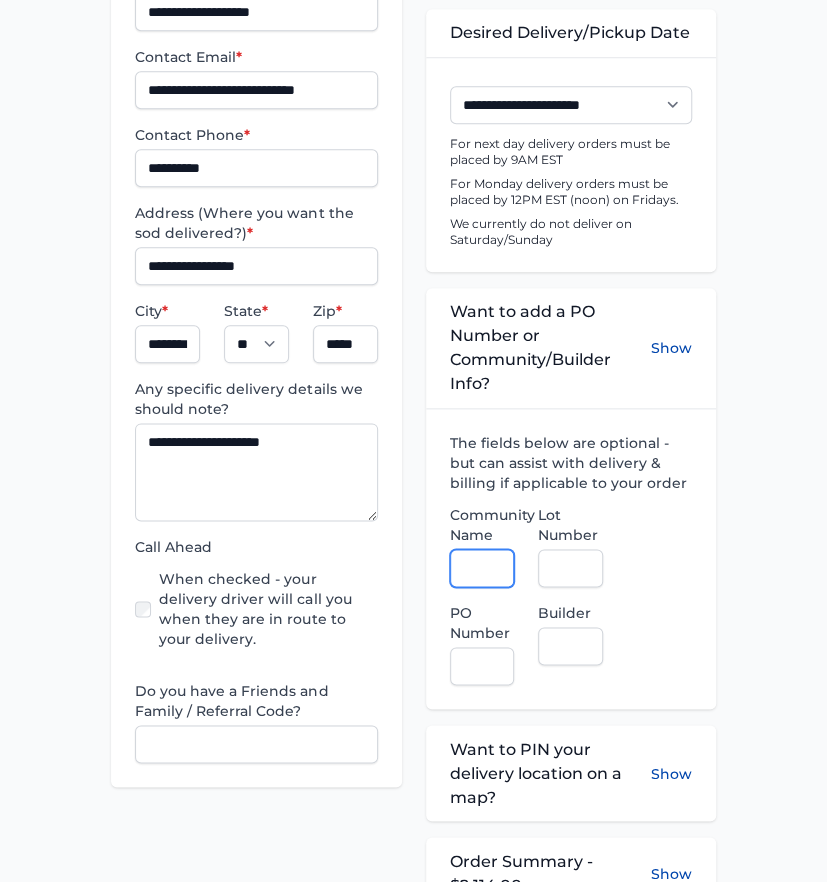 click on "Community Name" at bounding box center (482, 568) 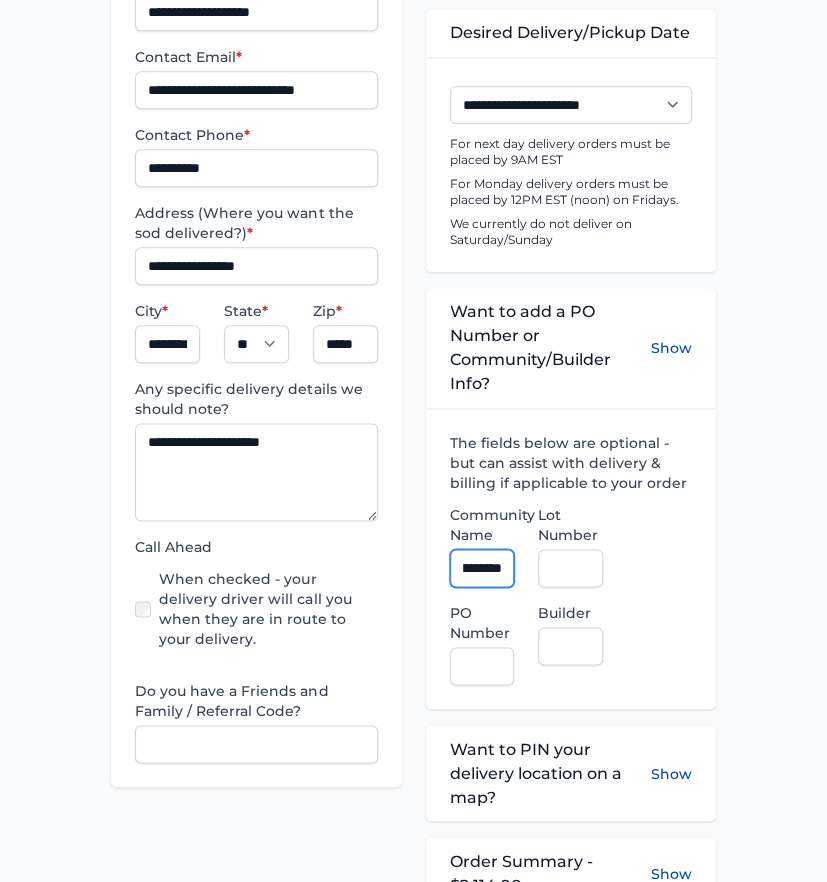 scroll, scrollTop: 0, scrollLeft: 57, axis: horizontal 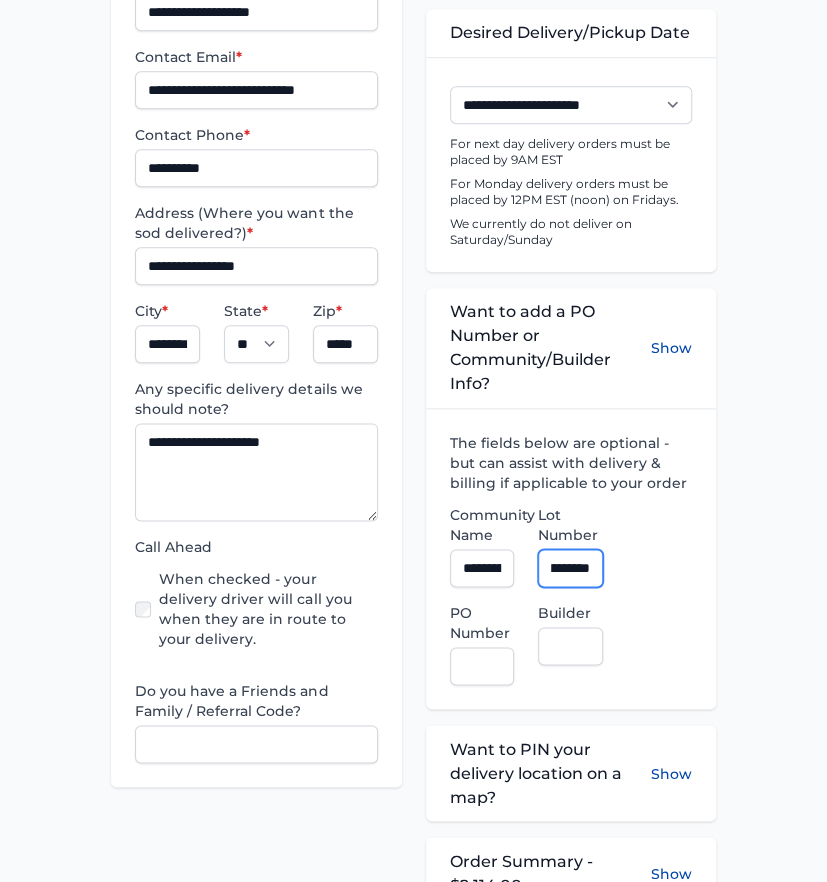 type on "**********" 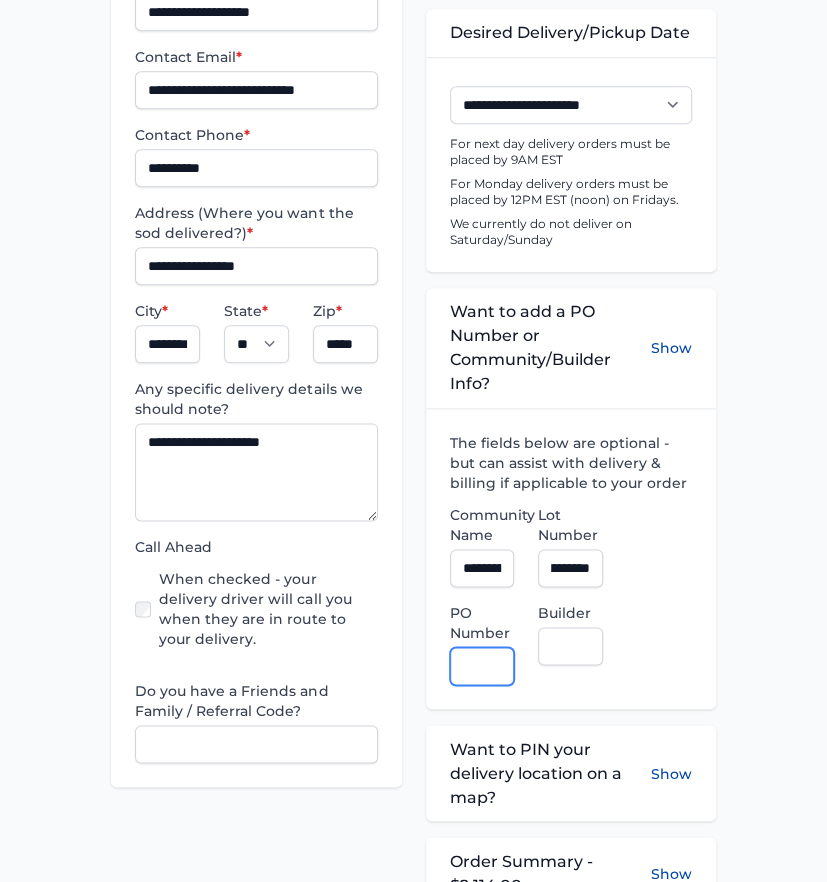 scroll, scrollTop: 0, scrollLeft: 0, axis: both 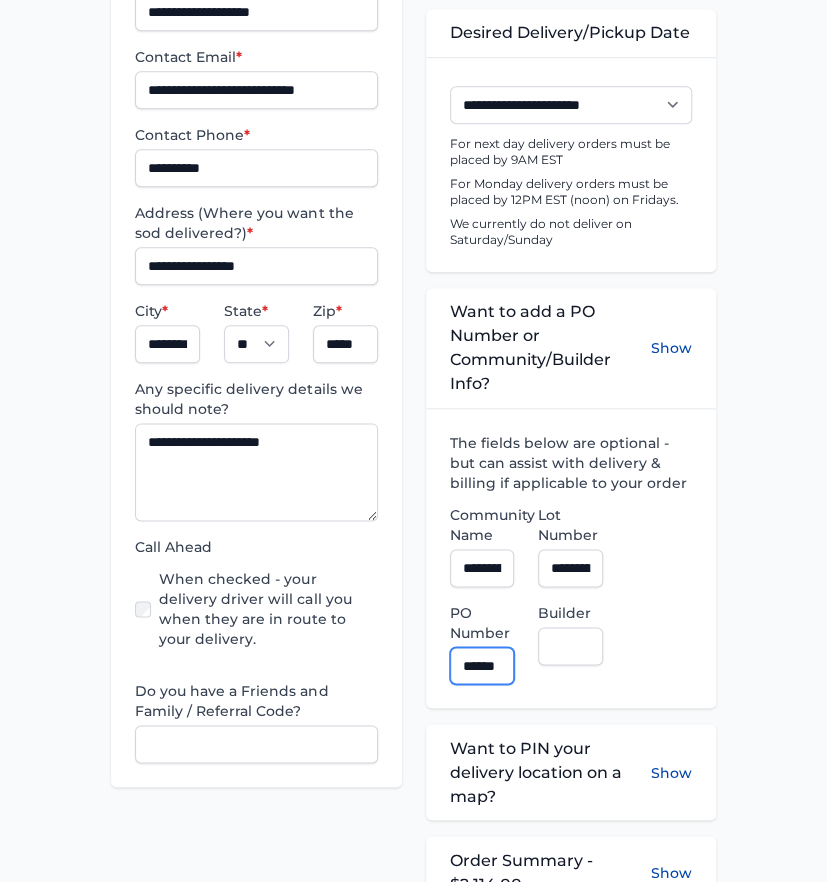 type on "******" 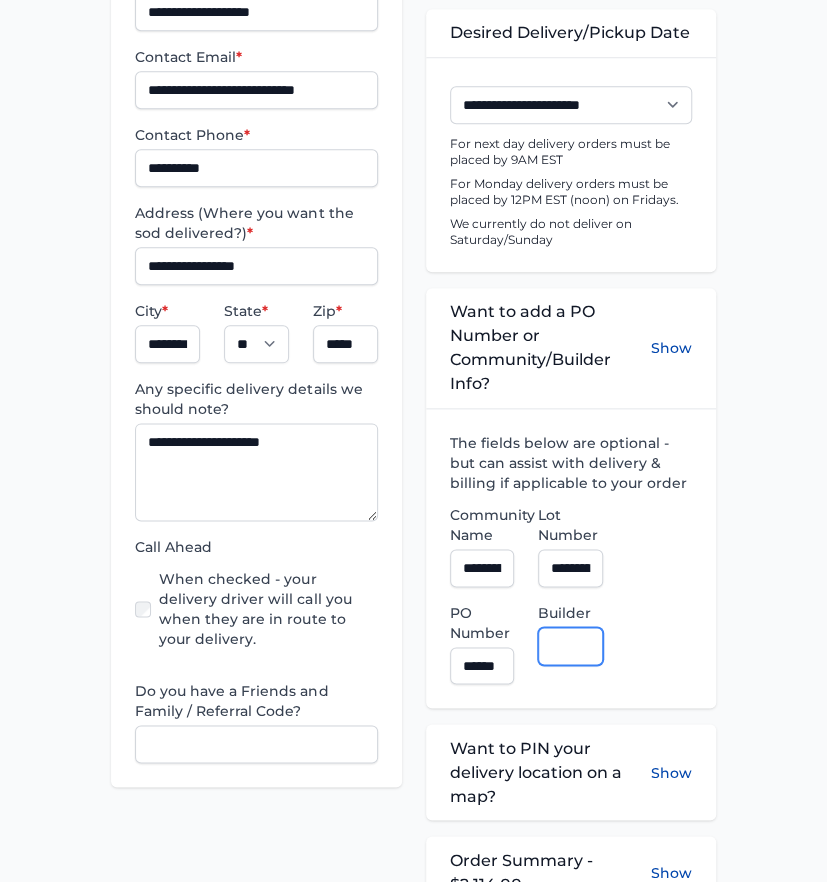 scroll, scrollTop: 0, scrollLeft: 0, axis: both 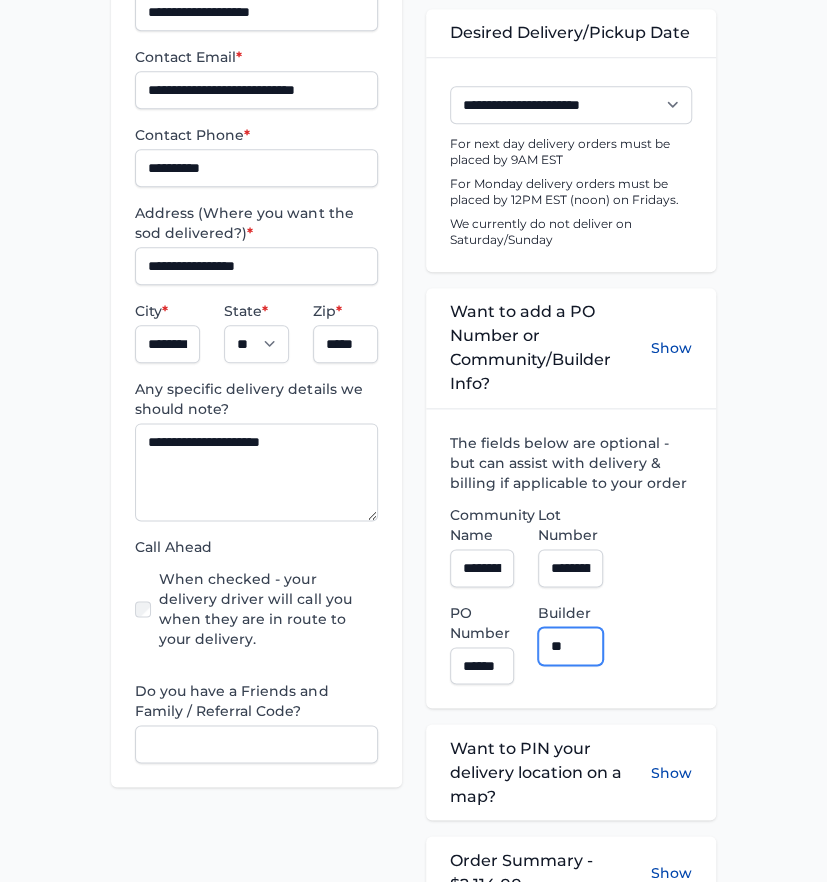 type on "**********" 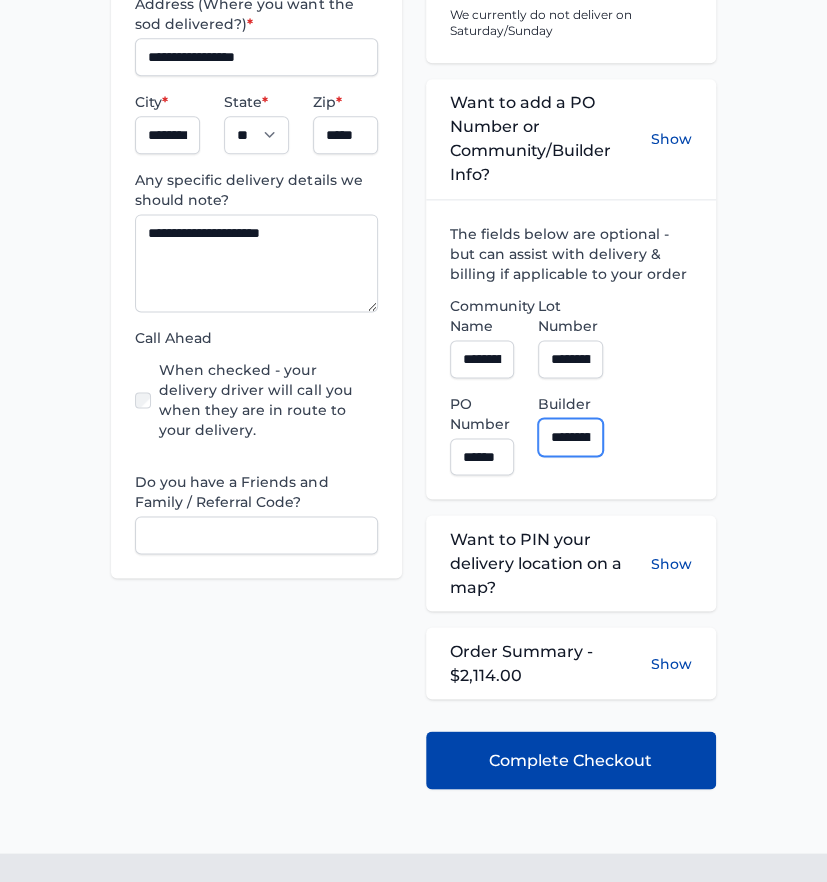 scroll, scrollTop: 724, scrollLeft: 0, axis: vertical 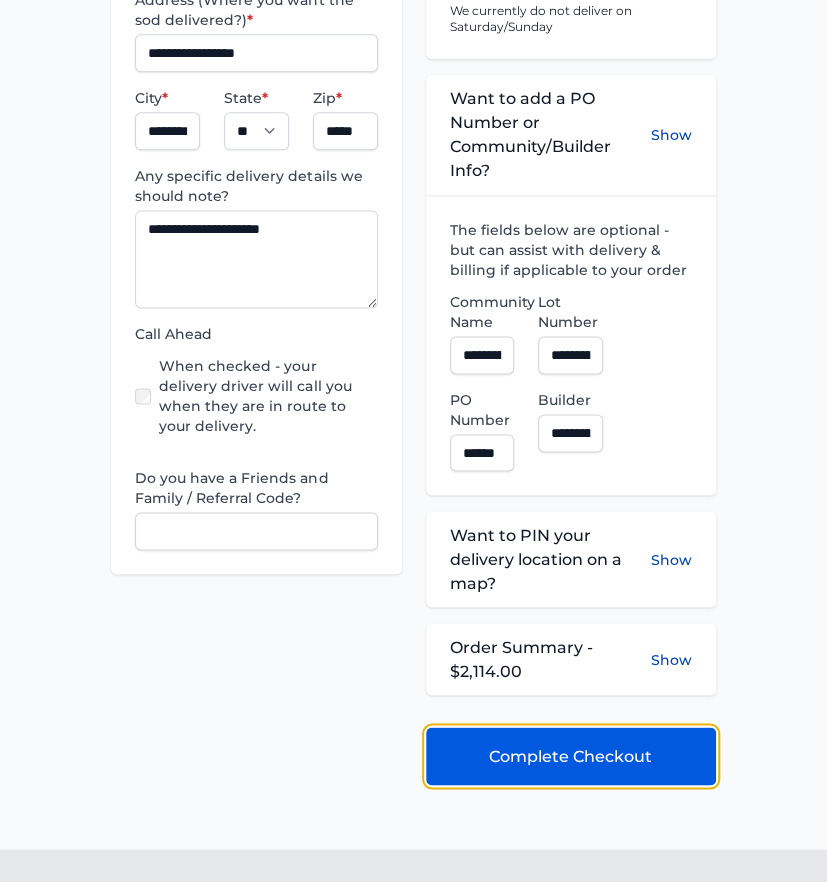 click on "Complete Checkout" at bounding box center [570, 756] 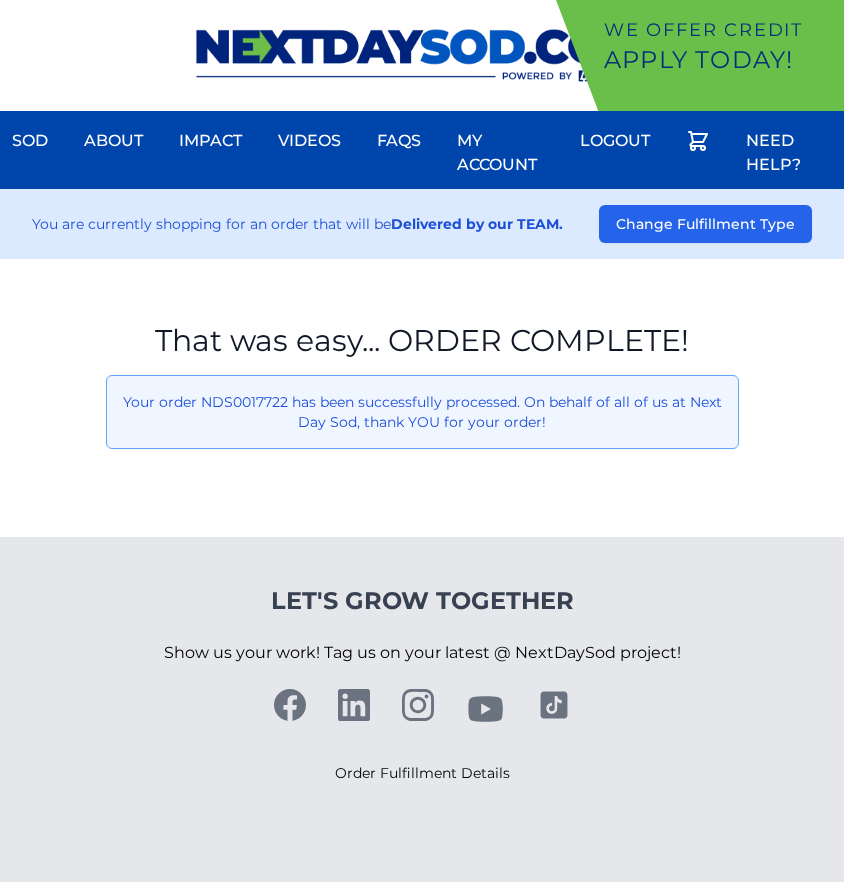 scroll, scrollTop: 0, scrollLeft: 0, axis: both 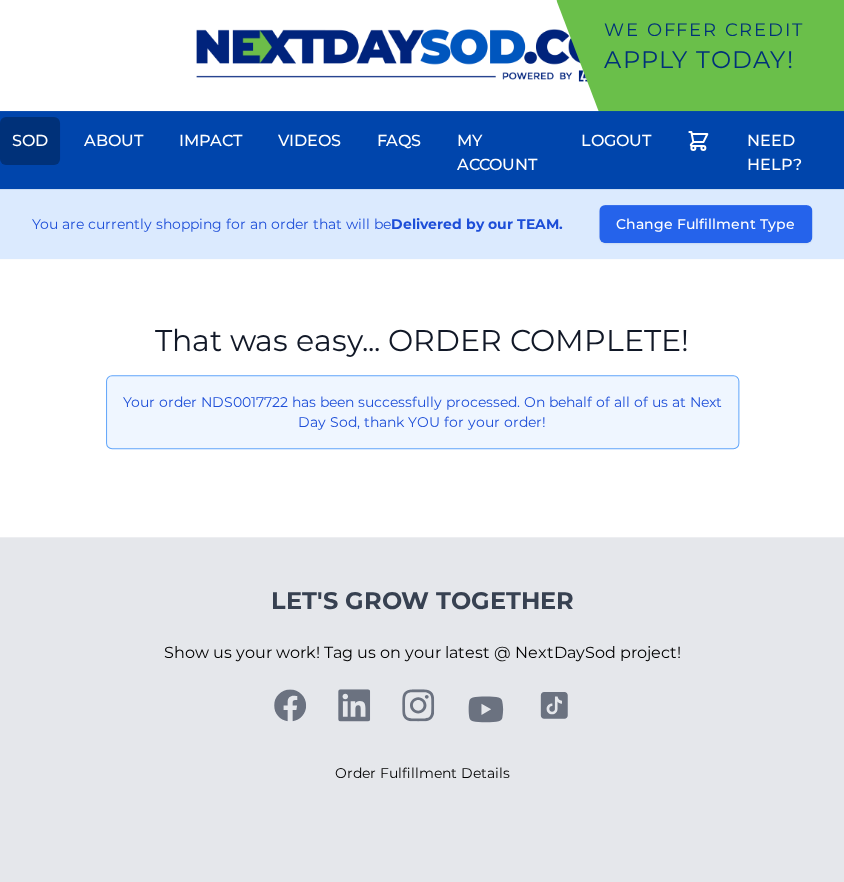 click on "Sod" at bounding box center [30, 141] 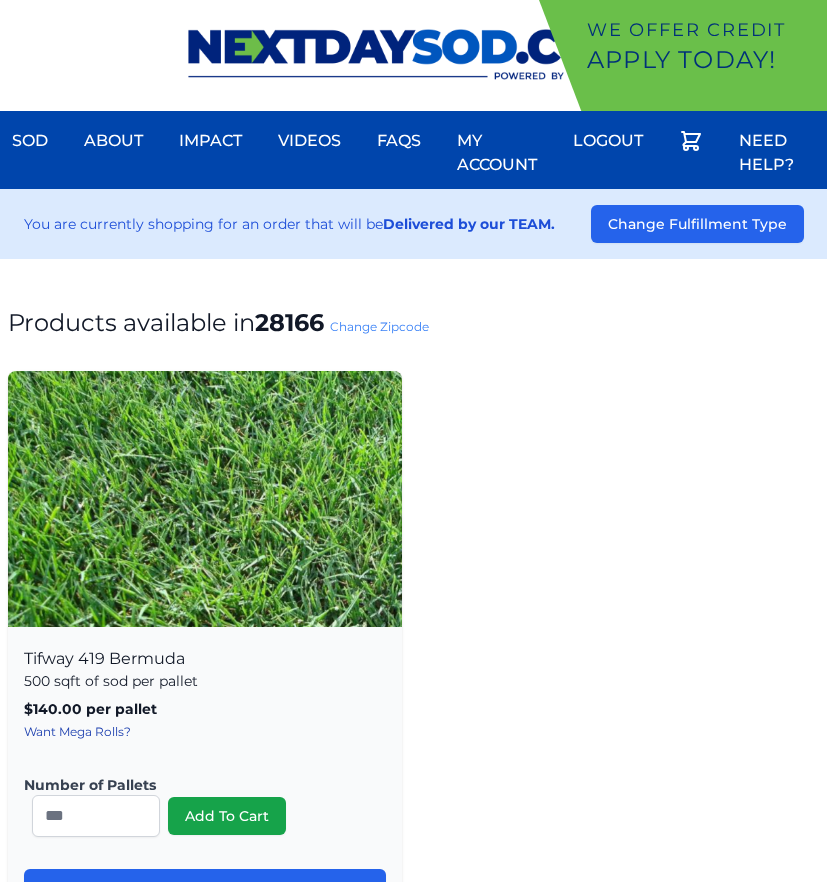 scroll, scrollTop: 0, scrollLeft: 0, axis: both 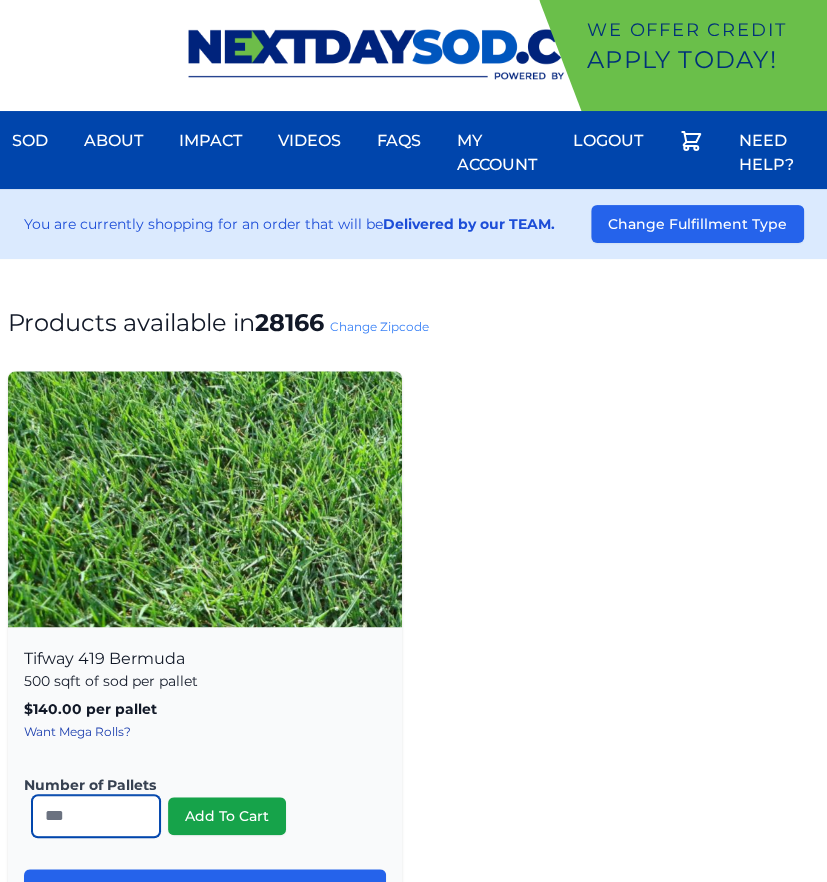 click on "*" at bounding box center [96, 816] 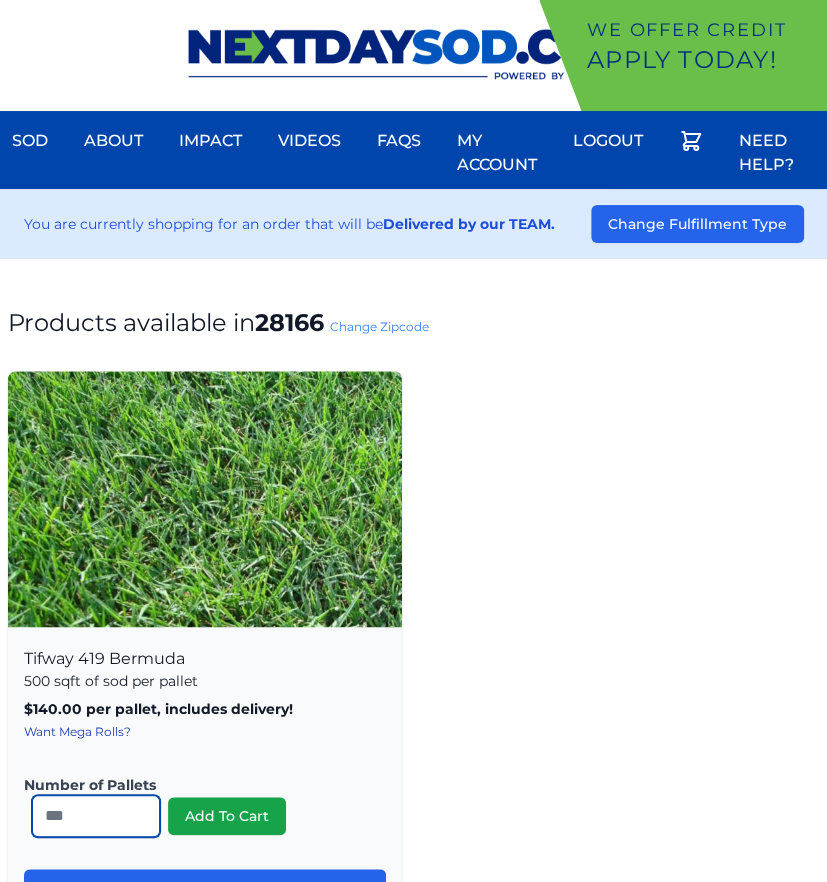 type on "**" 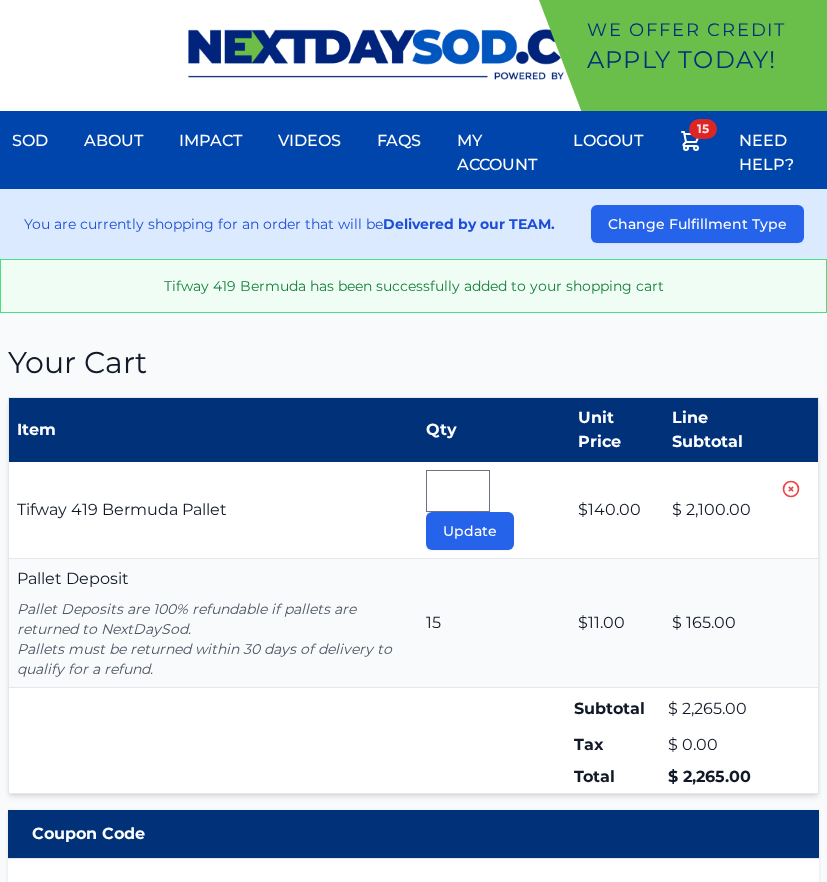 scroll, scrollTop: 0, scrollLeft: 0, axis: both 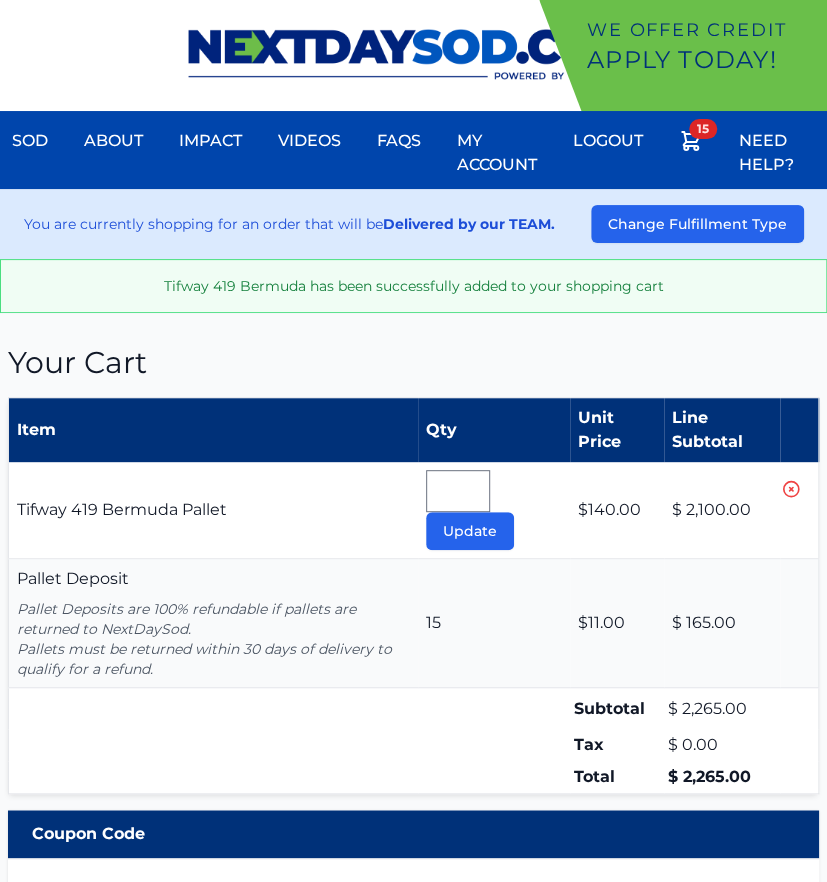 type 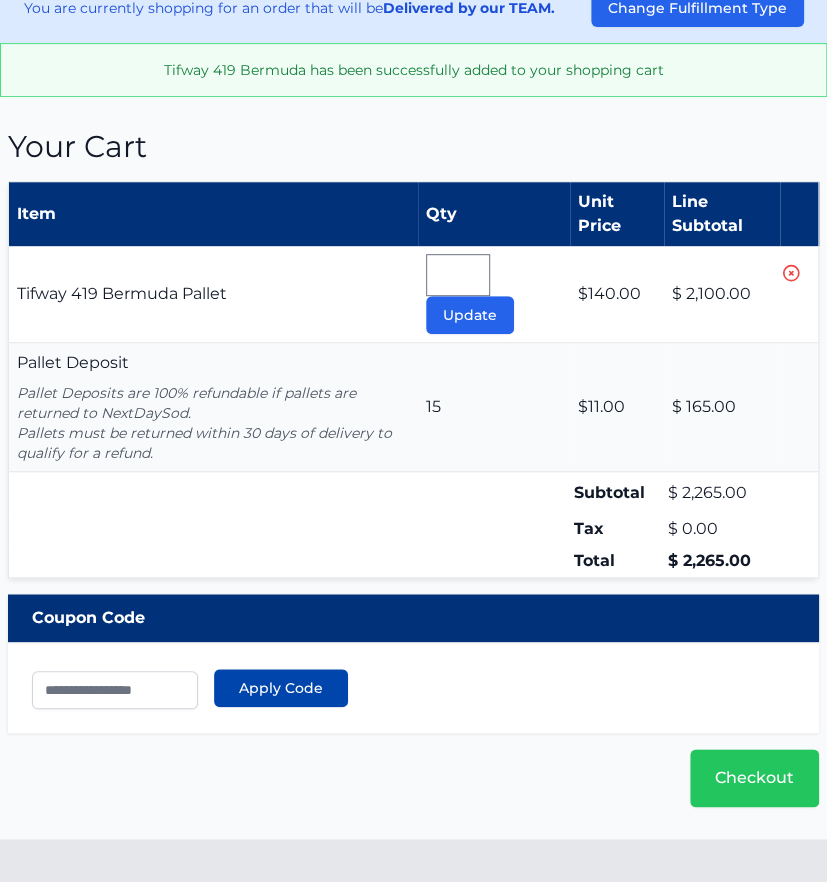 scroll, scrollTop: 217, scrollLeft: 0, axis: vertical 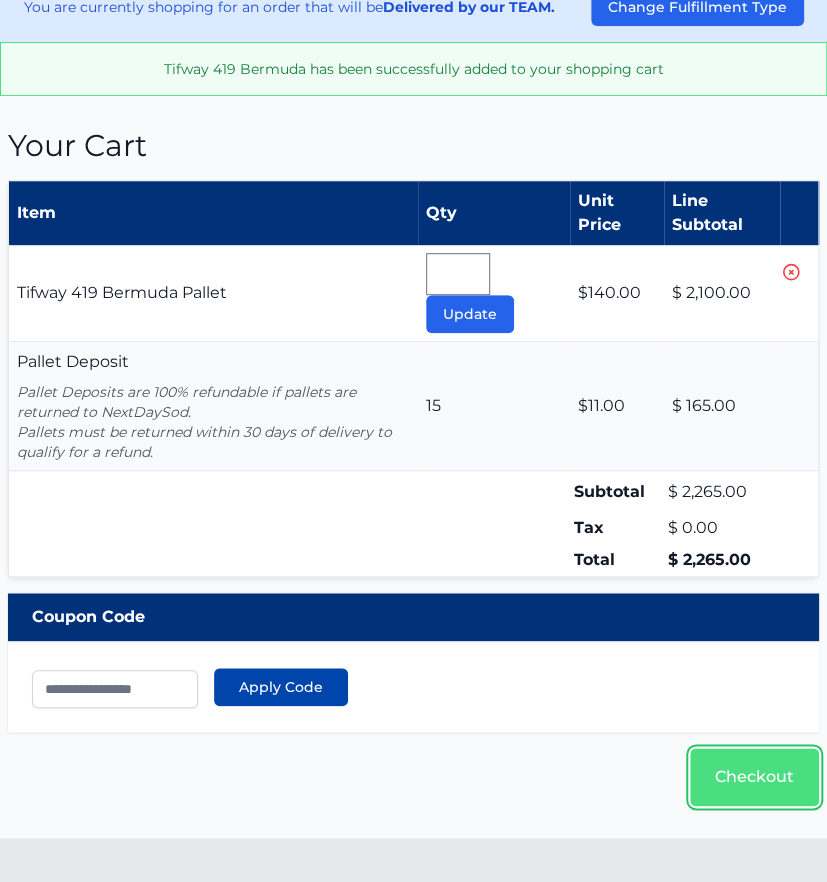 click on "Checkout" at bounding box center [754, 777] 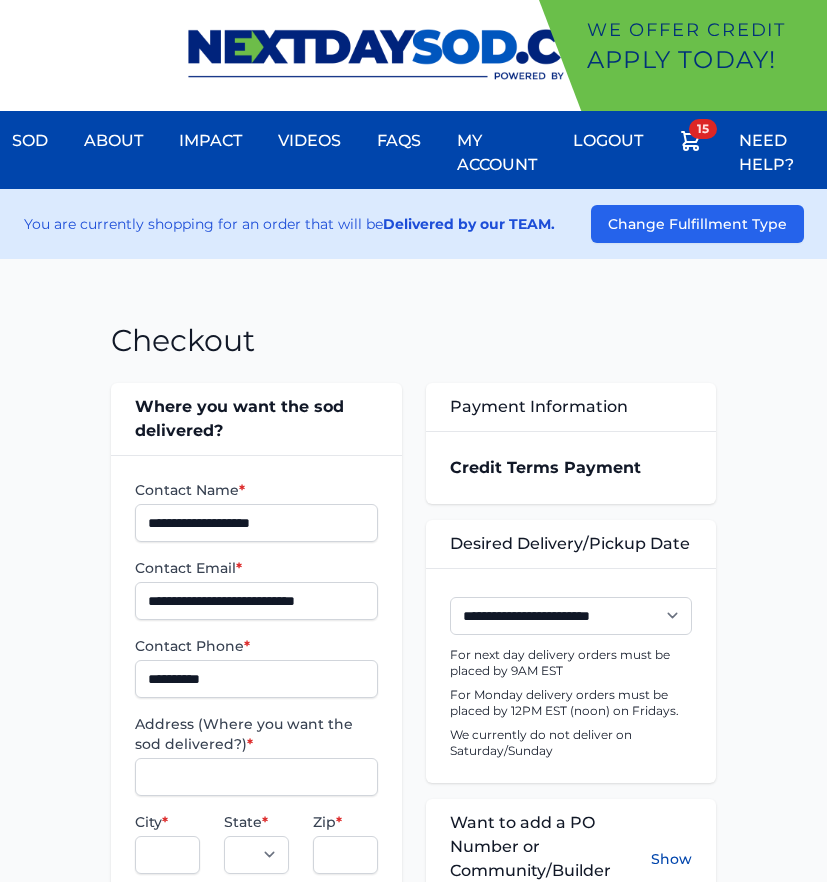 scroll, scrollTop: 0, scrollLeft: 0, axis: both 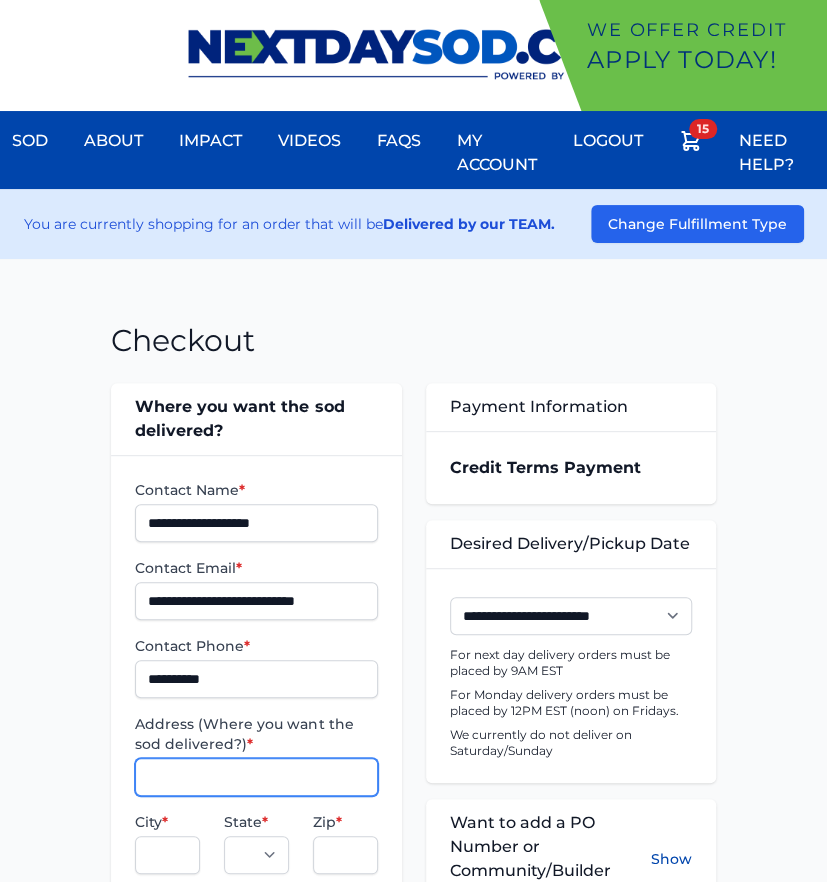 click on "Address (Where you want the sod delivered?)
*" at bounding box center (256, 777) 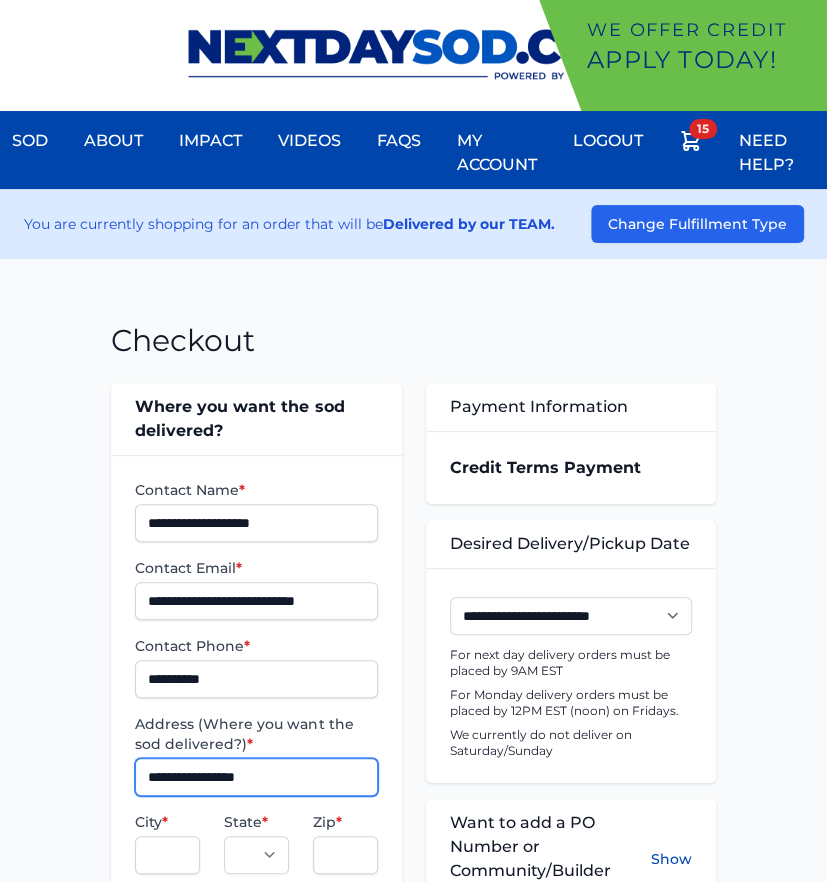 type on "**********" 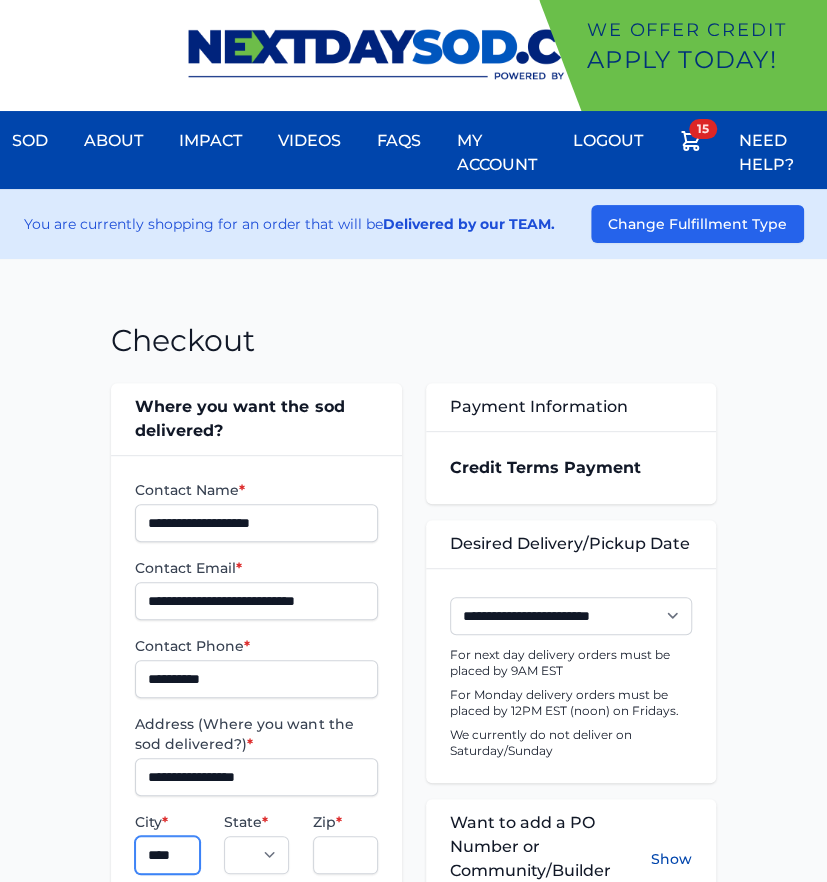type on "********" 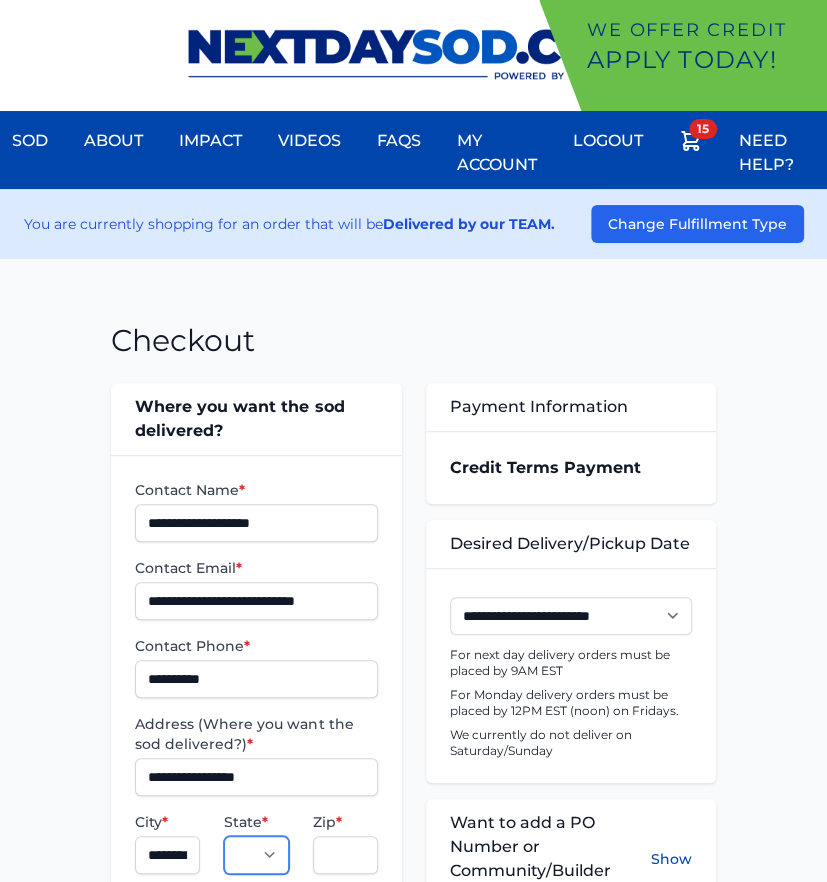 select on "**" 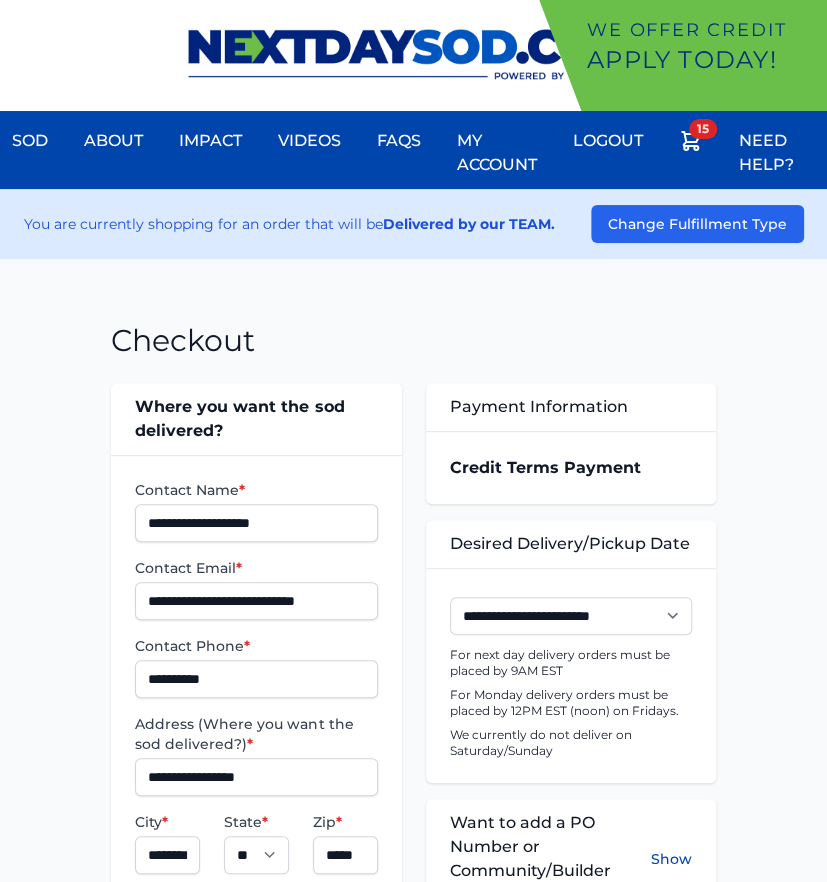 scroll, scrollTop: 511, scrollLeft: 0, axis: vertical 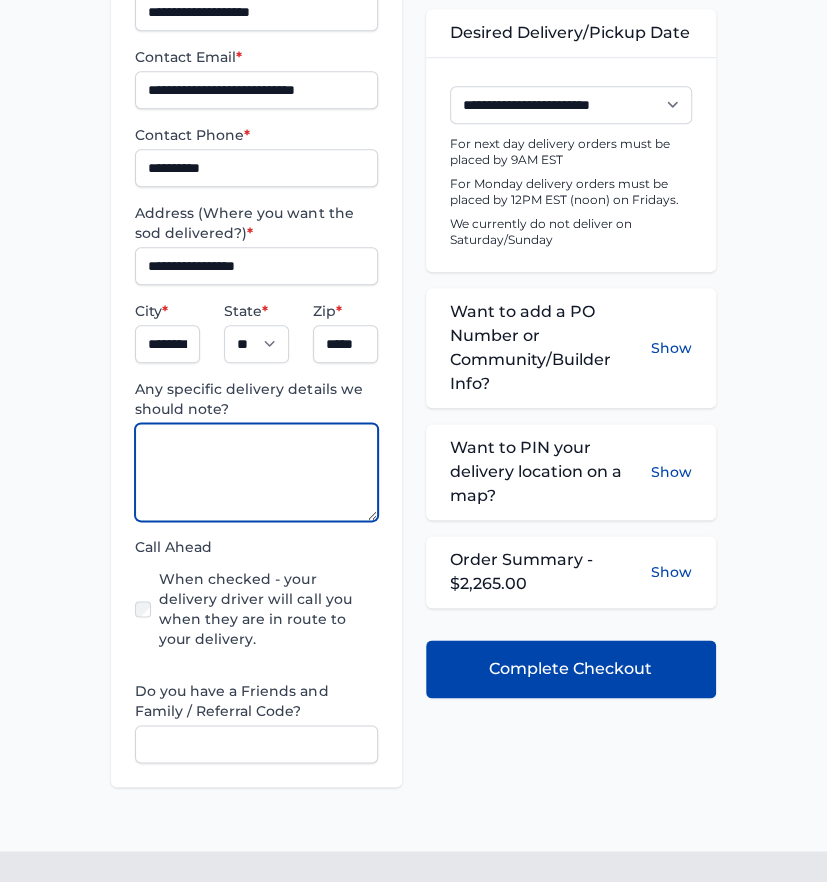 paste on "**********" 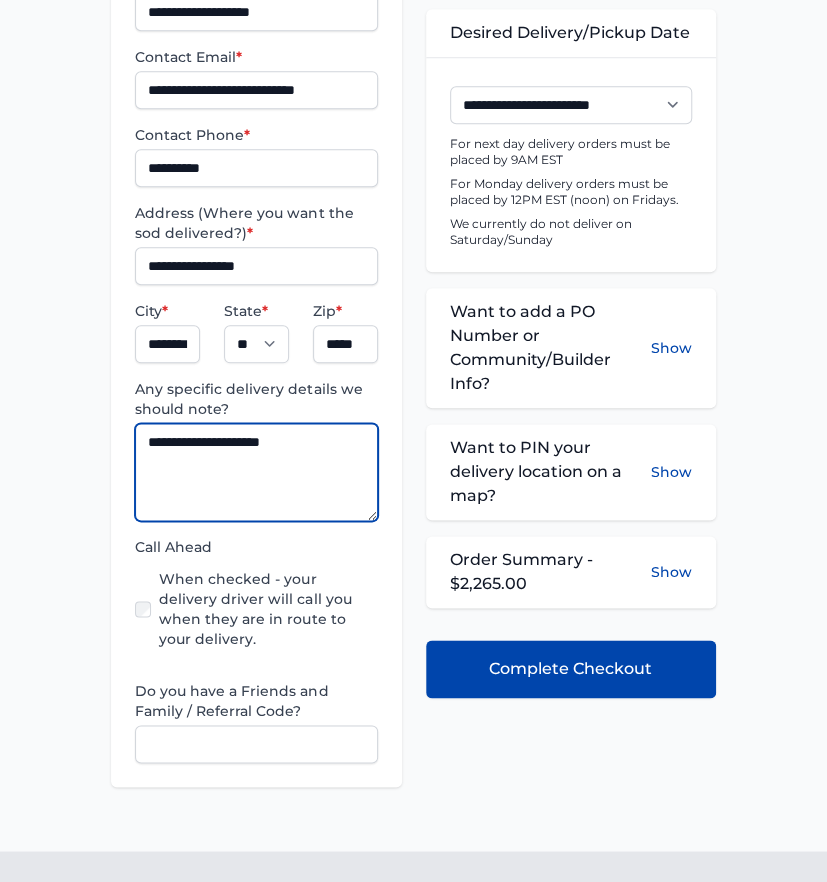 type on "**********" 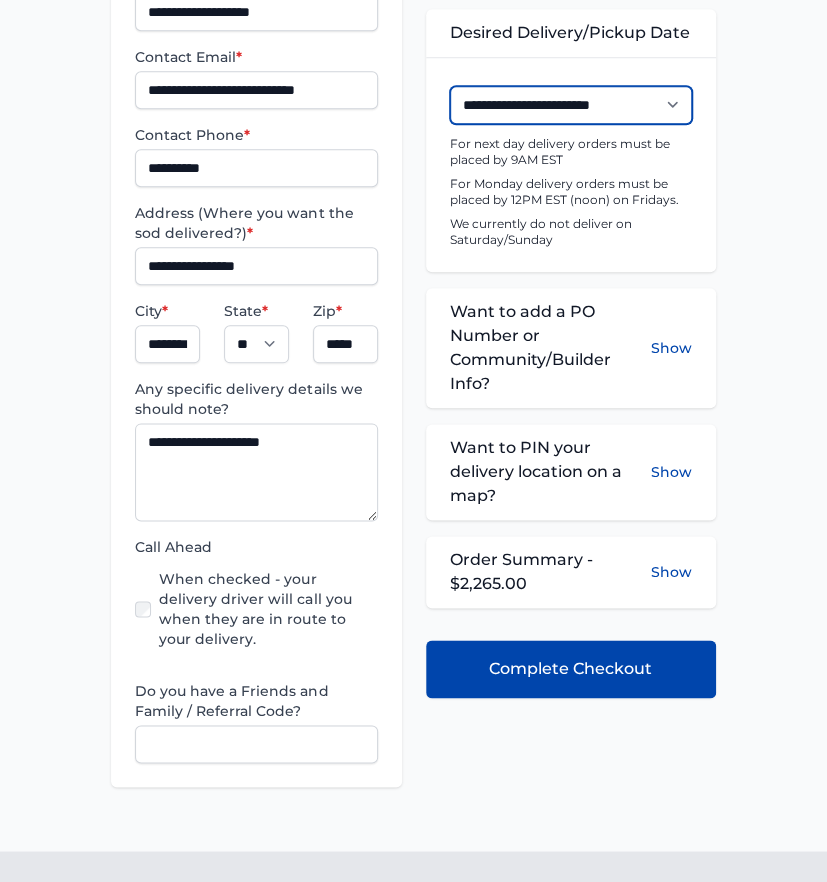 click on "**********" at bounding box center (571, 105) 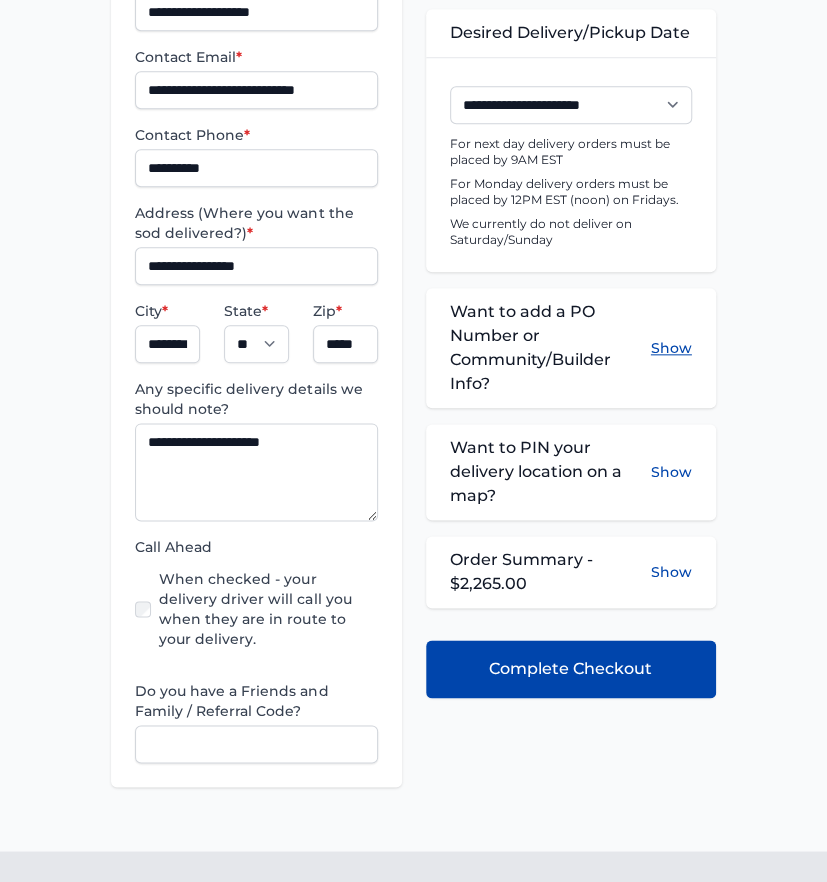 click on "Show" at bounding box center (671, 348) 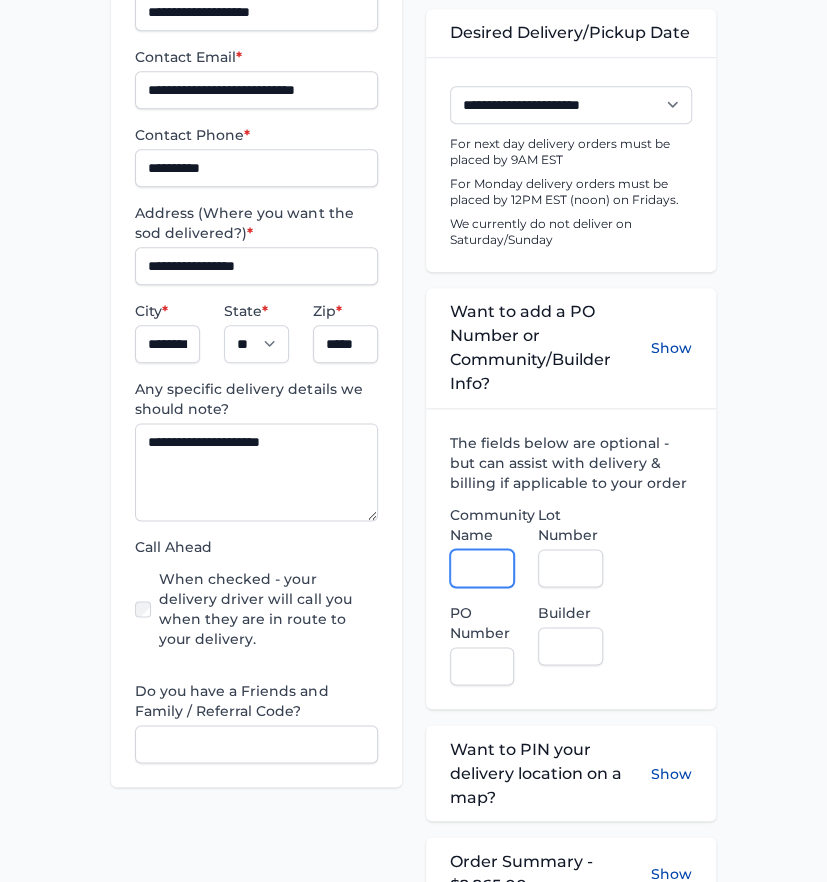 click on "Community Name" at bounding box center [482, 568] 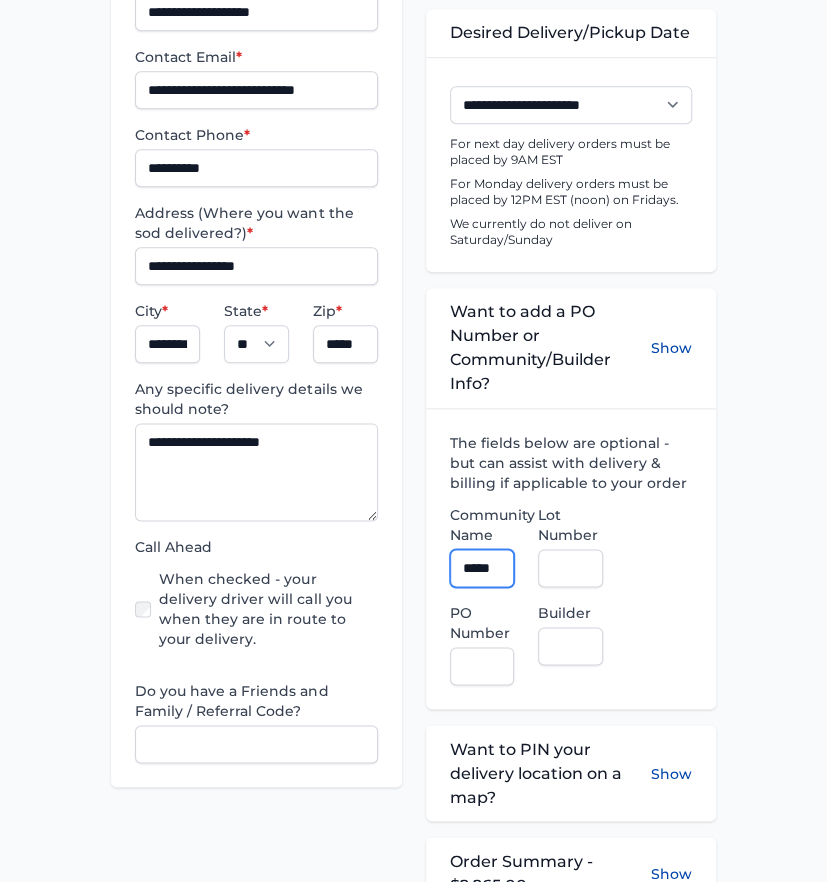 type on "**********" 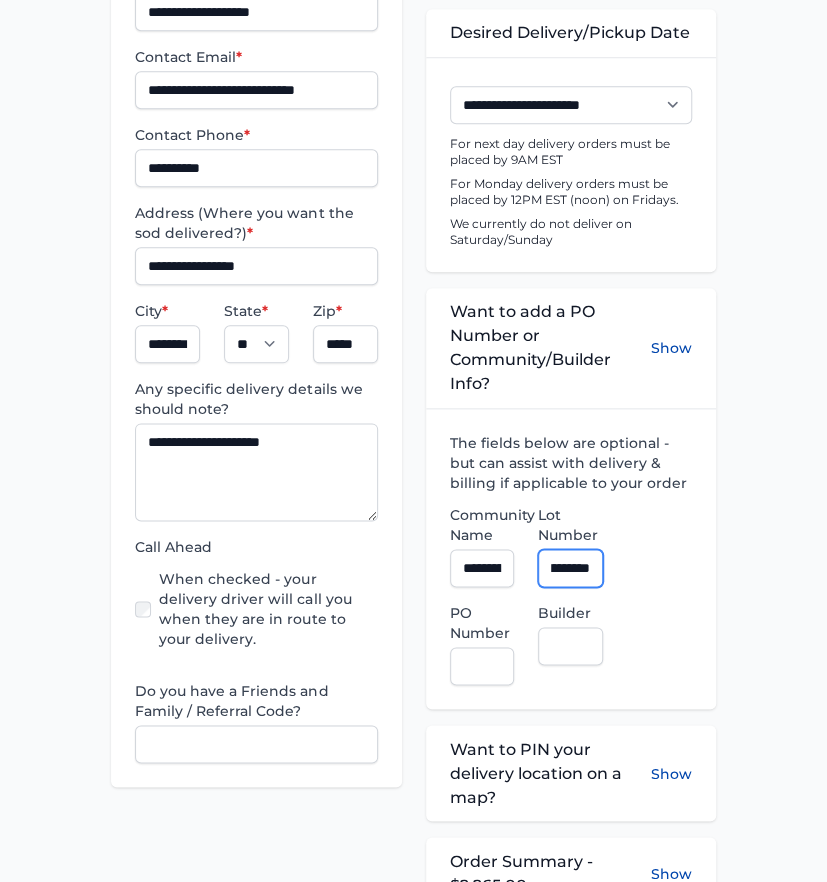 scroll, scrollTop: 0, scrollLeft: 50, axis: horizontal 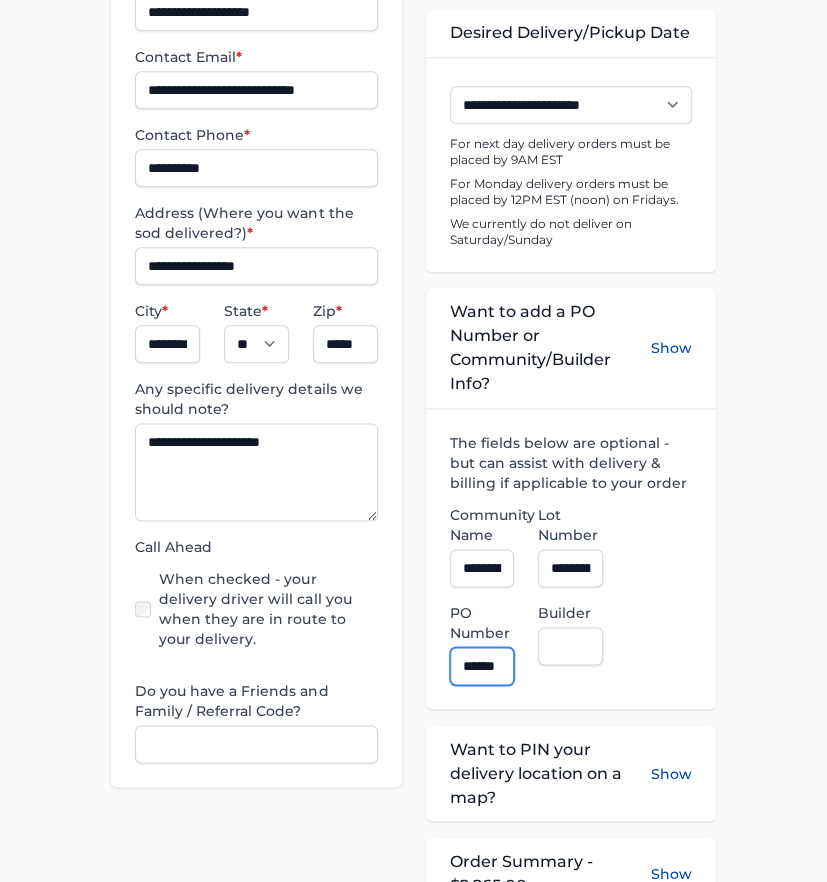 type on "******" 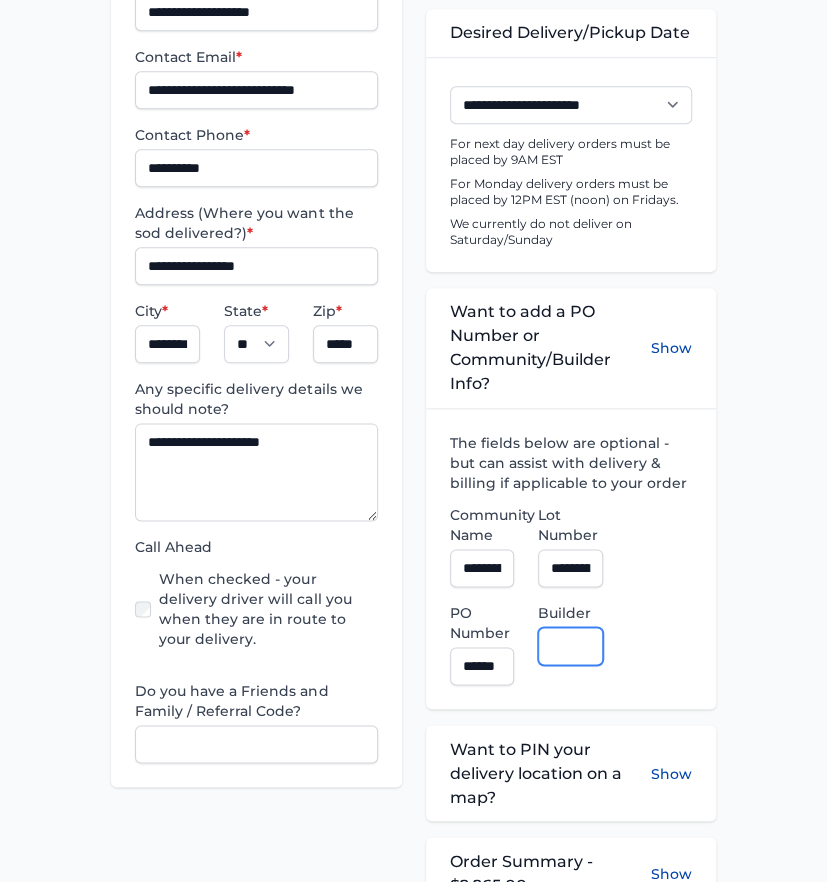 scroll, scrollTop: 0, scrollLeft: 0, axis: both 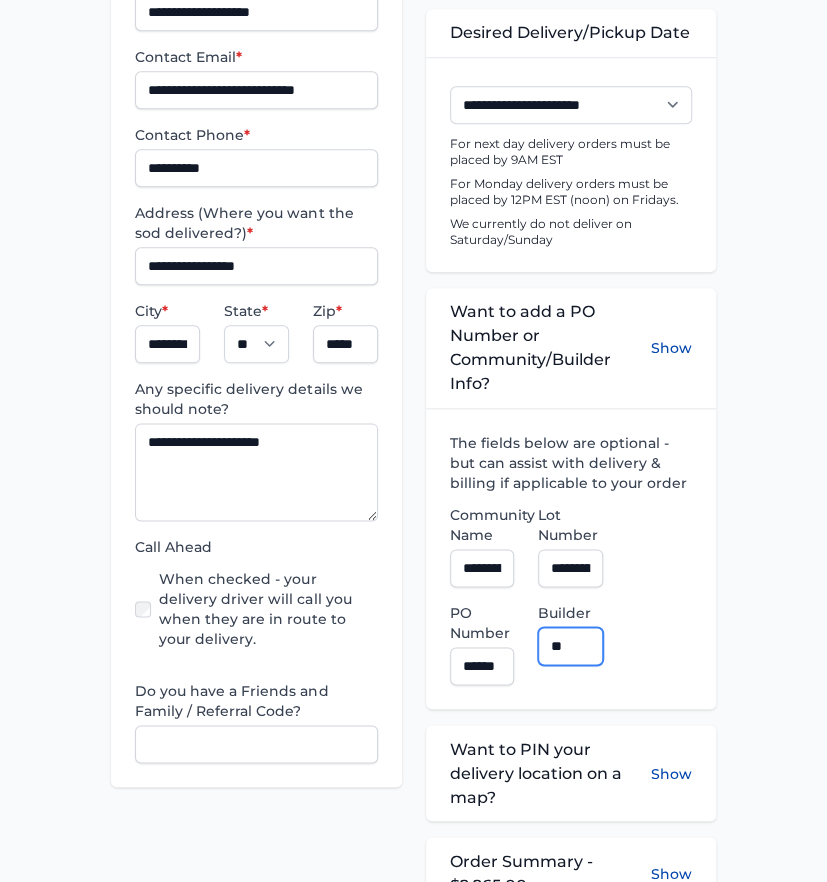 type on "**********" 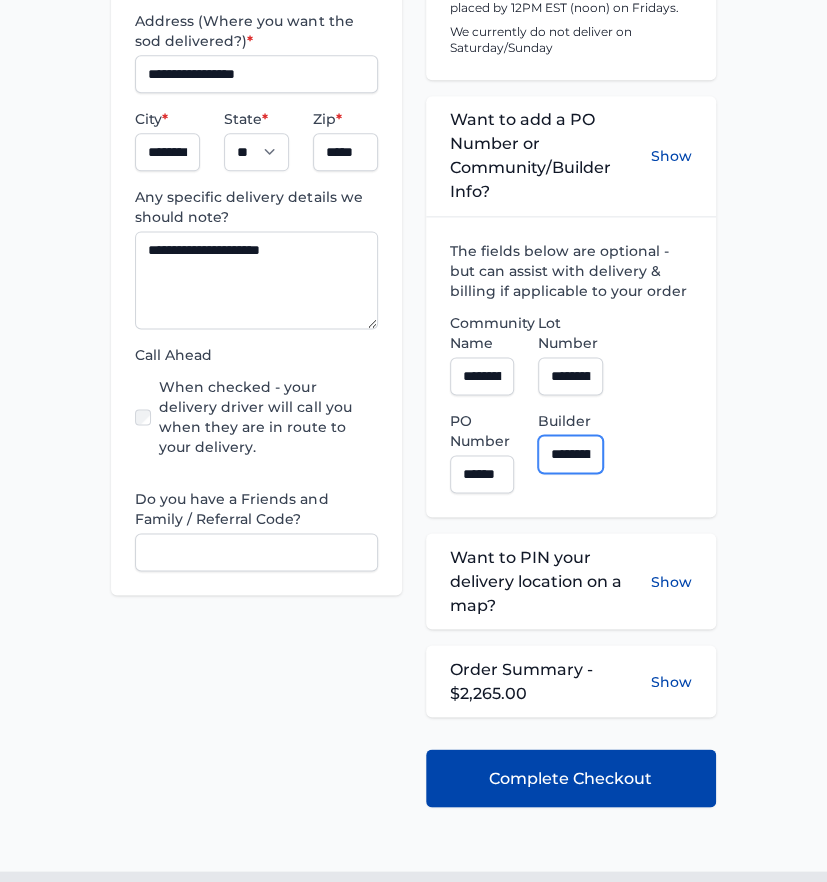 scroll, scrollTop: 760, scrollLeft: 0, axis: vertical 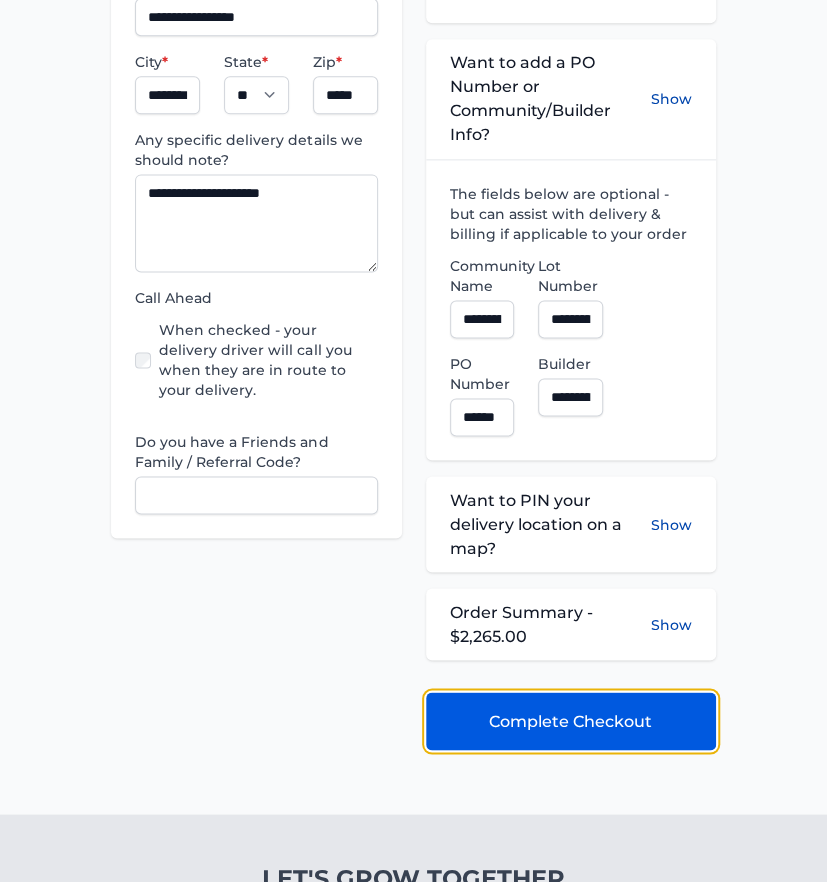 click on "Complete Checkout" at bounding box center [570, 721] 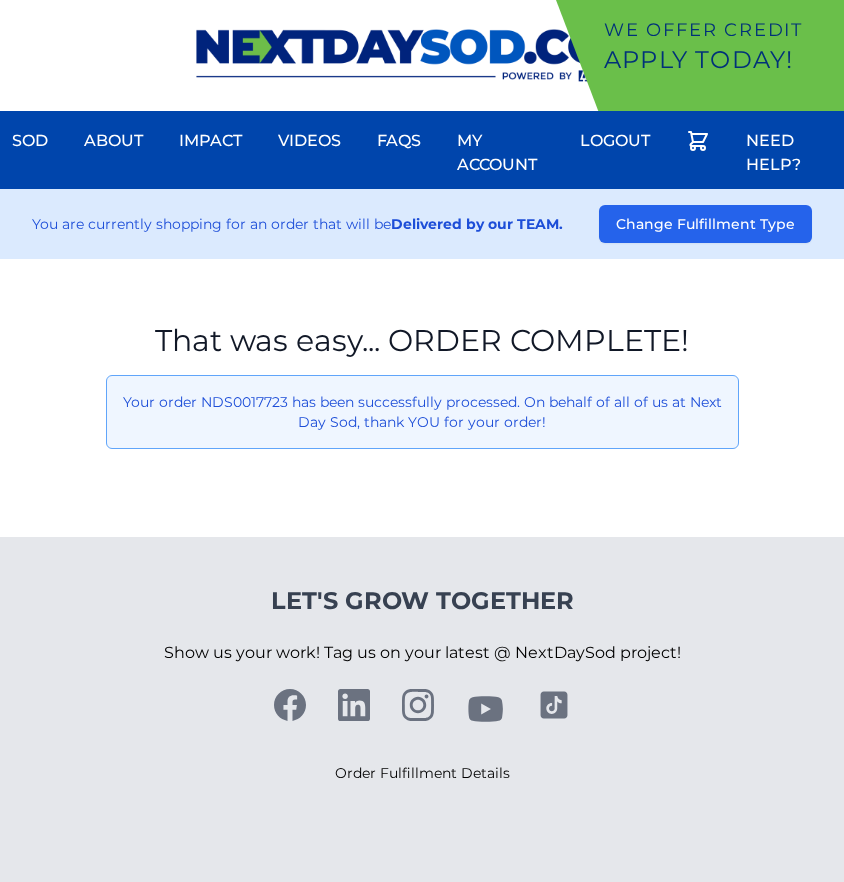 scroll, scrollTop: 0, scrollLeft: 0, axis: both 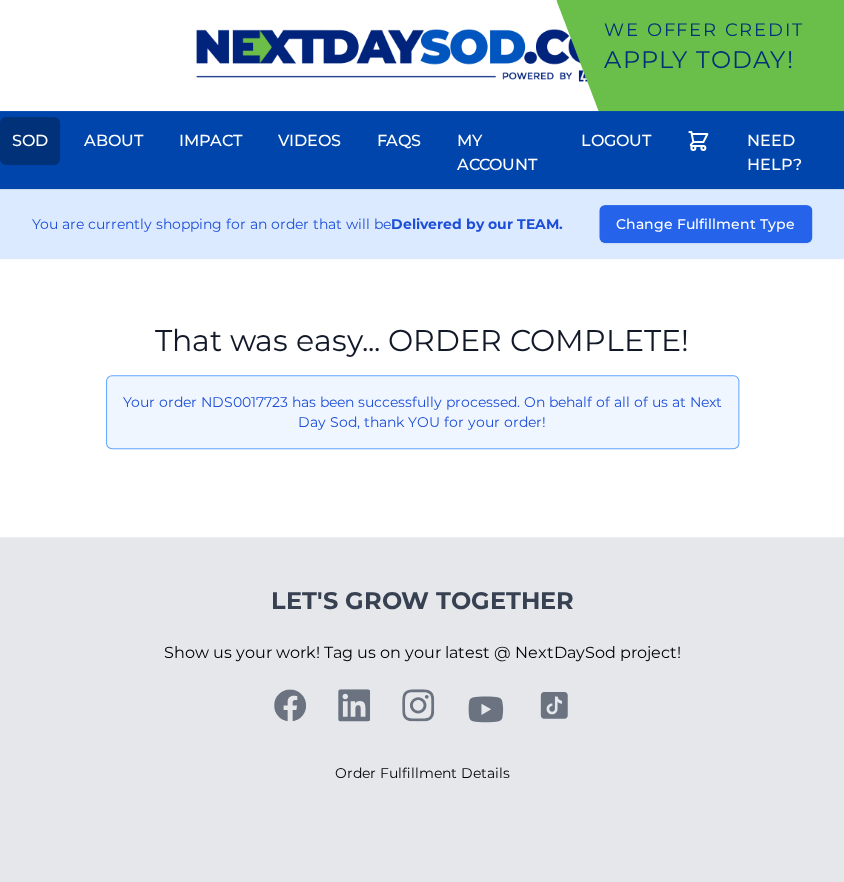 click on "Sod" at bounding box center (30, 141) 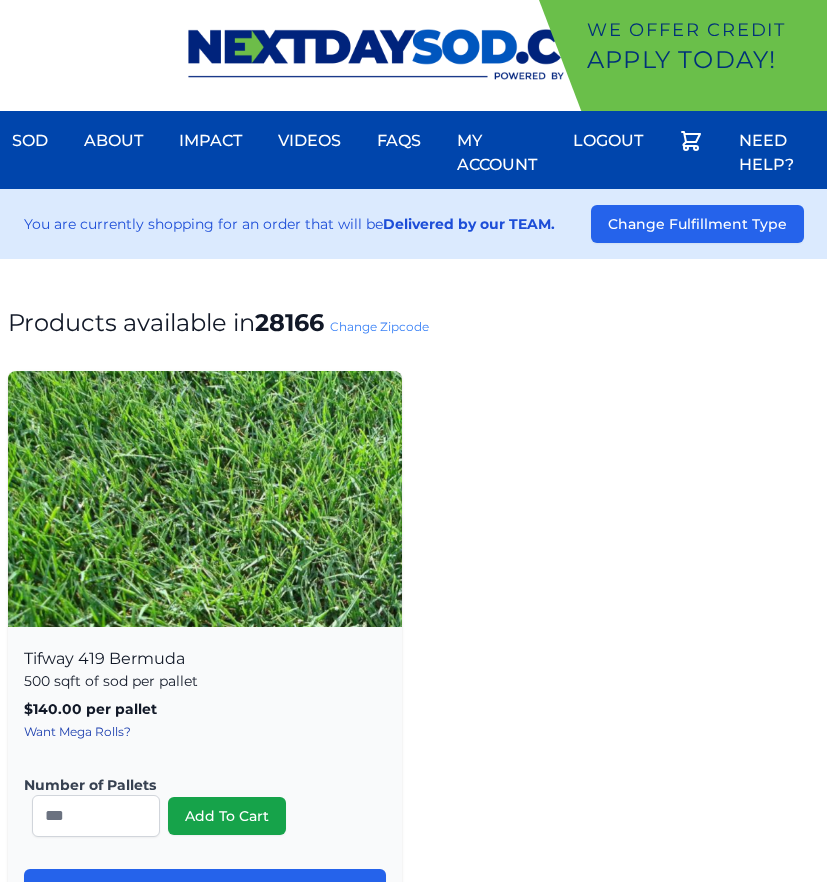 scroll, scrollTop: 0, scrollLeft: 0, axis: both 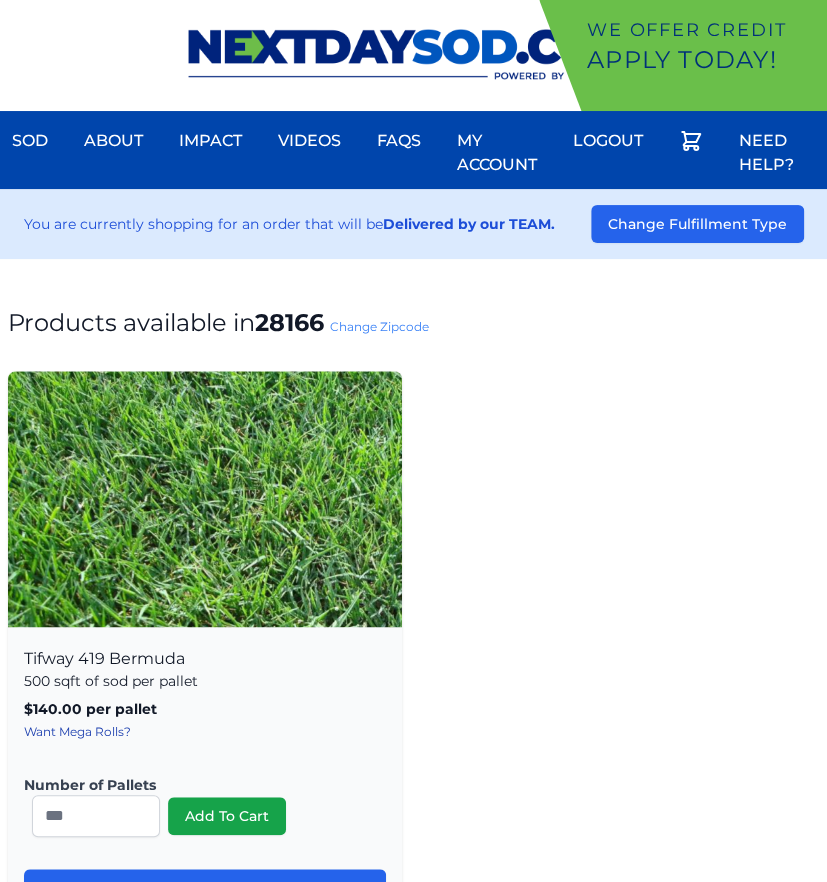 click on "Change Zipcode" at bounding box center [379, 326] 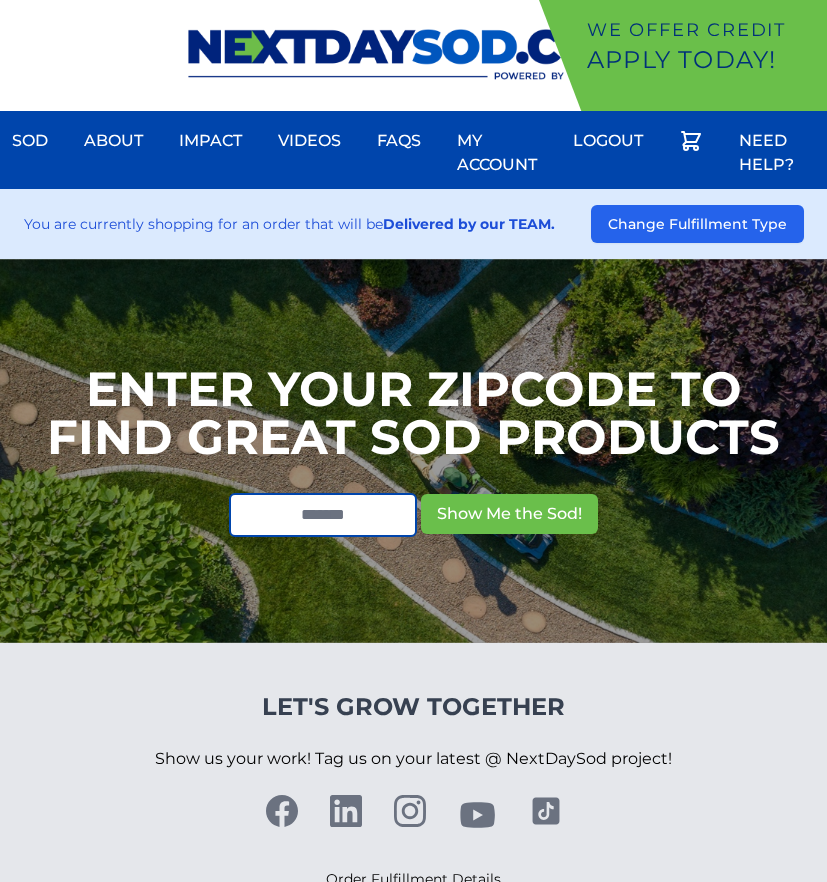 scroll, scrollTop: 0, scrollLeft: 0, axis: both 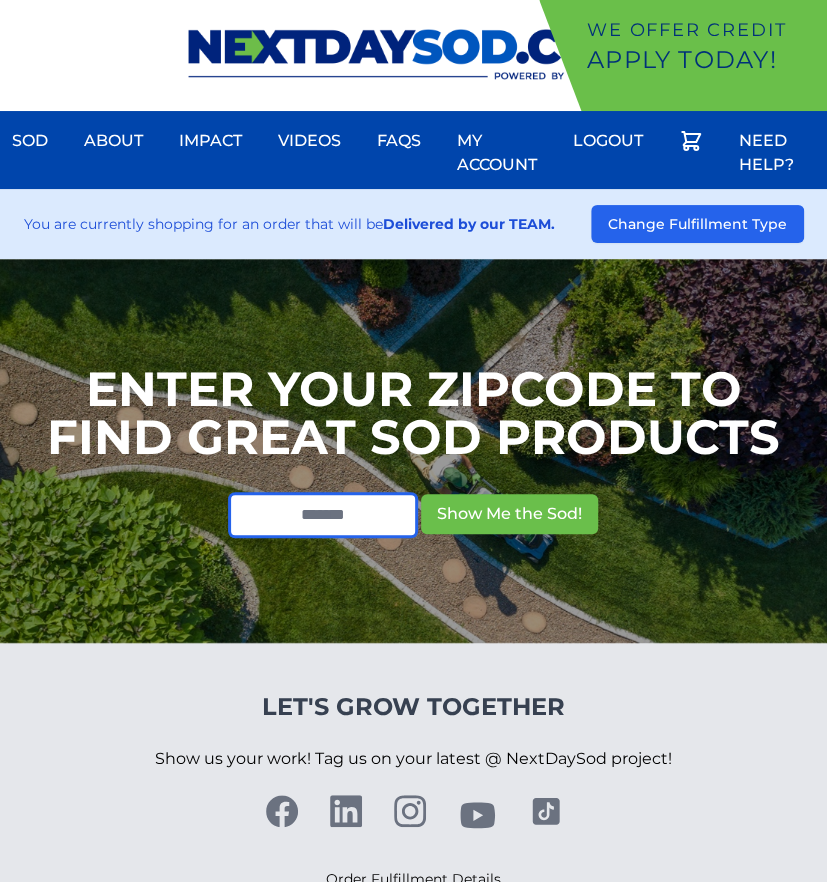 click at bounding box center [323, 515] 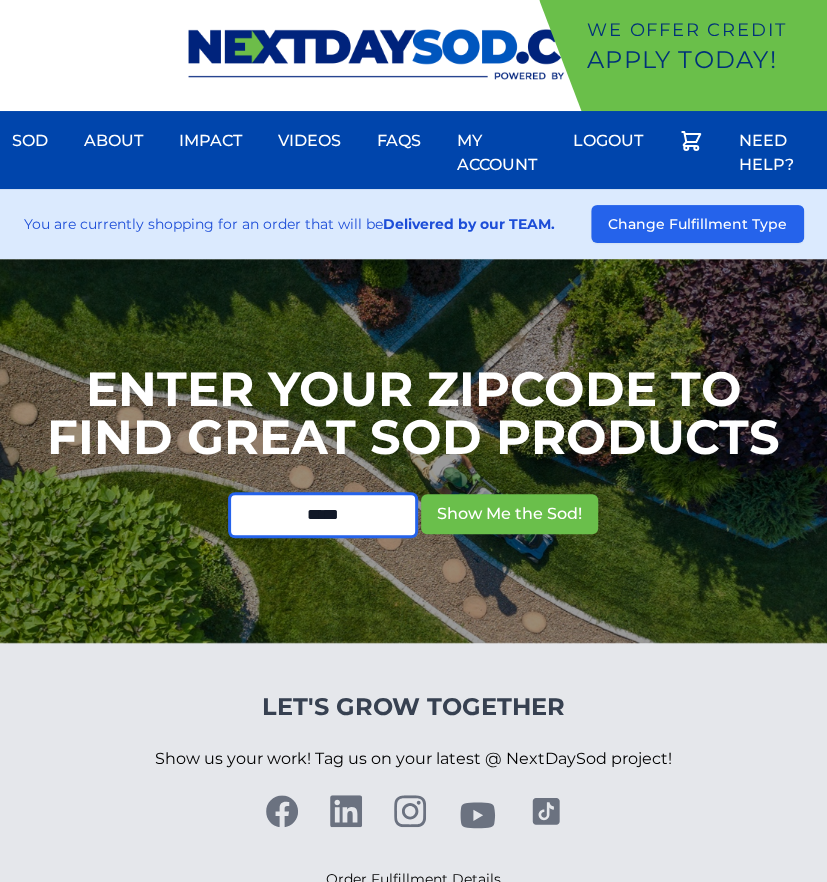 type on "*****" 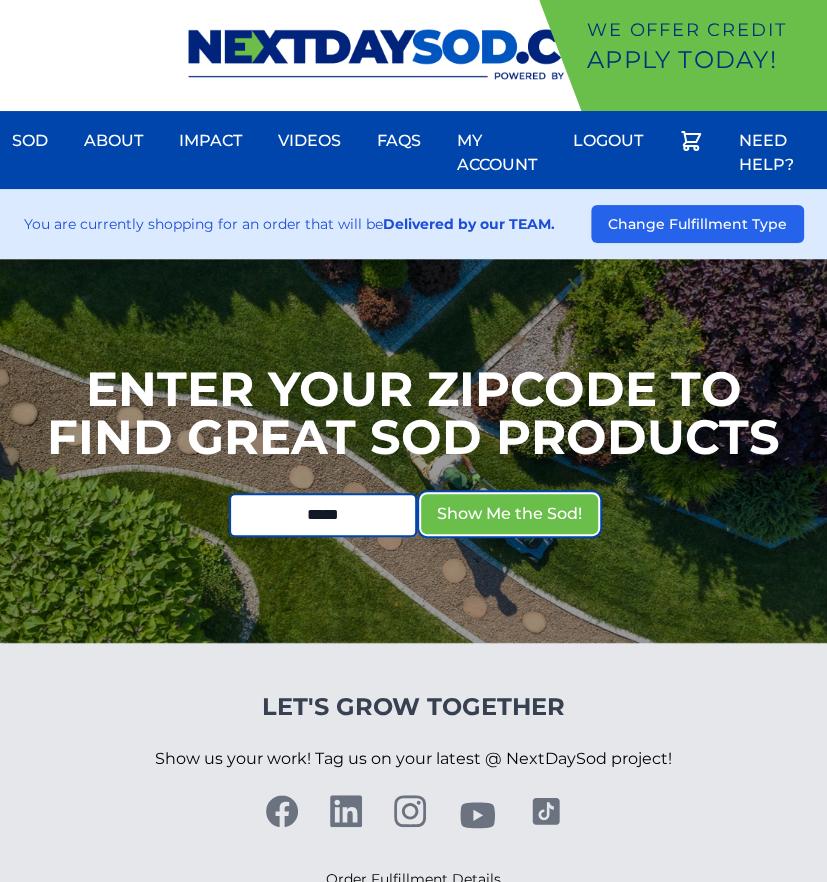 type 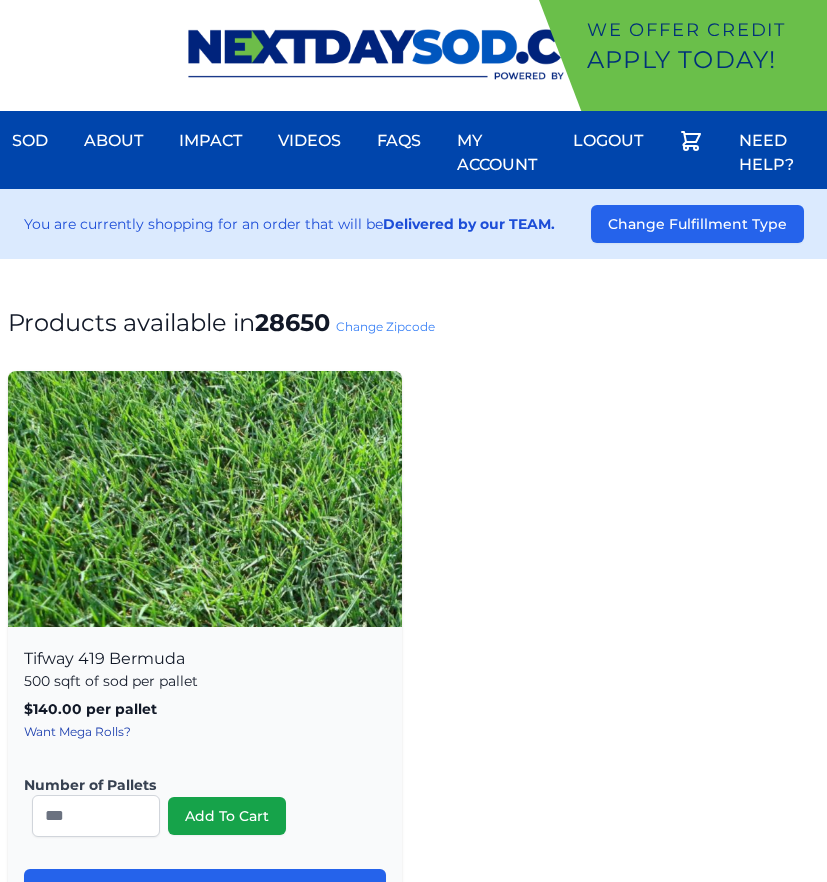 scroll, scrollTop: 0, scrollLeft: 0, axis: both 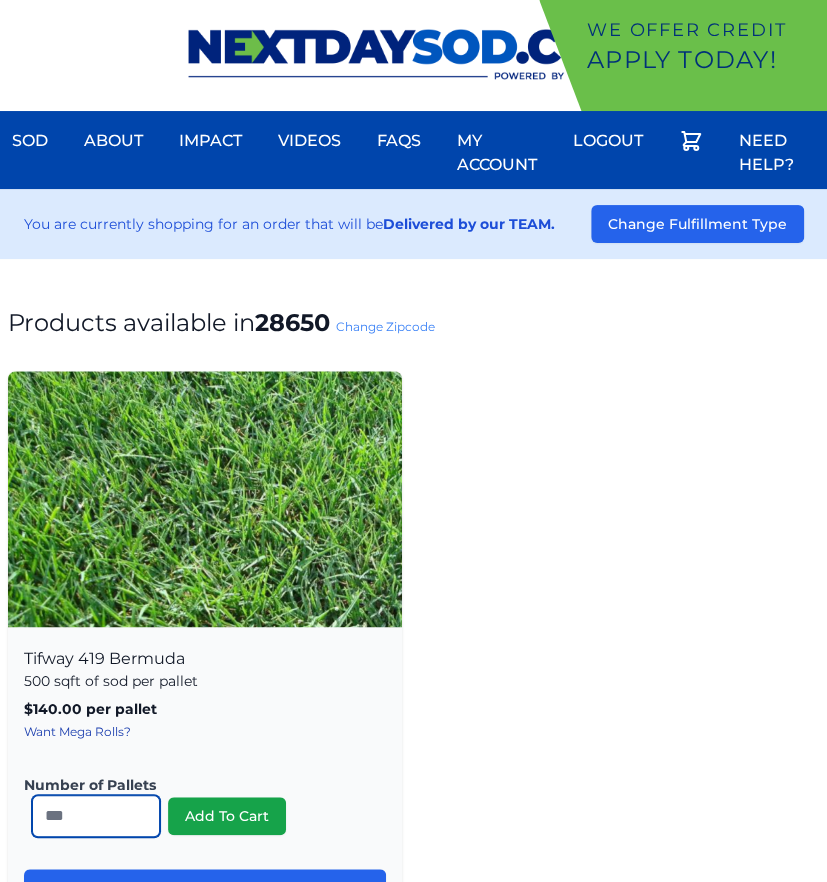 click on "*" at bounding box center (96, 816) 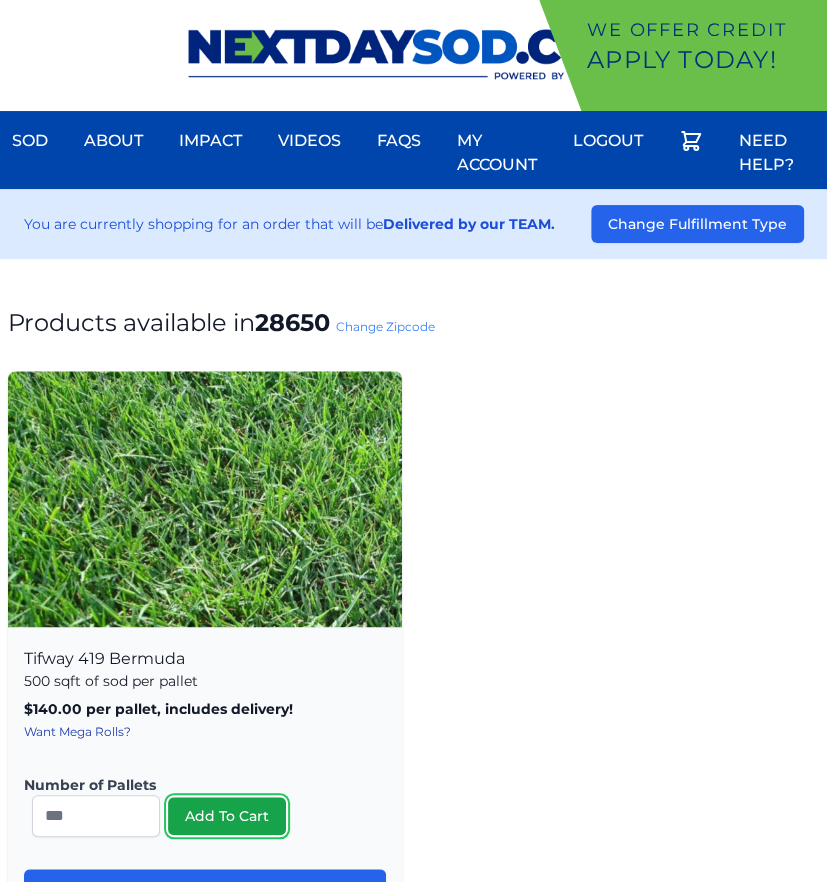type 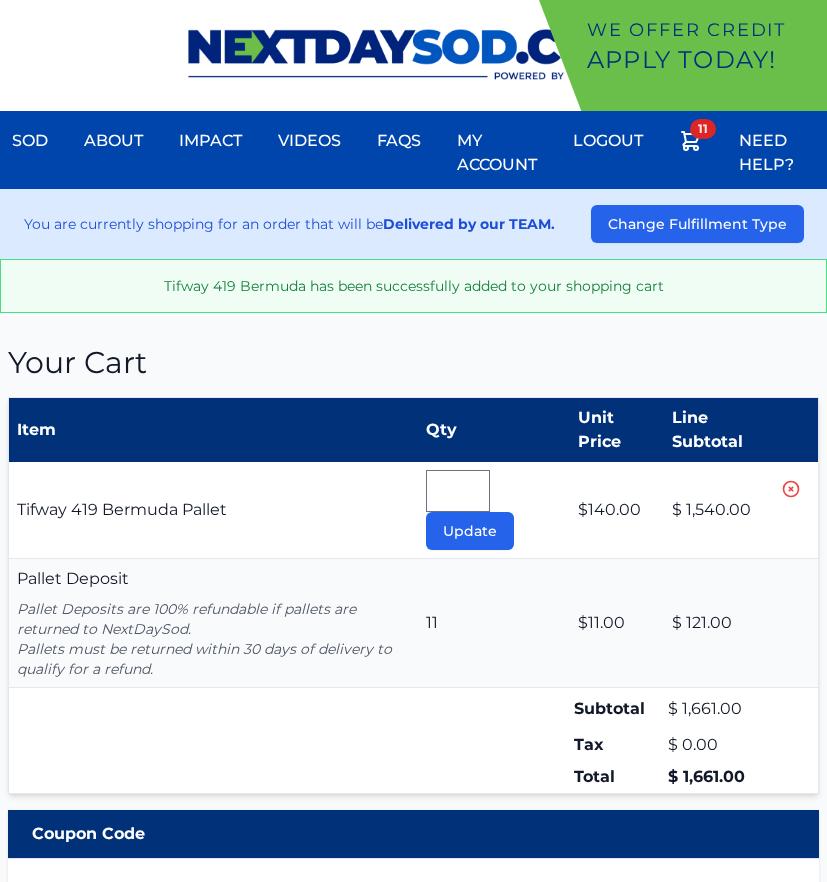 type 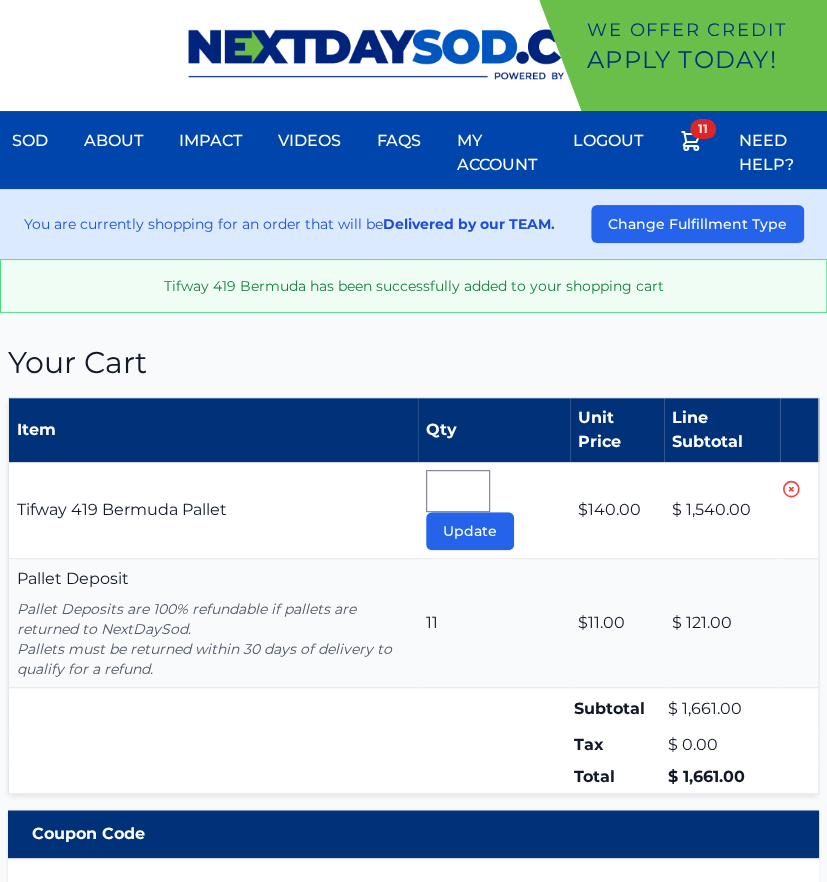 scroll, scrollTop: 0, scrollLeft: 0, axis: both 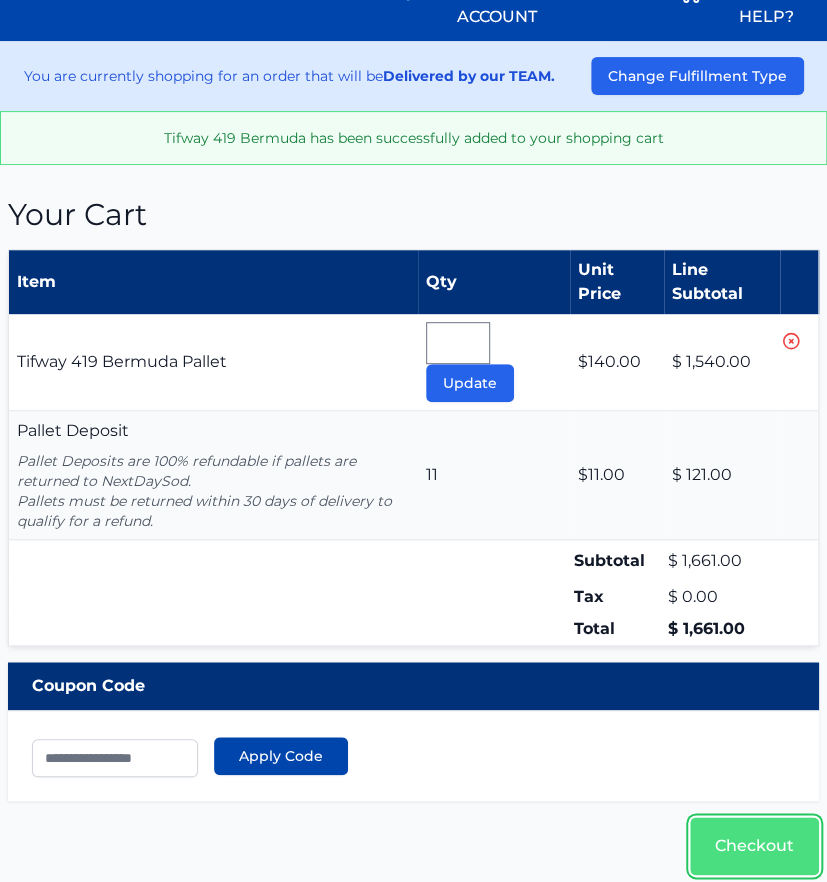 click on "Checkout" at bounding box center [754, 846] 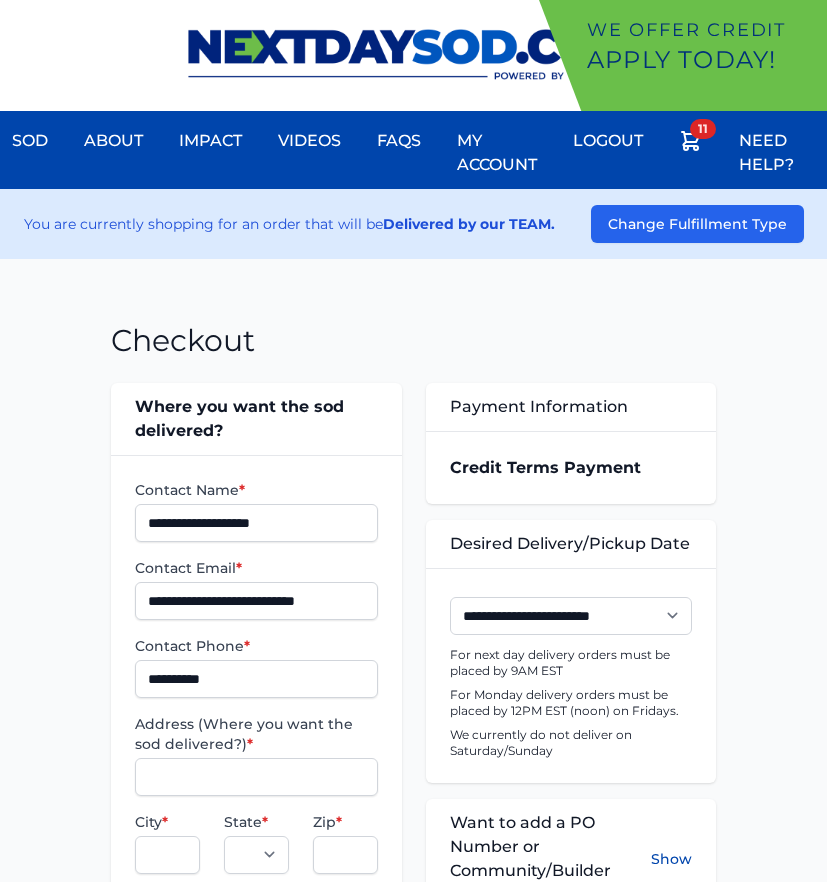 scroll, scrollTop: 0, scrollLeft: 0, axis: both 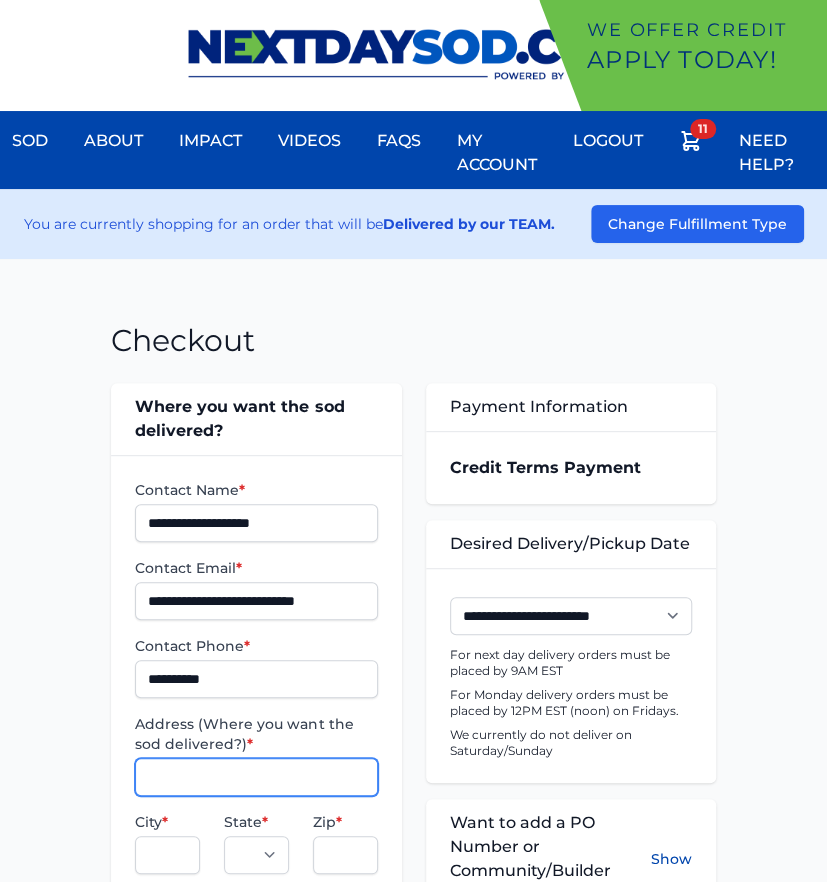 click on "Address (Where you want the sod delivered?)
*" at bounding box center (256, 777) 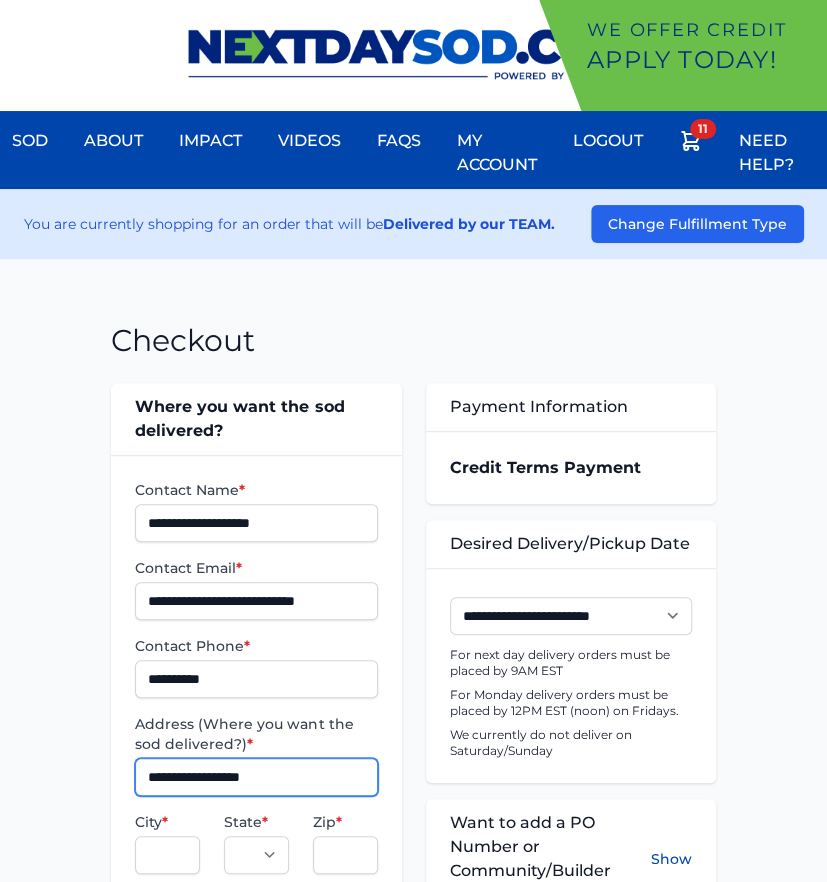type on "**********" 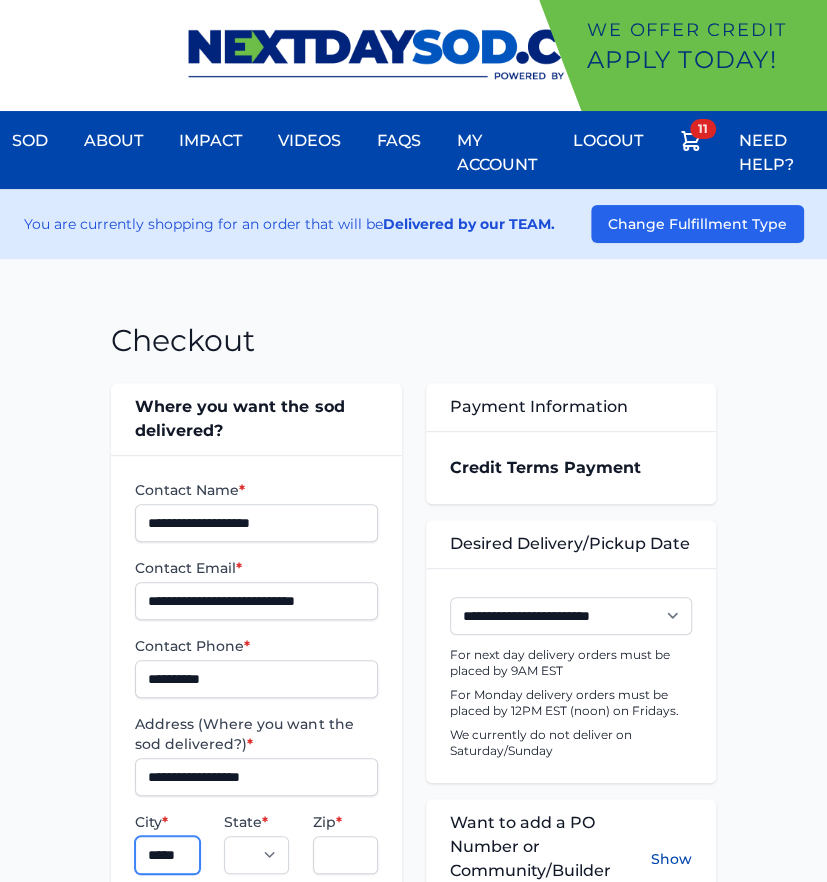 scroll, scrollTop: 0, scrollLeft: 13, axis: horizontal 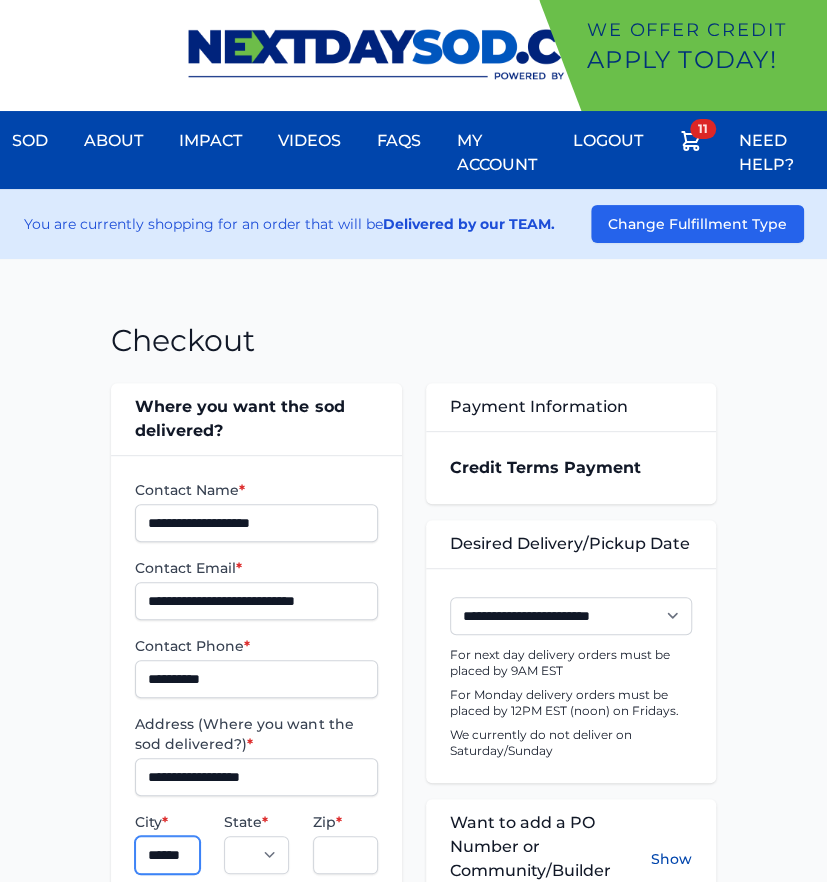 type on "******" 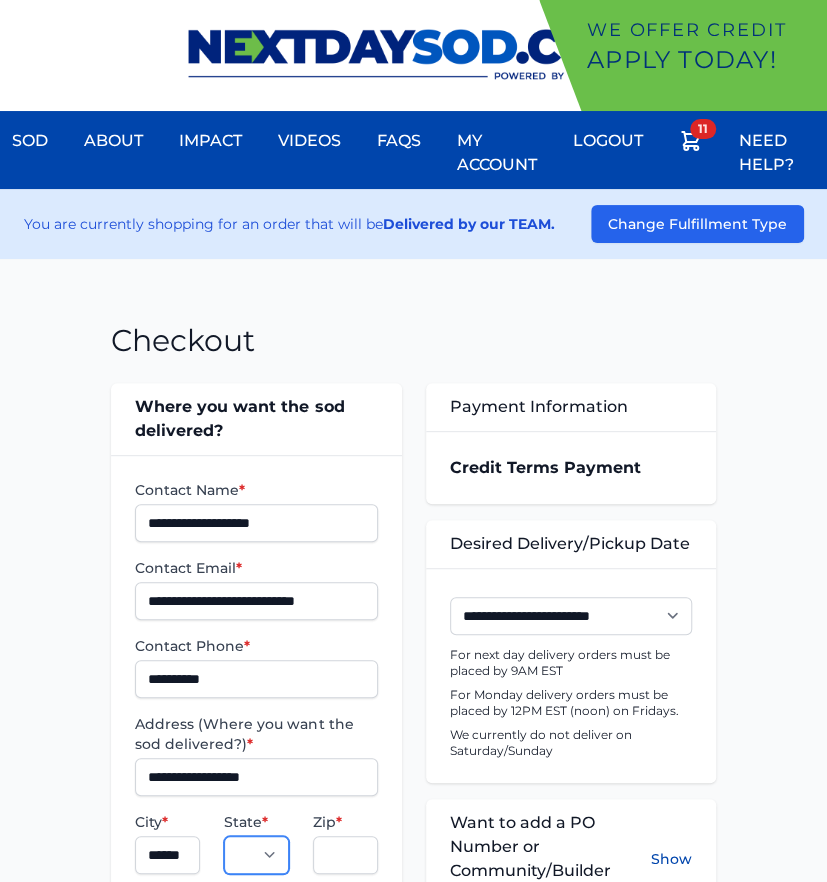 scroll, scrollTop: 0, scrollLeft: 0, axis: both 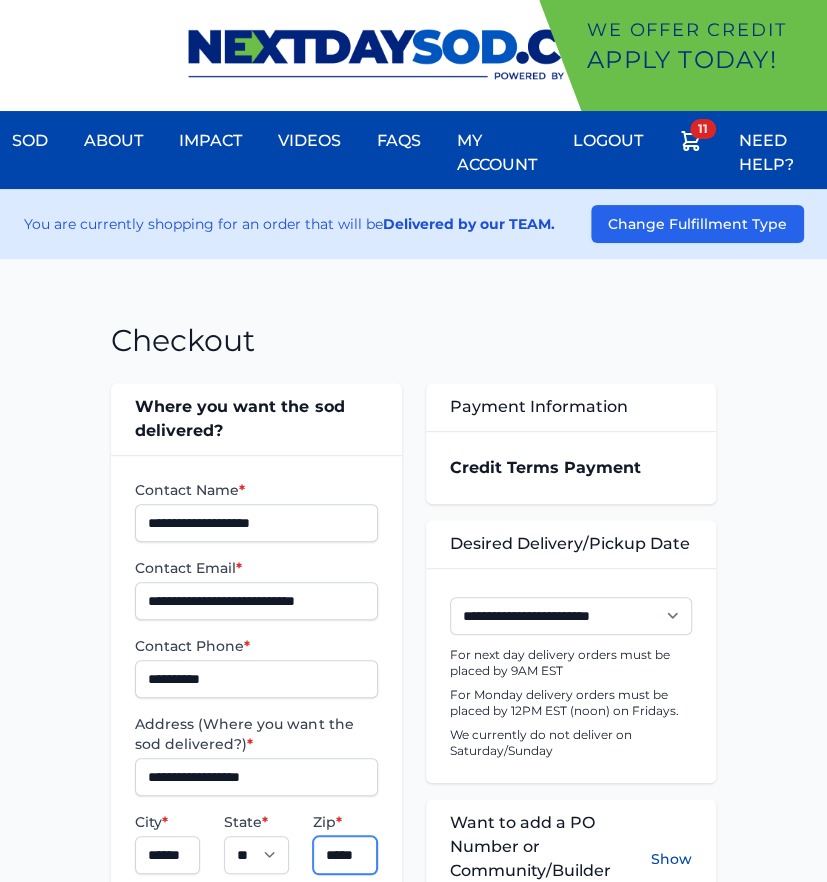 type on "*****" 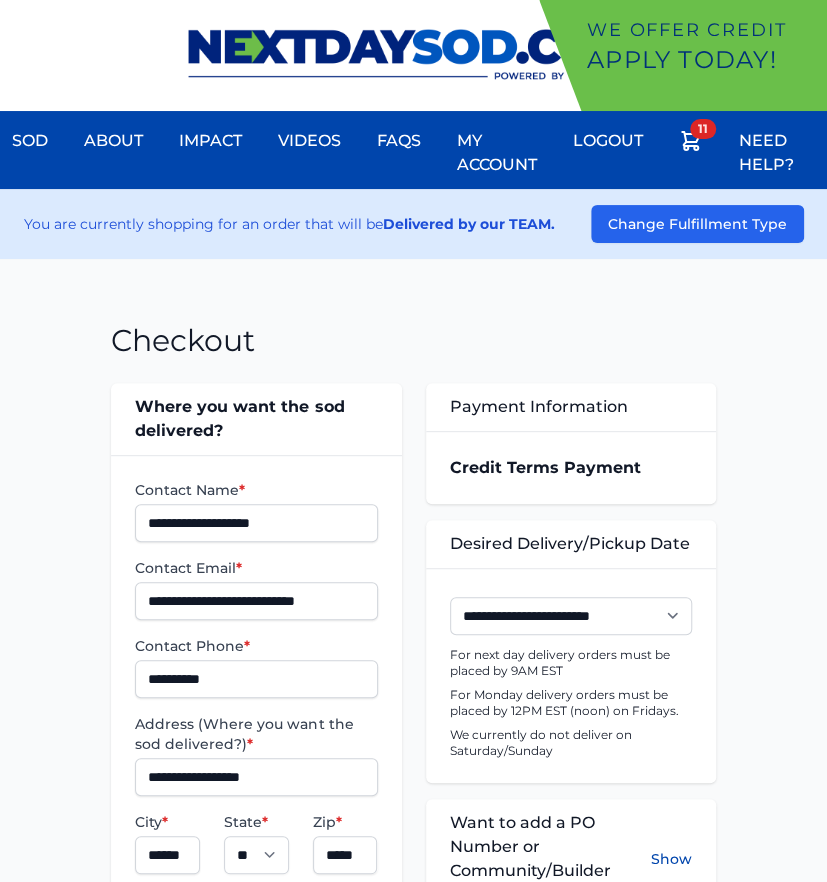 scroll, scrollTop: 511, scrollLeft: 0, axis: vertical 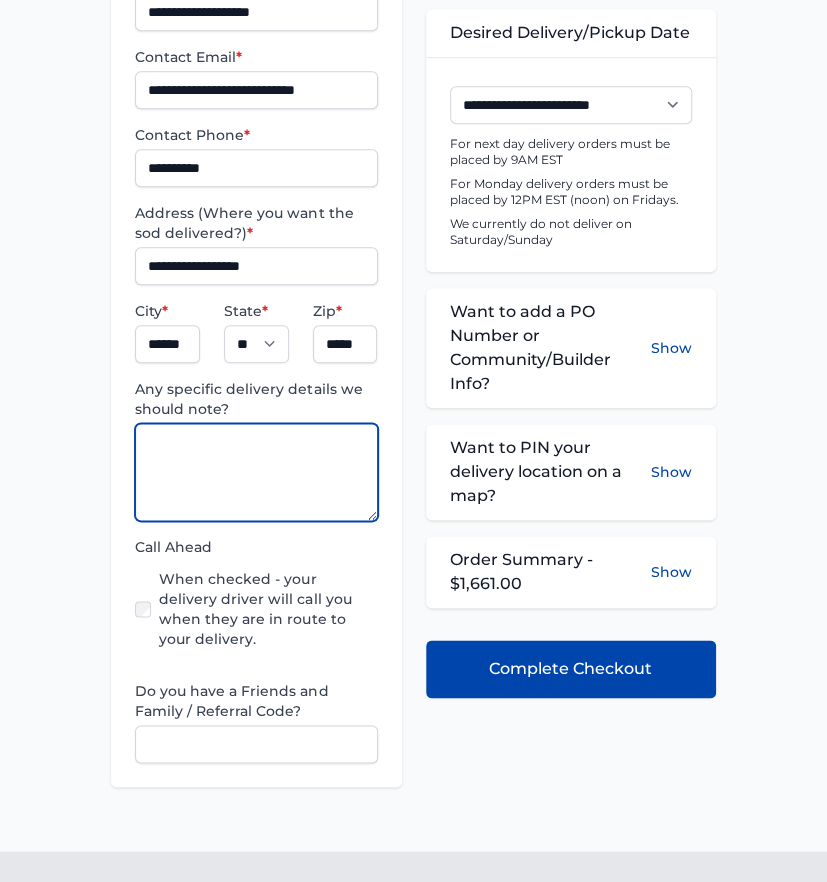 paste on "**********" 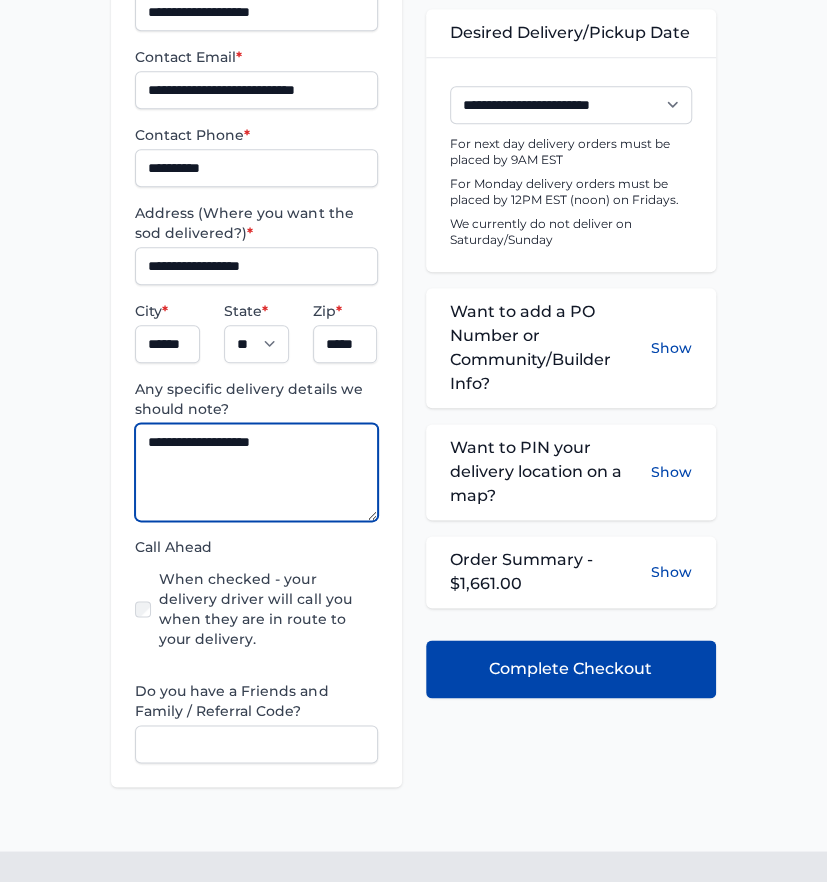 type on "**********" 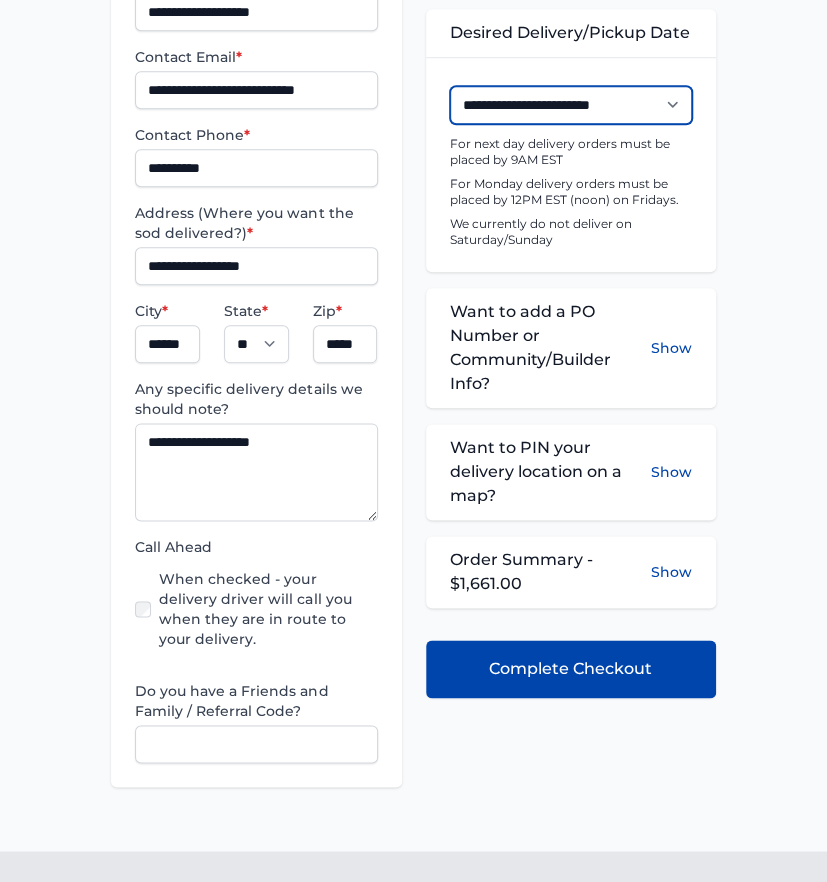click on "**********" at bounding box center (571, 105) 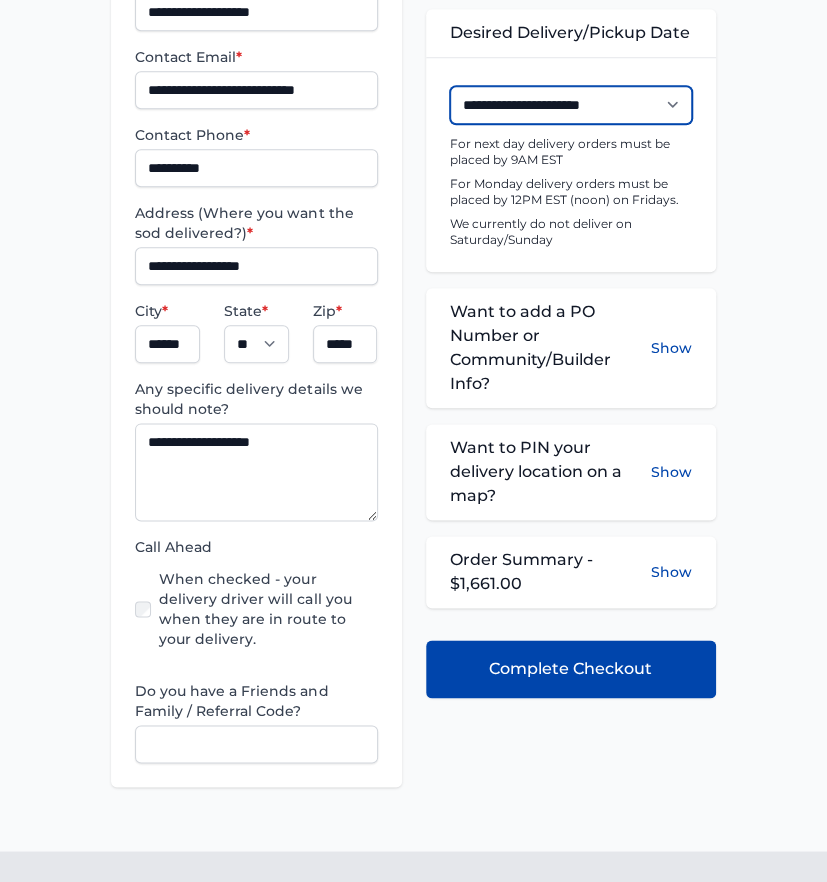 click on "**********" at bounding box center [571, 105] 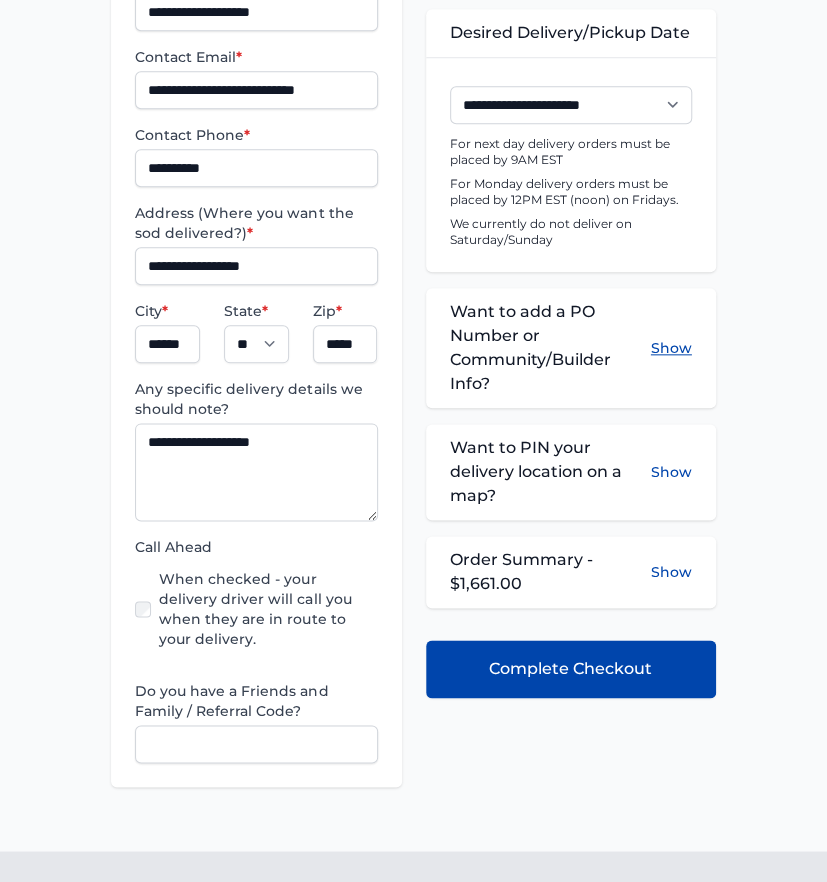 click on "Show" at bounding box center [671, 348] 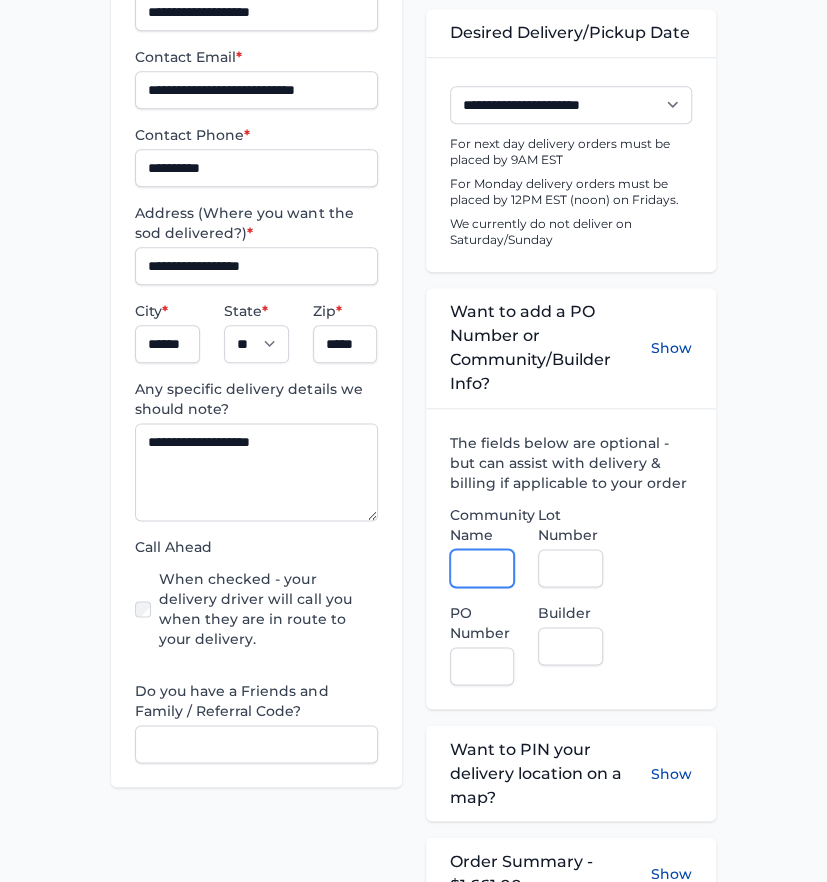 click on "Community Name" at bounding box center [482, 568] 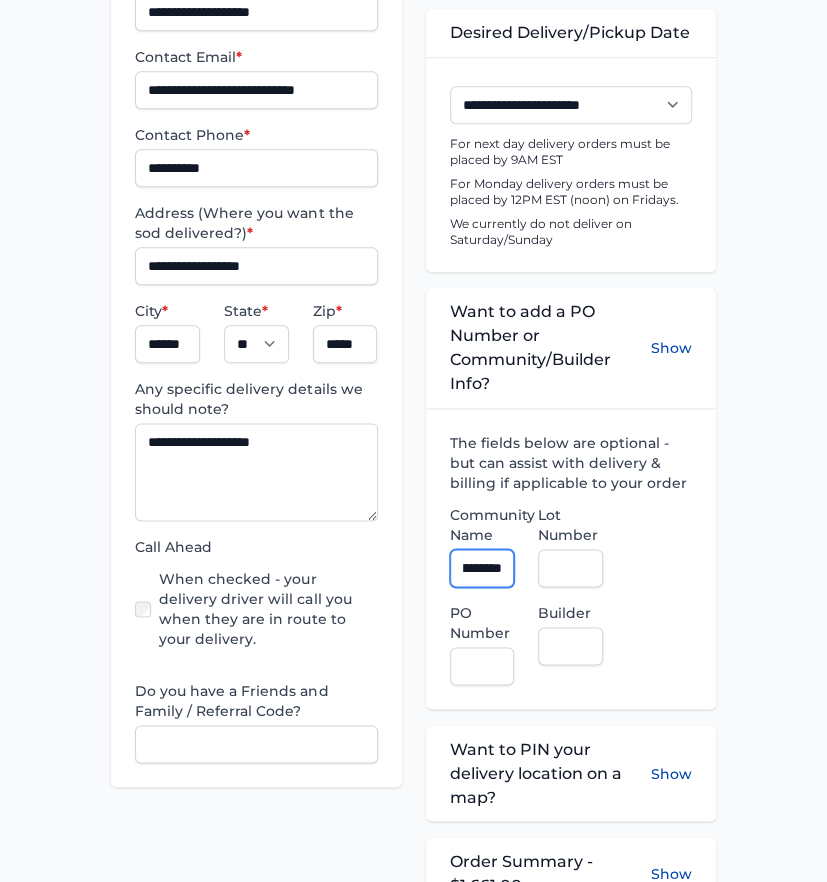 scroll, scrollTop: 0, scrollLeft: 173, axis: horizontal 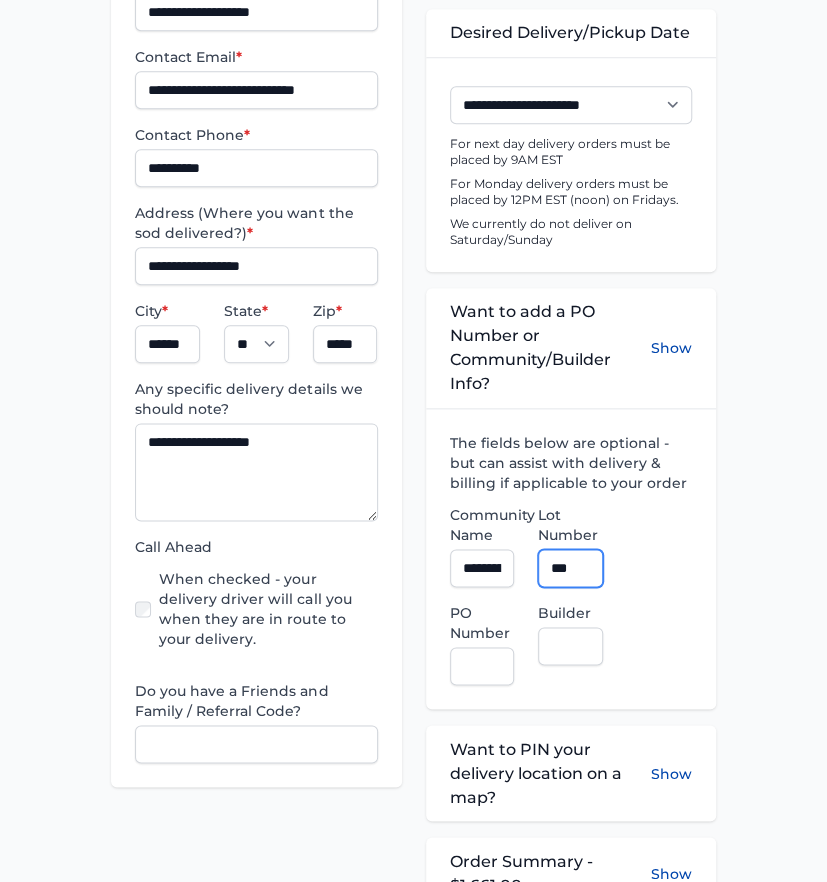 type on "***" 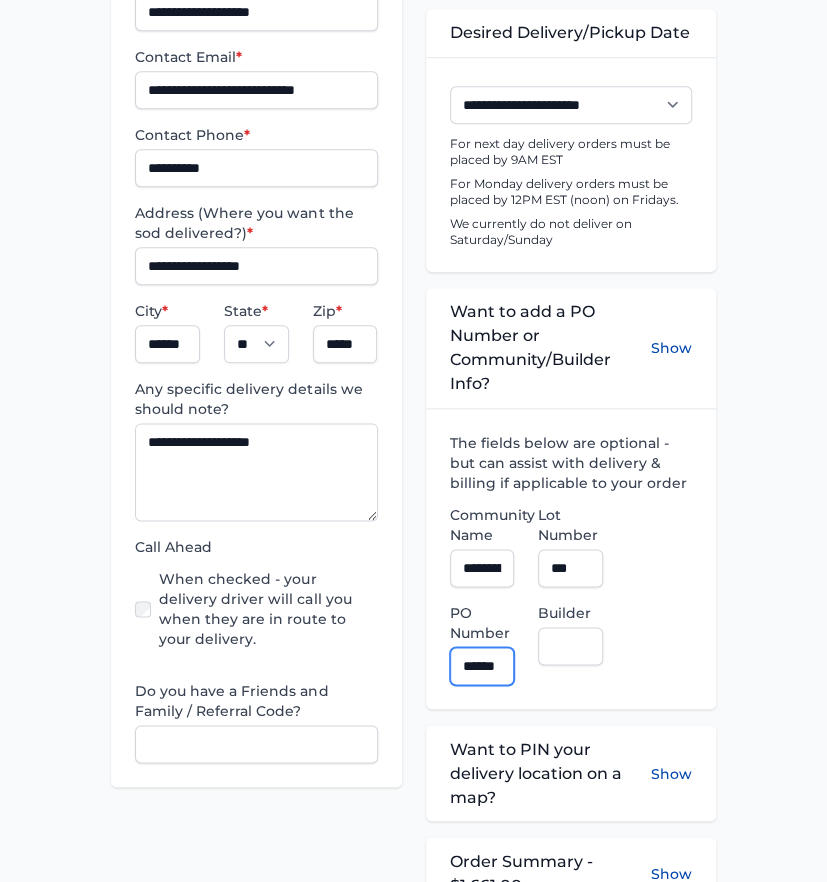 scroll, scrollTop: 0, scrollLeft: 11, axis: horizontal 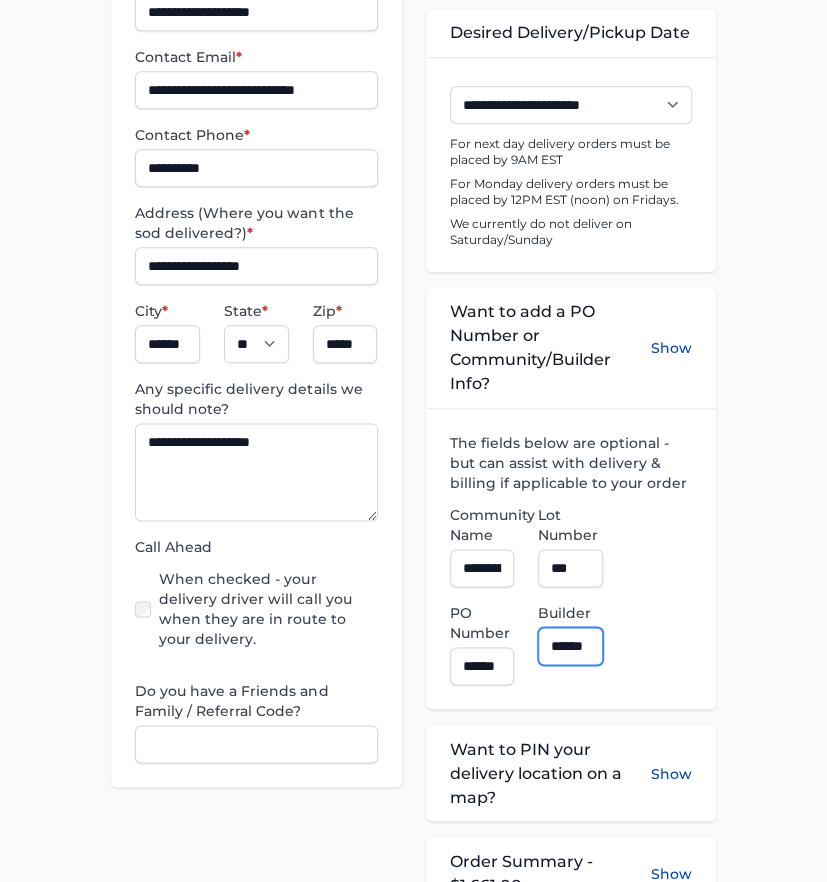 type on "**********" 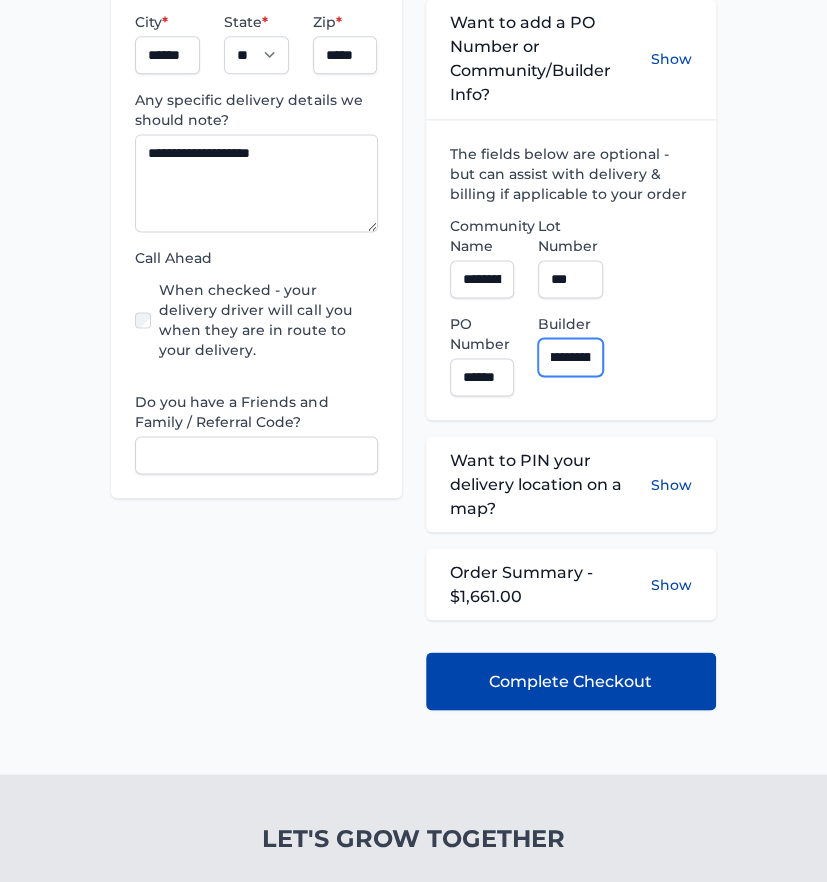 scroll, scrollTop: 815, scrollLeft: 0, axis: vertical 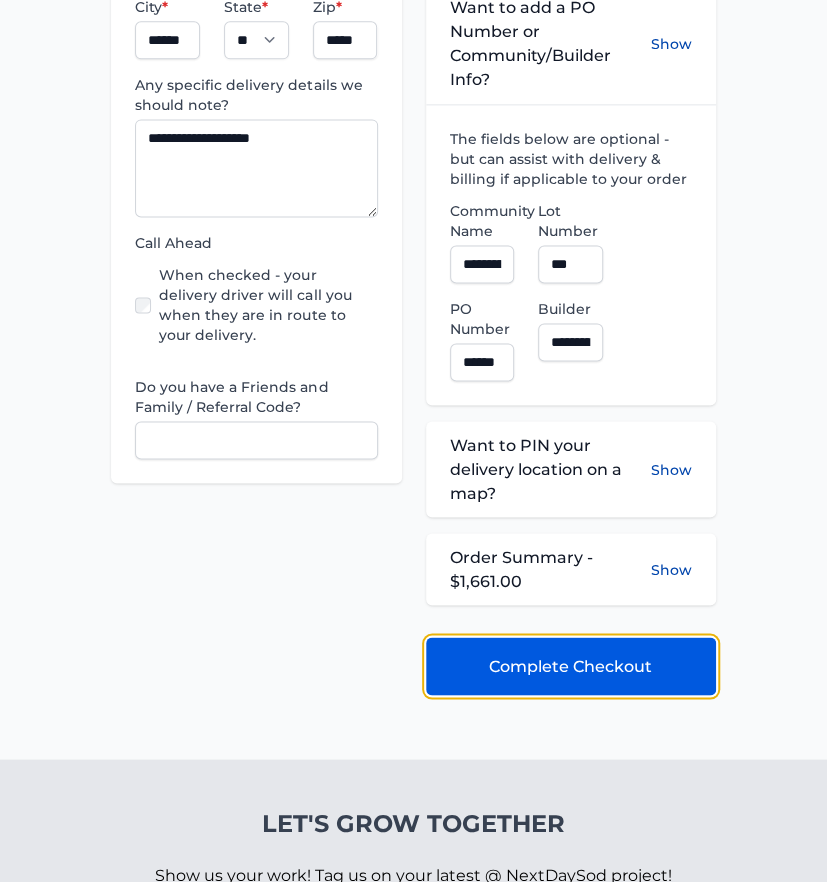click on "Complete Checkout" at bounding box center [571, 666] 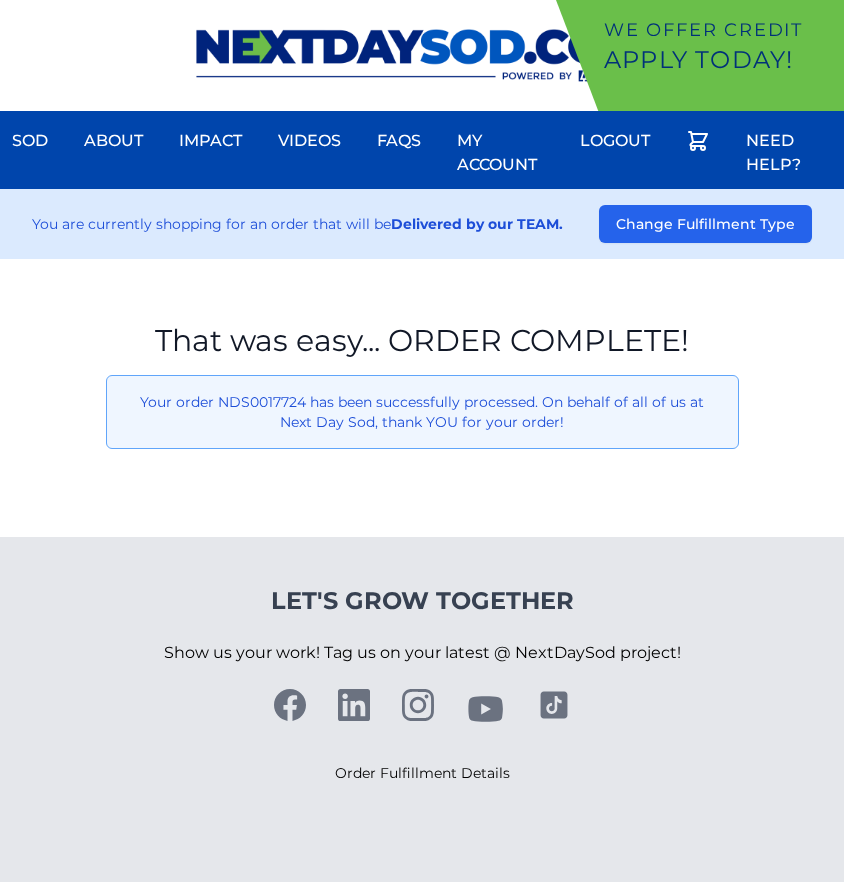 scroll, scrollTop: 0, scrollLeft: 0, axis: both 